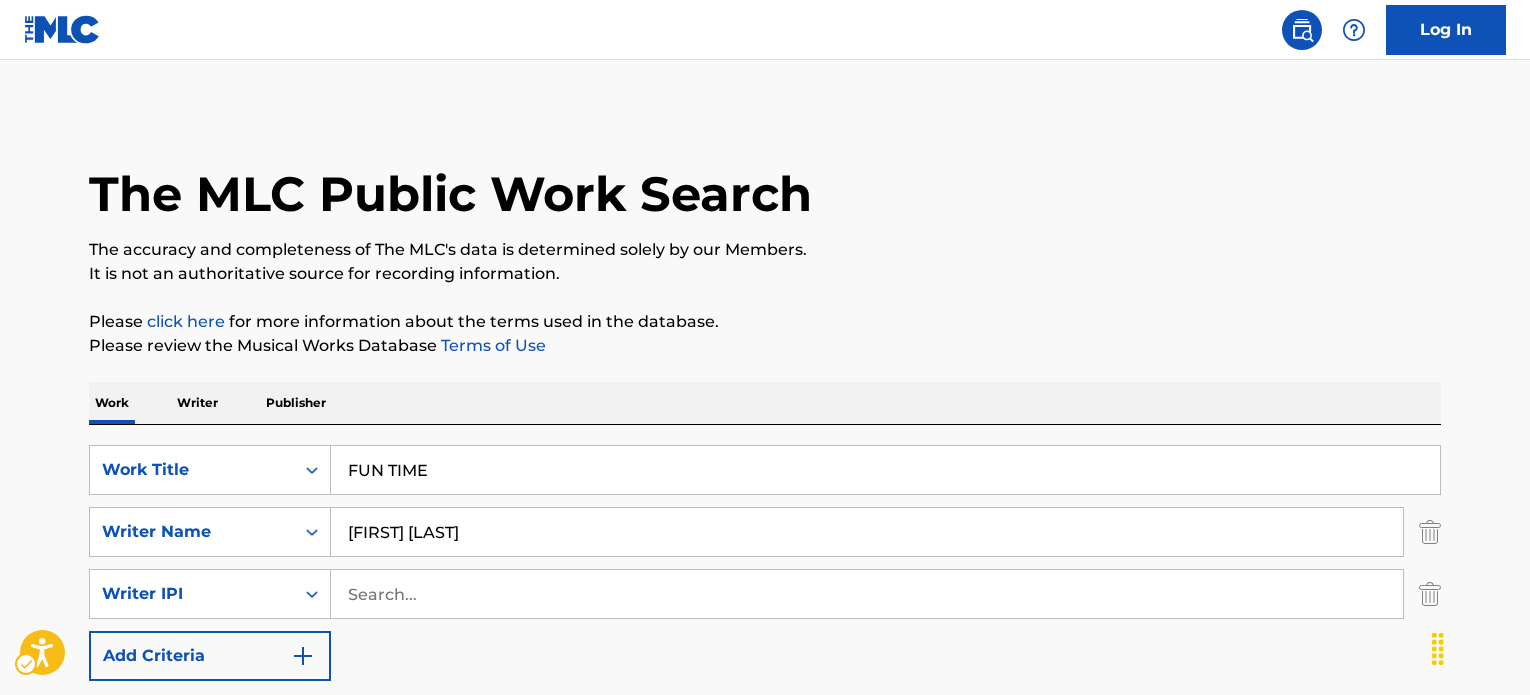 scroll, scrollTop: 0, scrollLeft: 0, axis: both 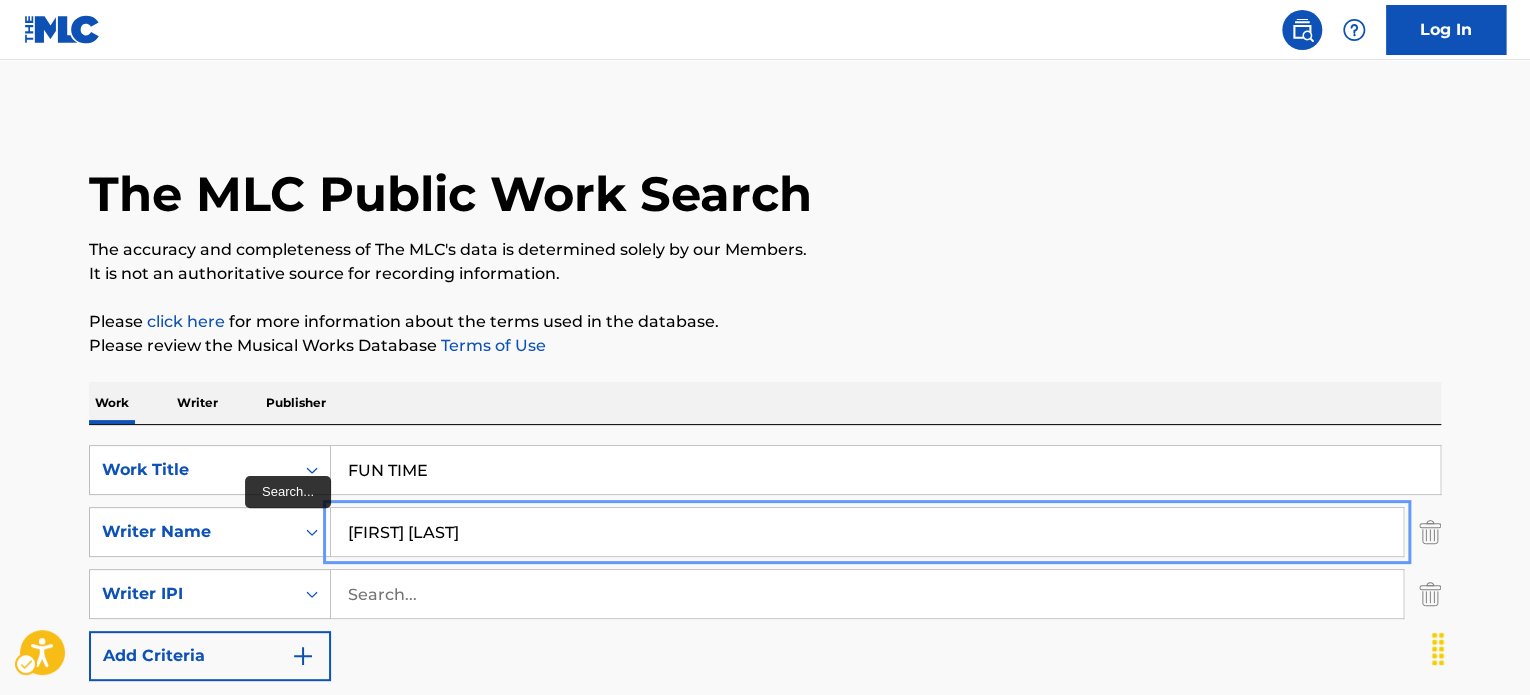 click on "[FIRST] [LAST]" at bounding box center [867, 532] 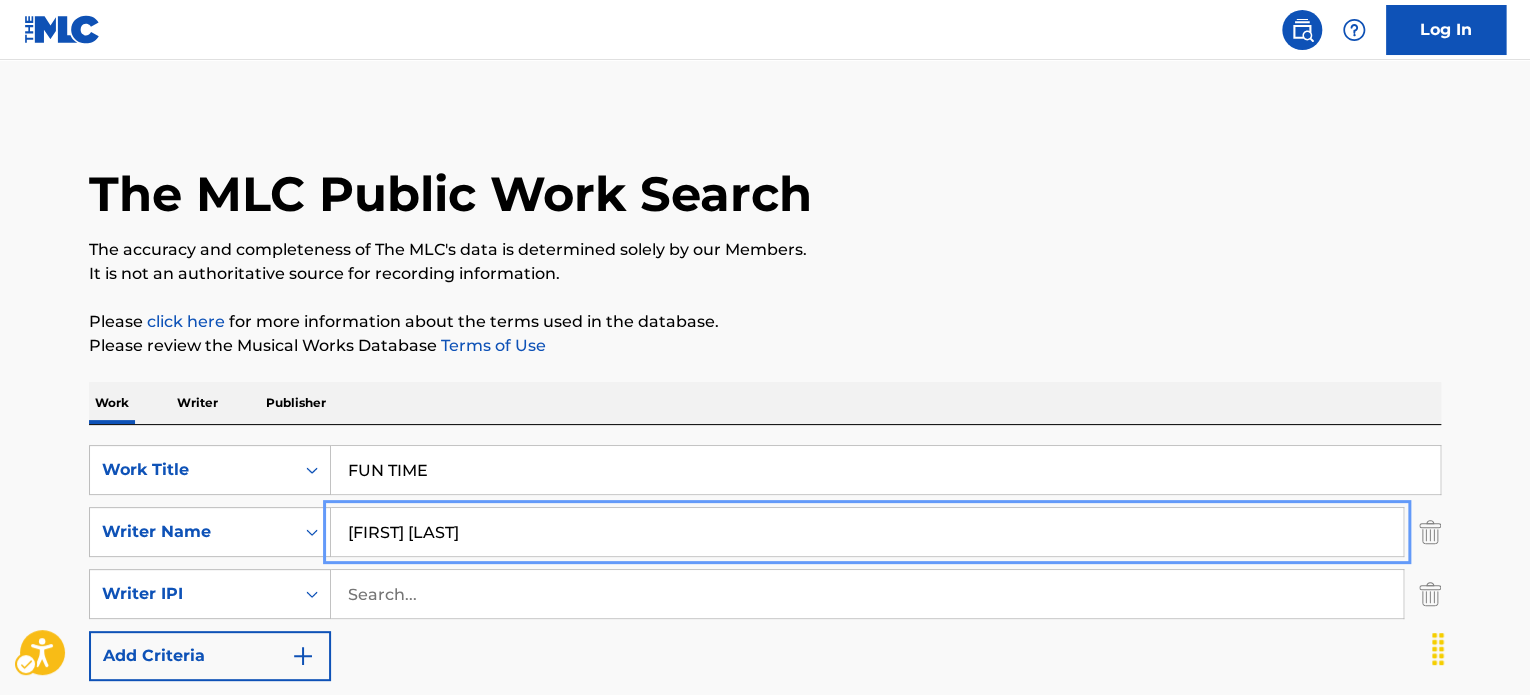type on "[FIRST] [LAST]" 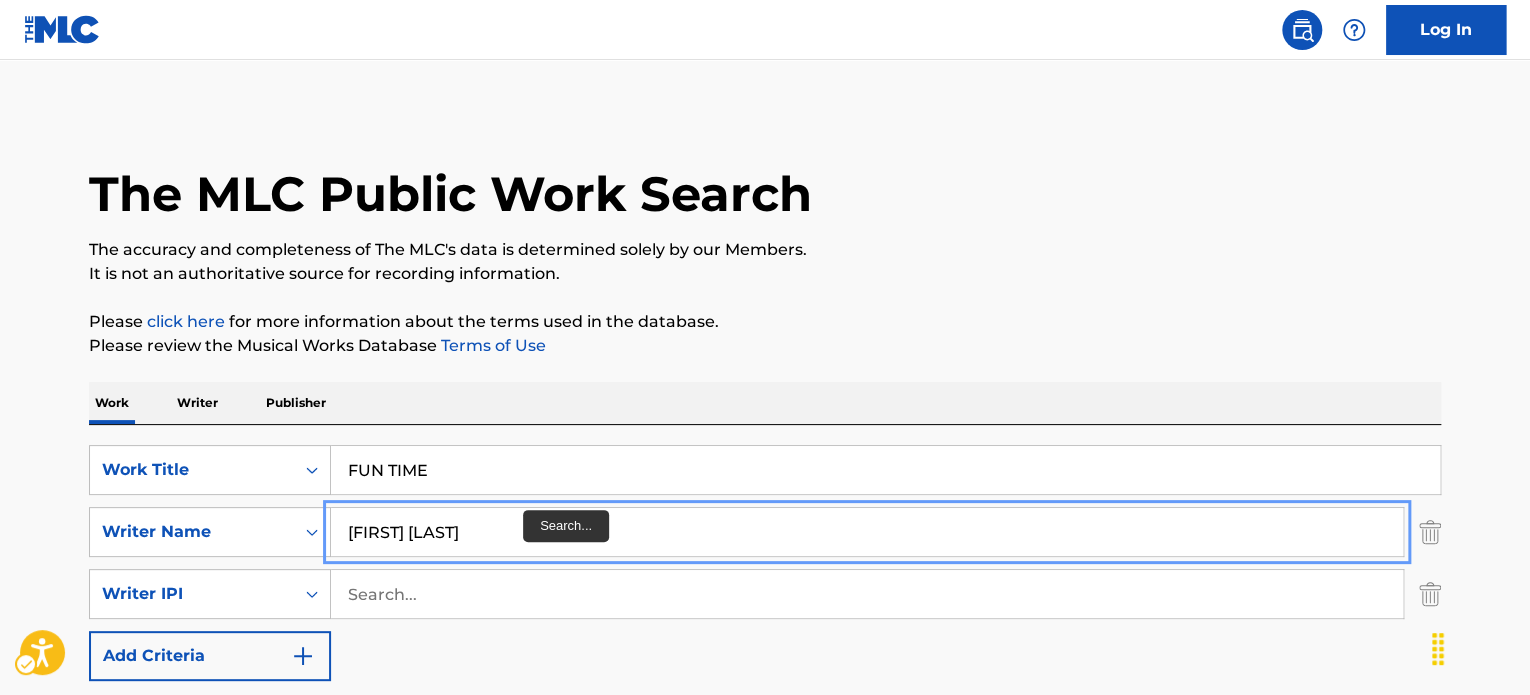 click on "[FIRST] [LAST]" at bounding box center (867, 532) 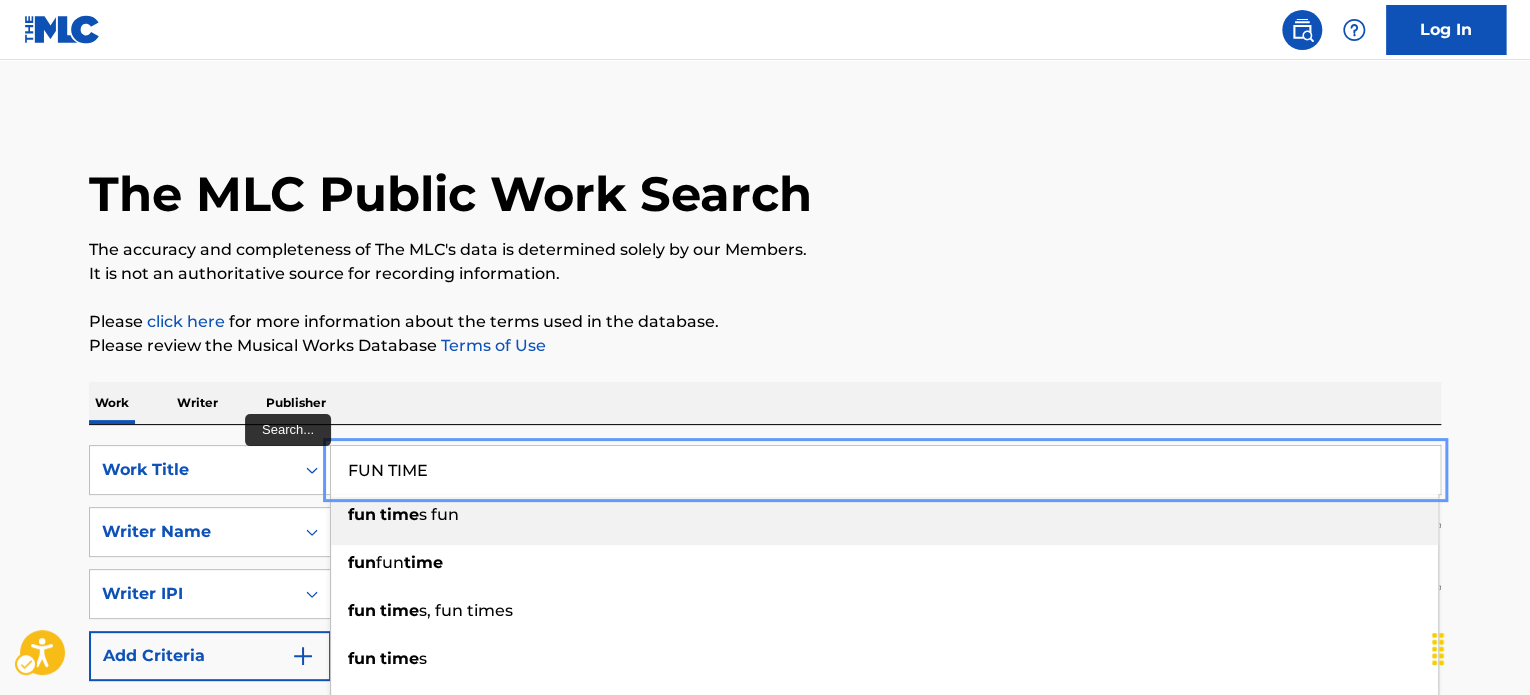 click on "FUN TIME" at bounding box center [885, 470] 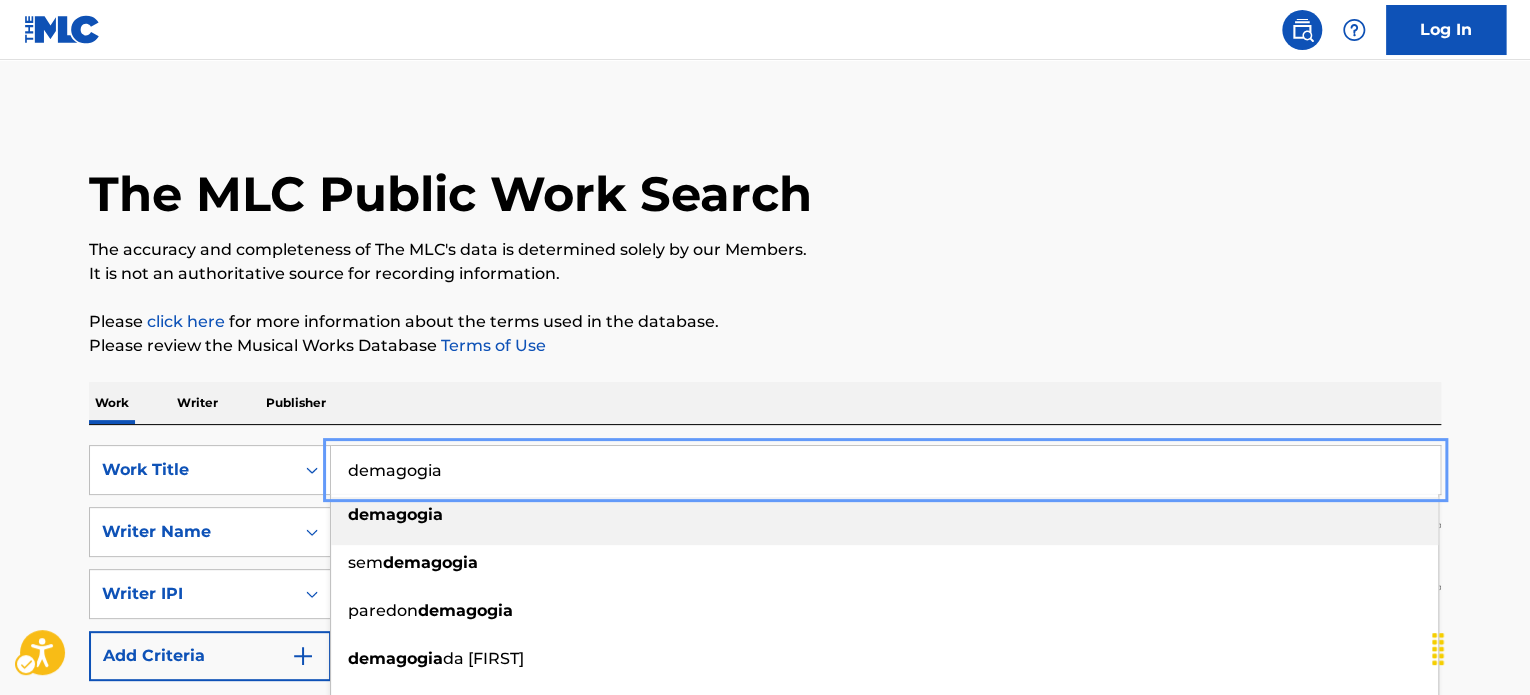 type on "demagogia" 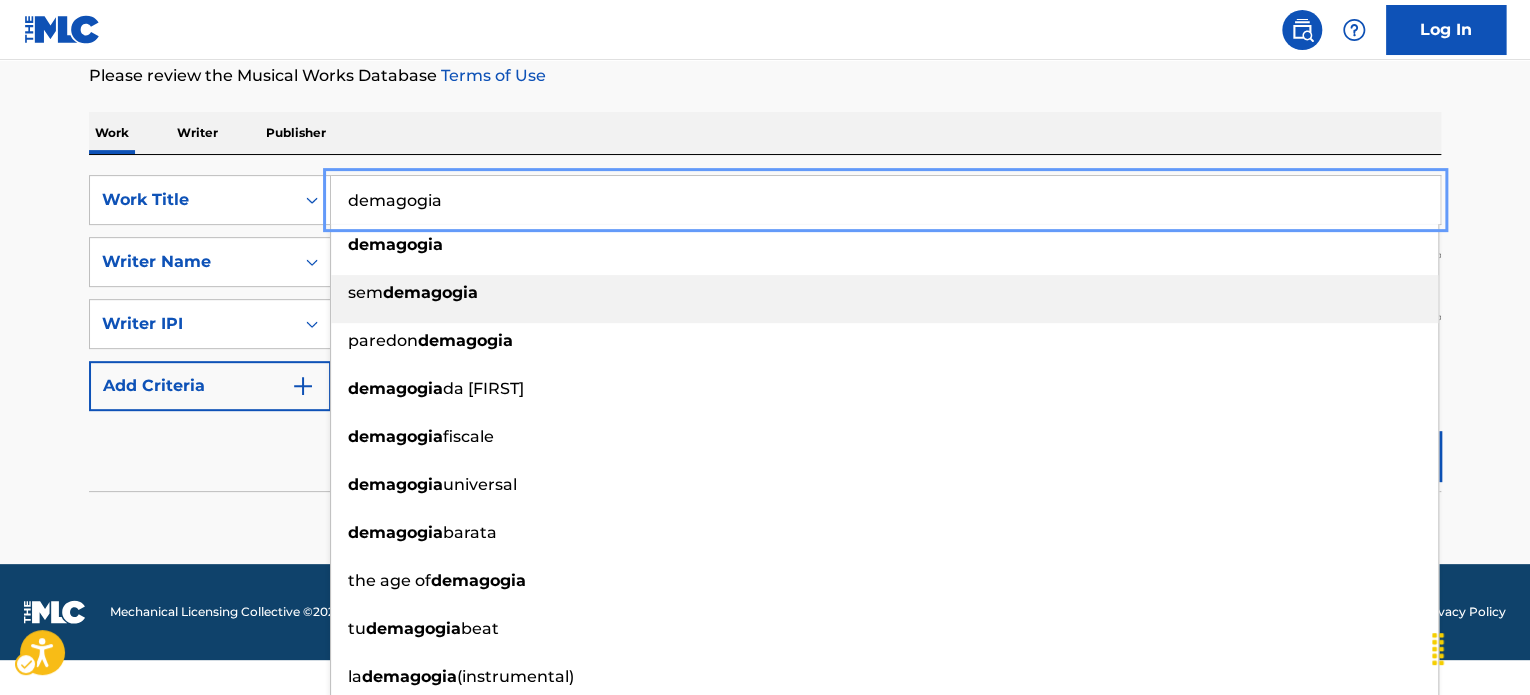 click on "| Redirects to homepage Public Search Log In" at bounding box center (765, 30) 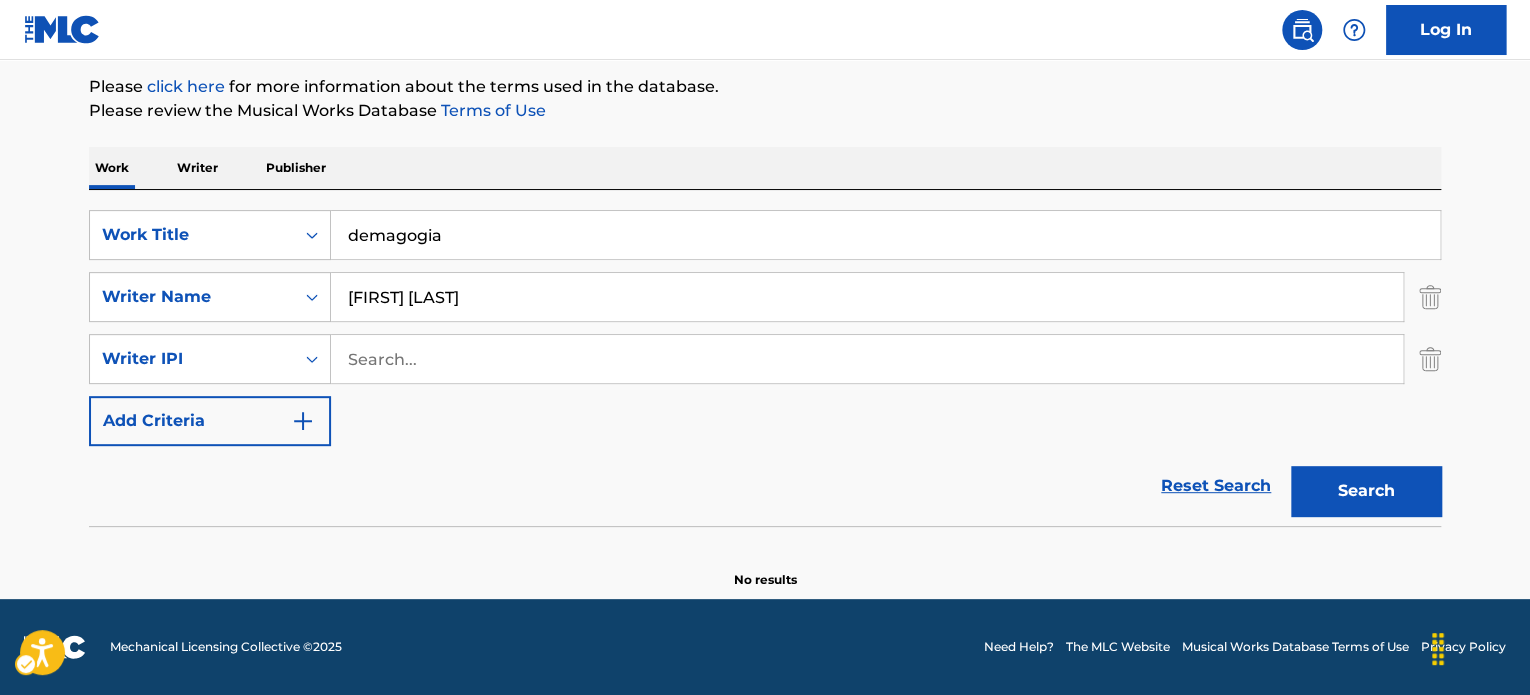 click on "Please review the Musical Works Database   Terms of Use  | New Window" at bounding box center [765, 111] 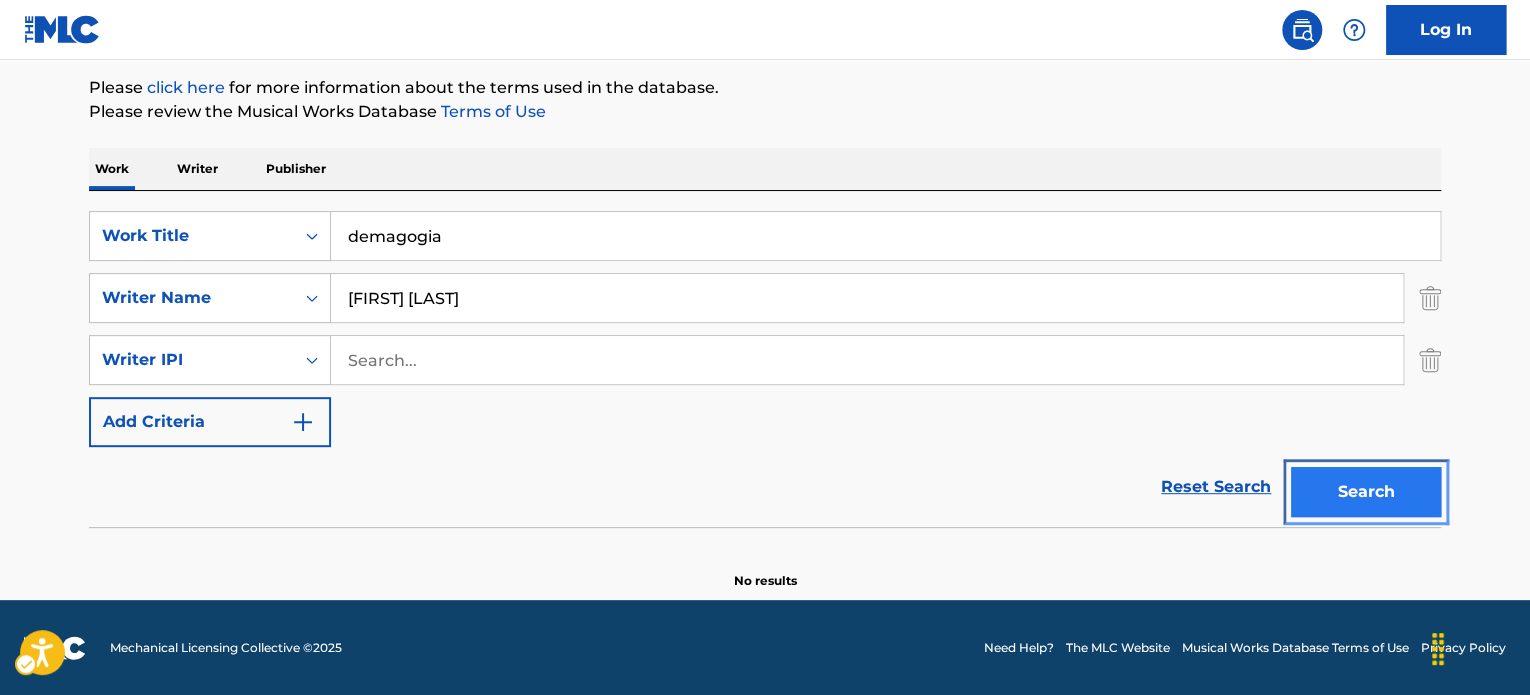 click on "Search" at bounding box center (1366, 492) 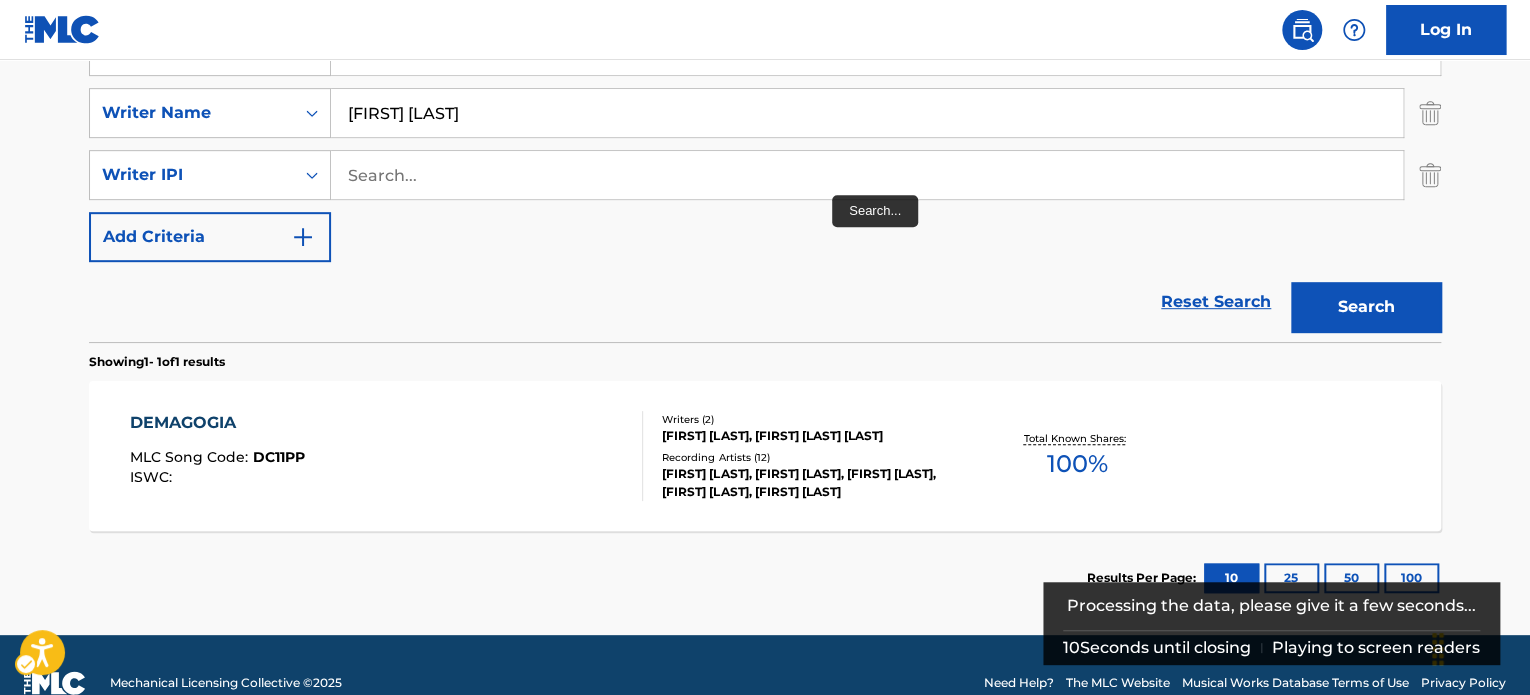 scroll, scrollTop: 454, scrollLeft: 0, axis: vertical 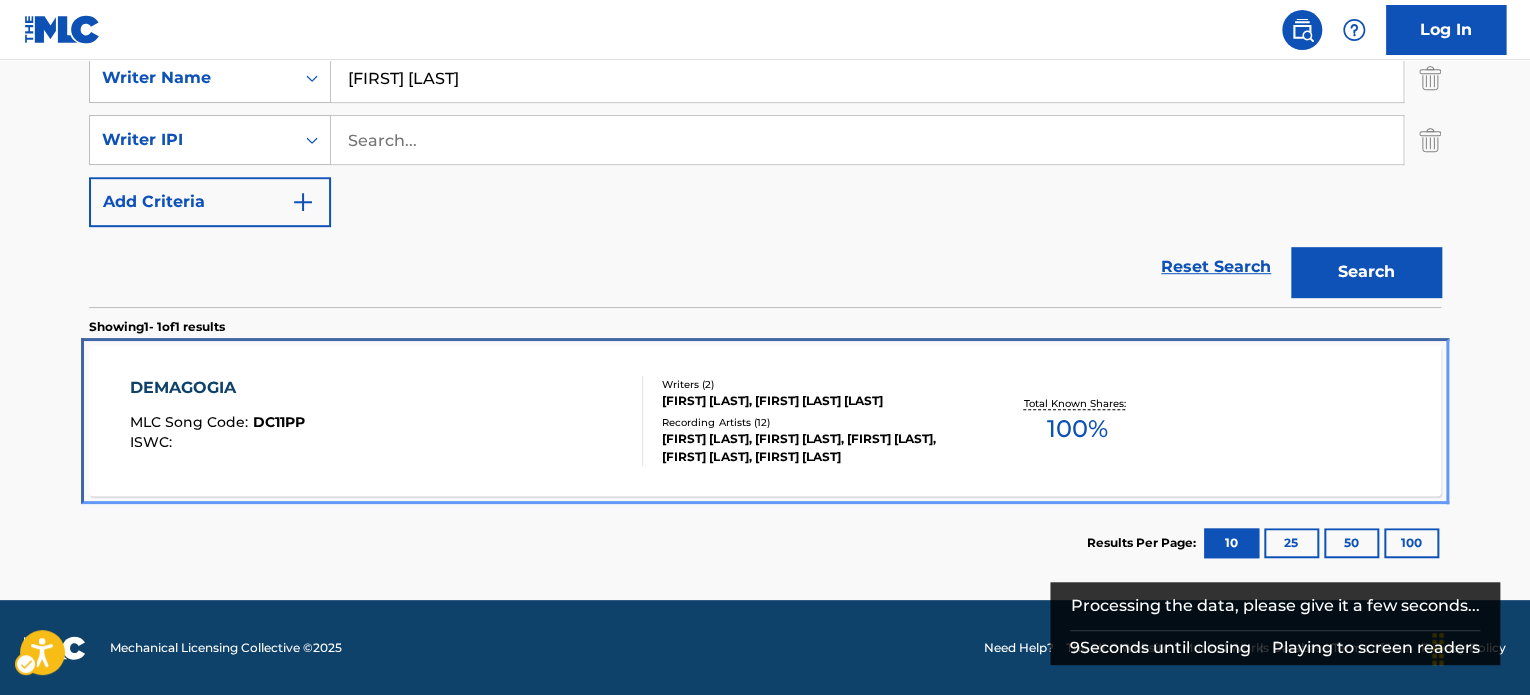 click on "DEMAGOGIA MLC Song Code : DC11PP ISWC :" at bounding box center (387, 421) 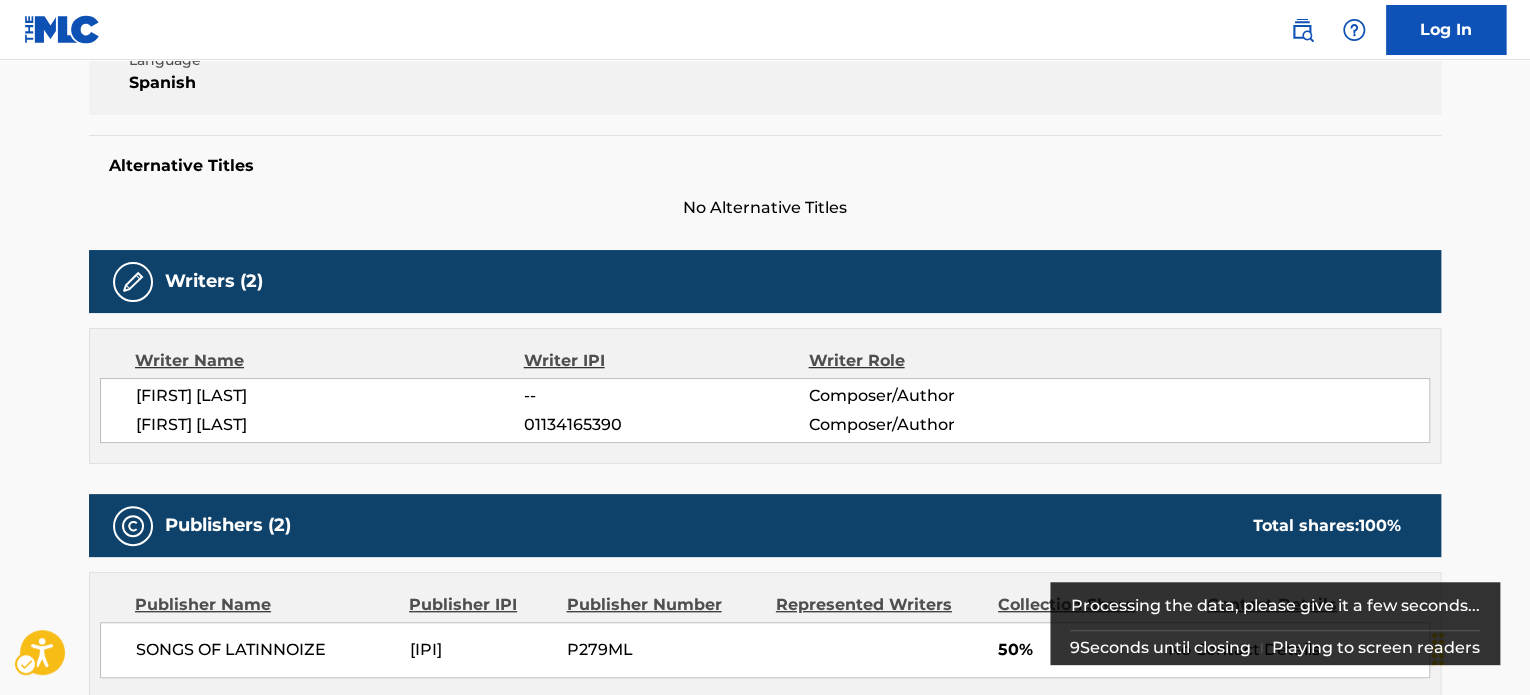 scroll, scrollTop: 0, scrollLeft: 0, axis: both 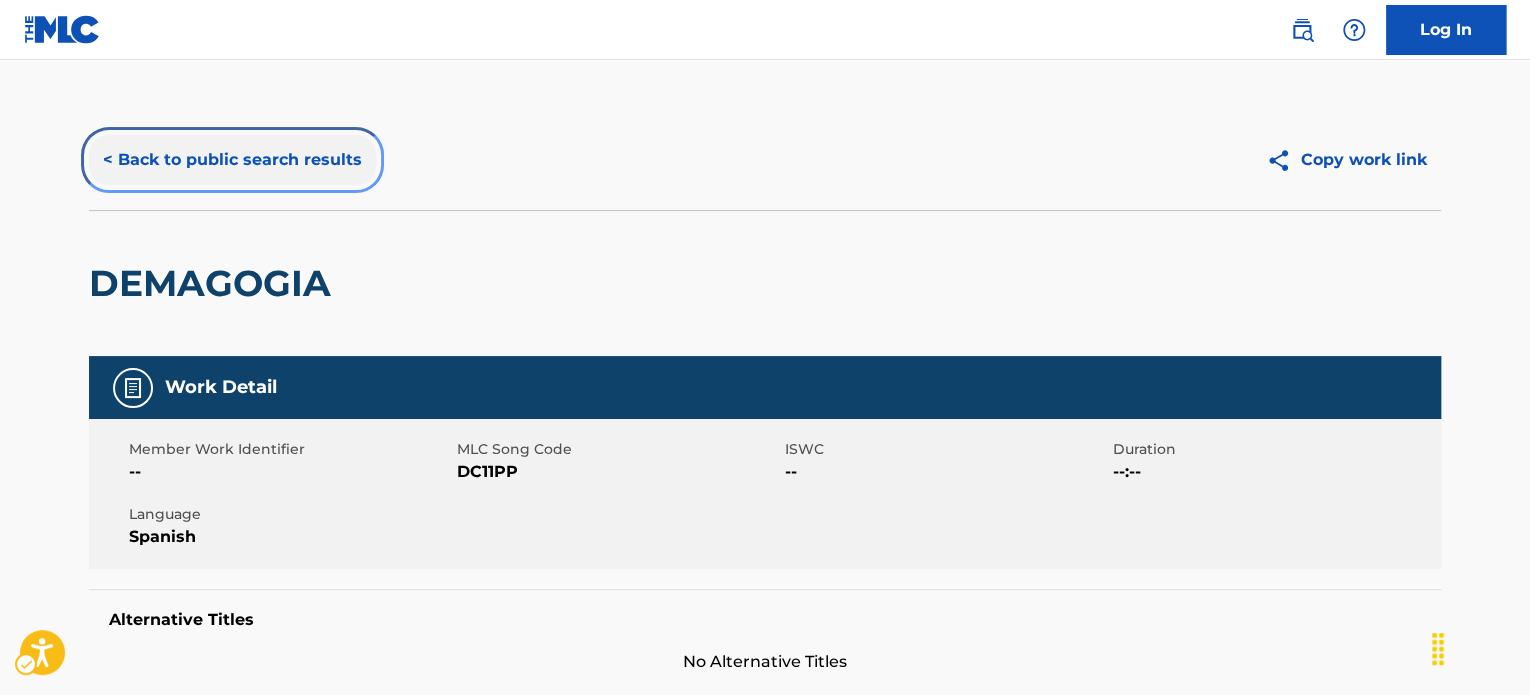 click on "< Back to public search results" at bounding box center (232, 160) 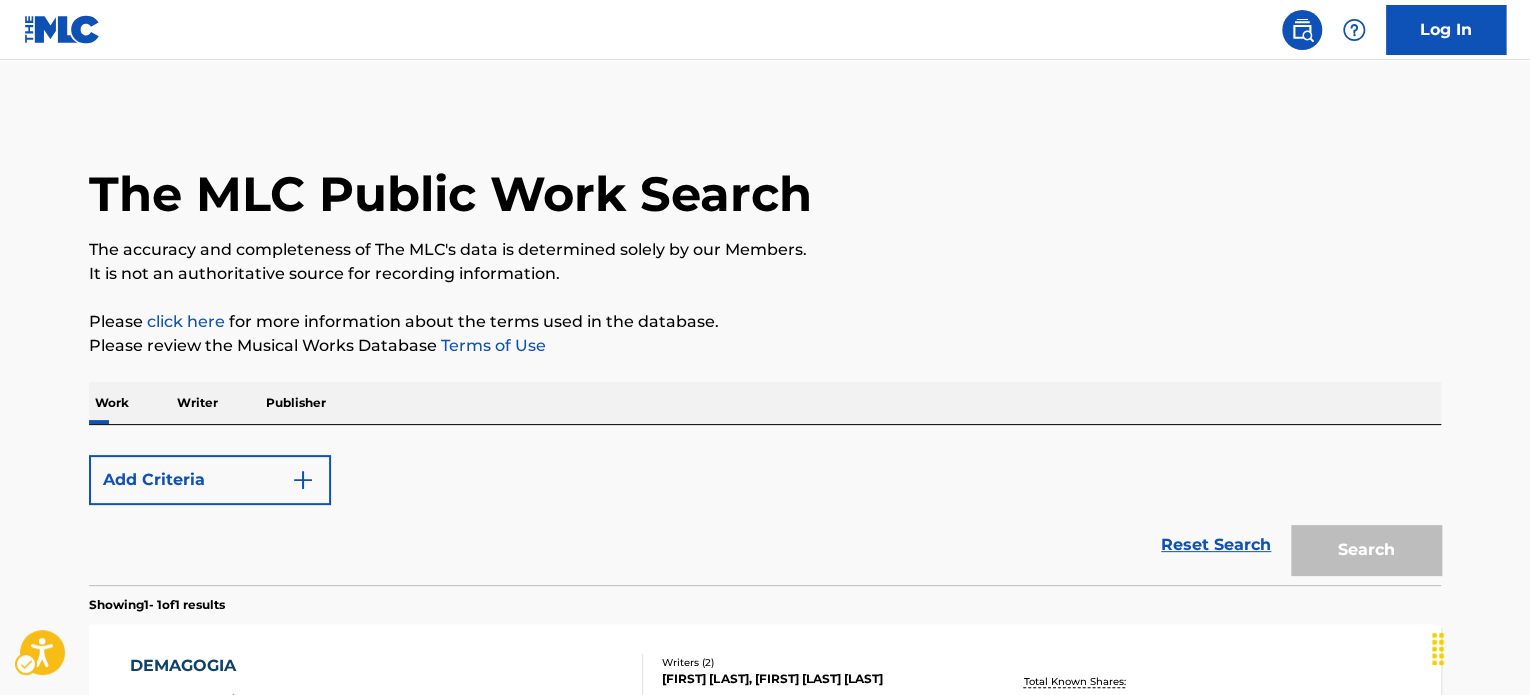 scroll, scrollTop: 278, scrollLeft: 0, axis: vertical 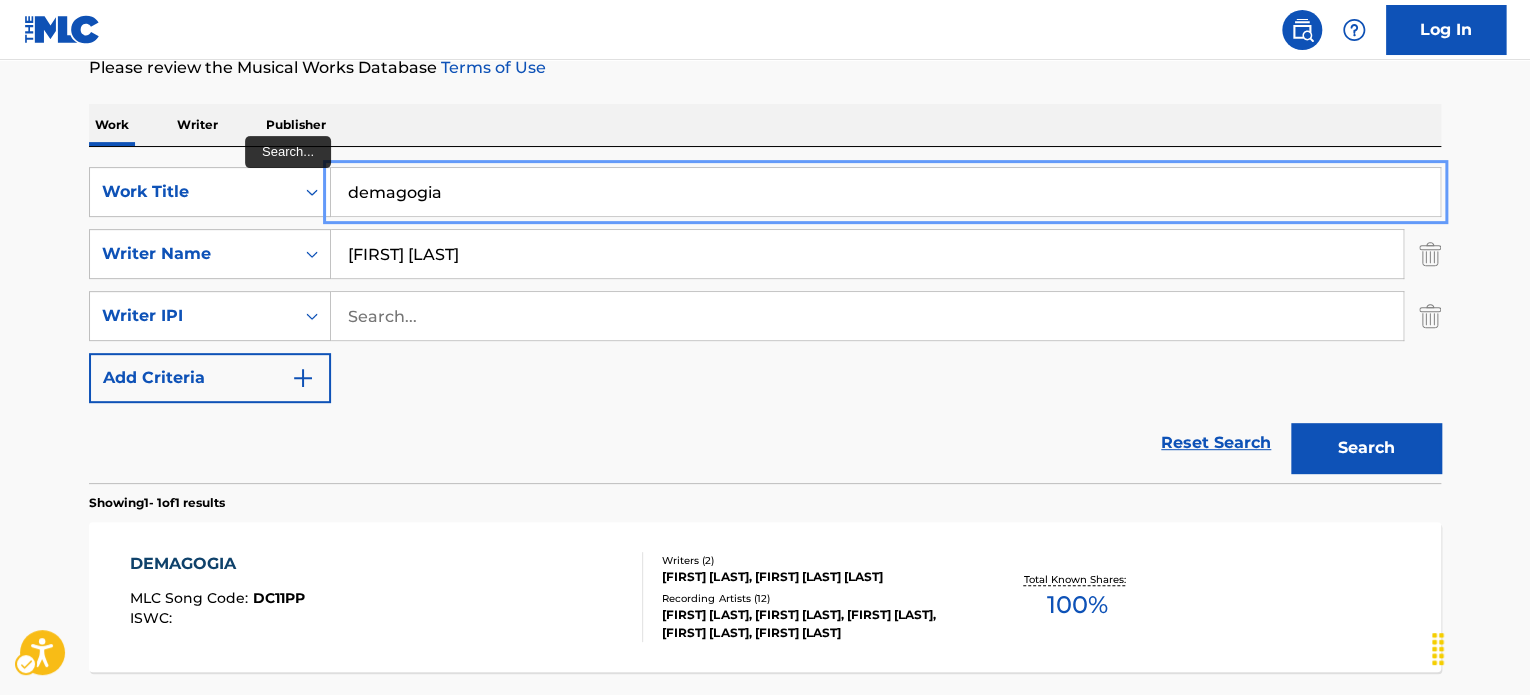 click on "demagogia" at bounding box center (885, 192) 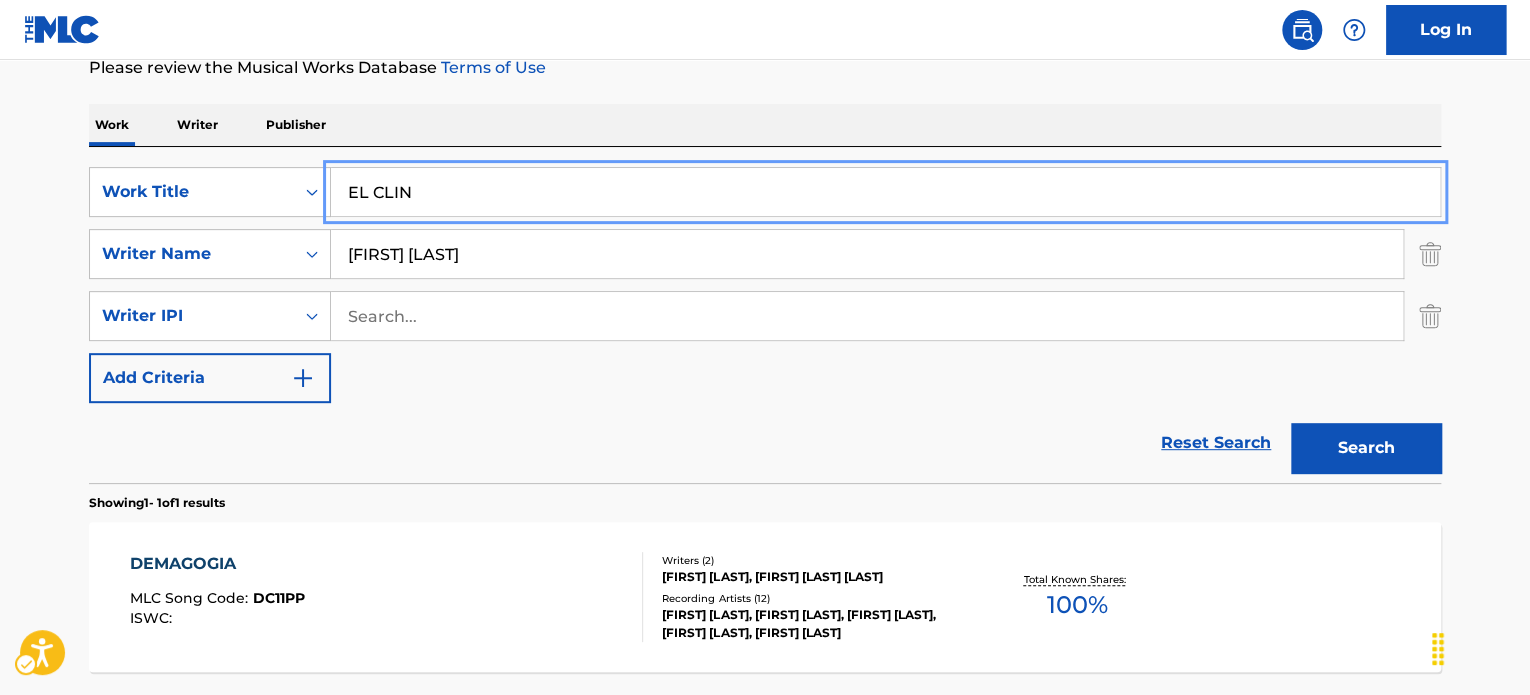 type on "EL CLIN" 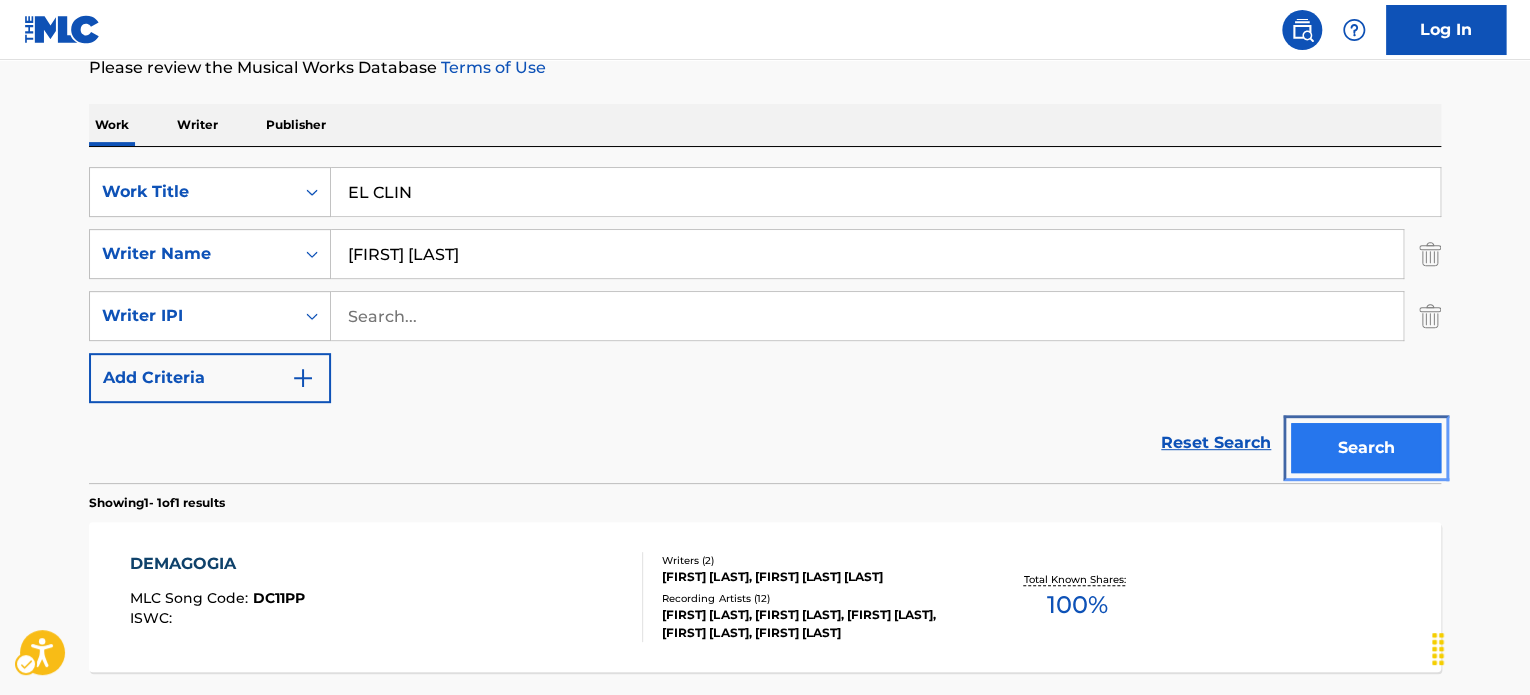 click on "Search" at bounding box center [1366, 448] 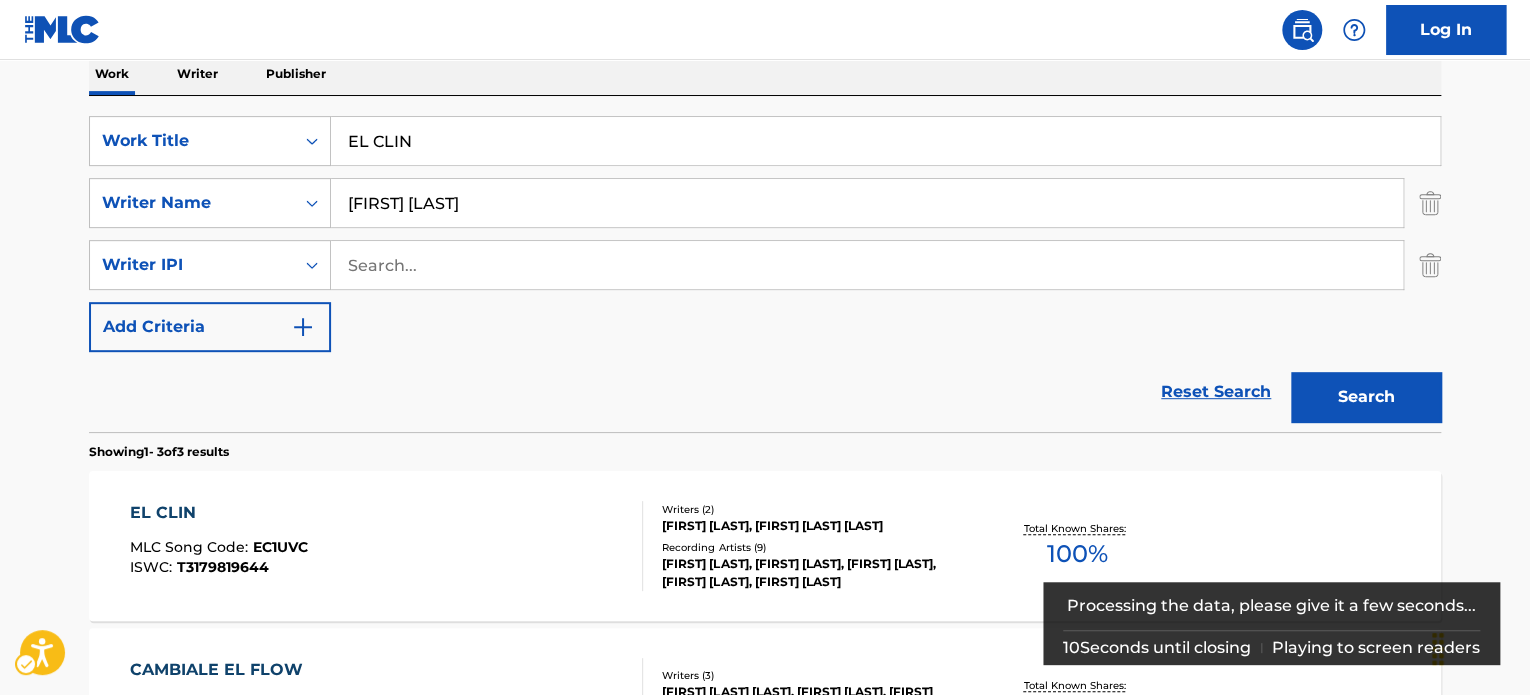 scroll, scrollTop: 378, scrollLeft: 0, axis: vertical 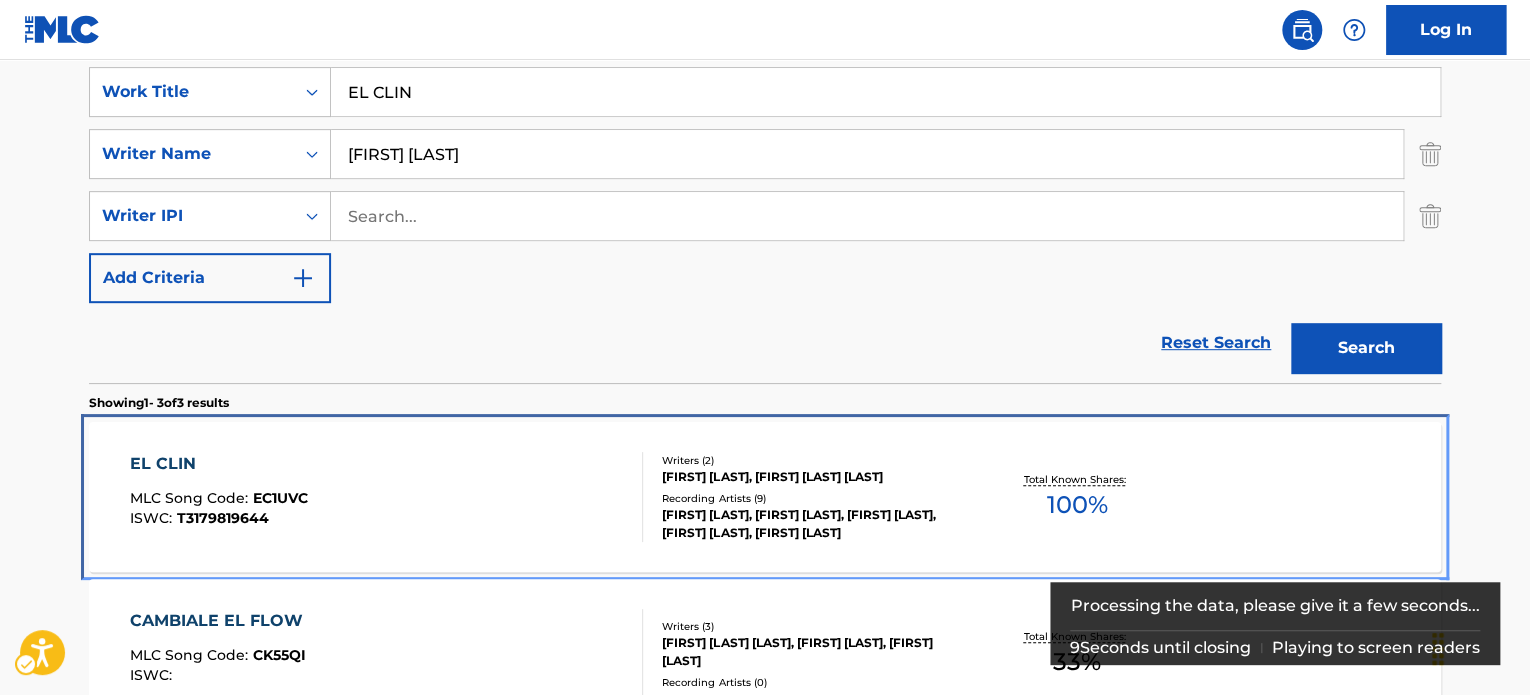 click on "Writers ( 2 )" at bounding box center (813, 460) 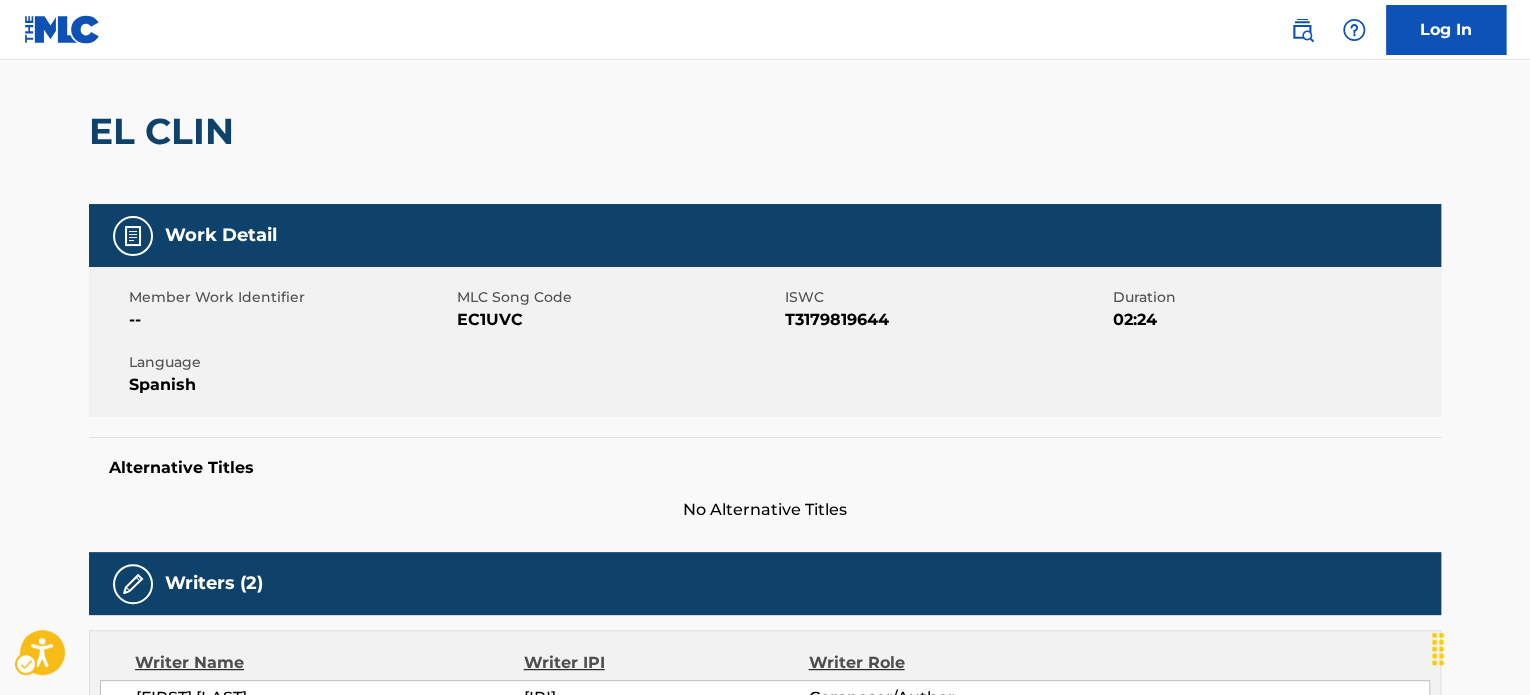 scroll, scrollTop: 0, scrollLeft: 0, axis: both 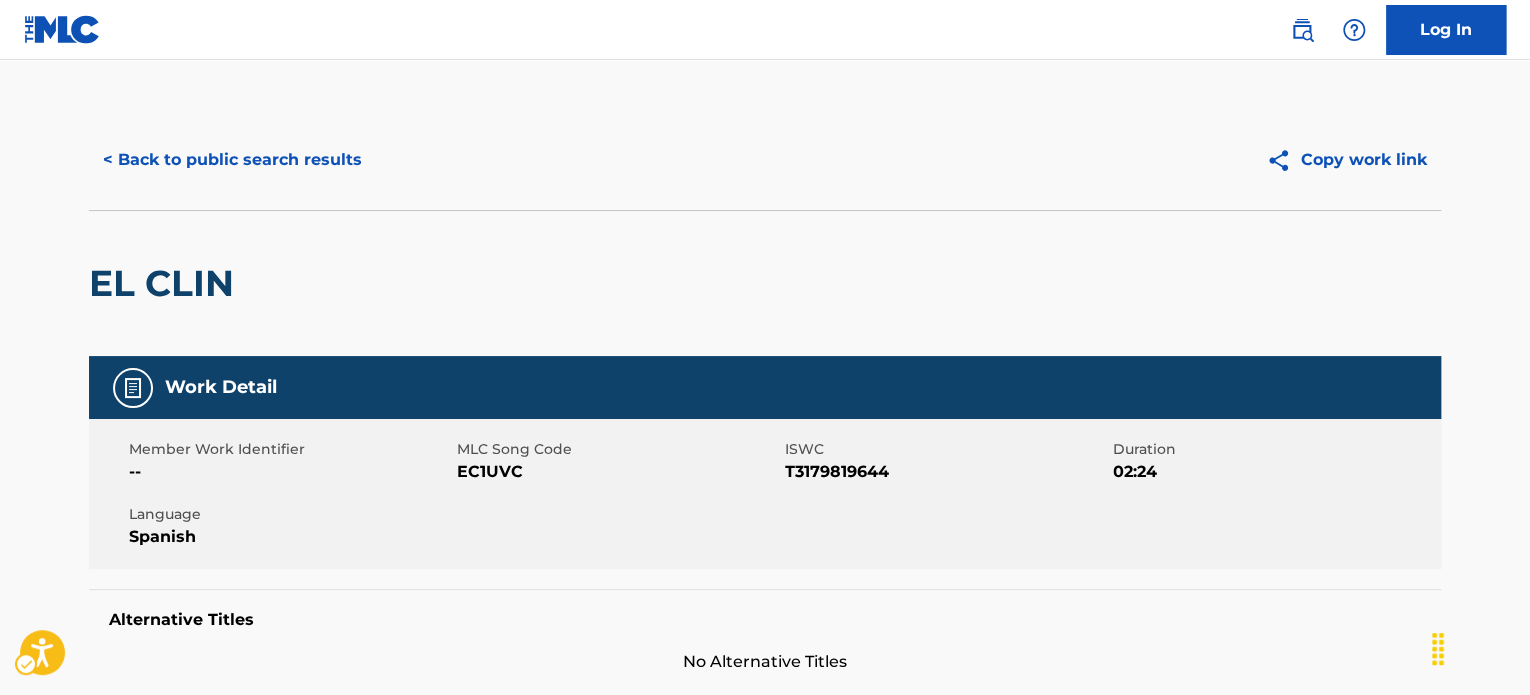 click on "ISWC -  T3179819644" at bounding box center (946, 472) 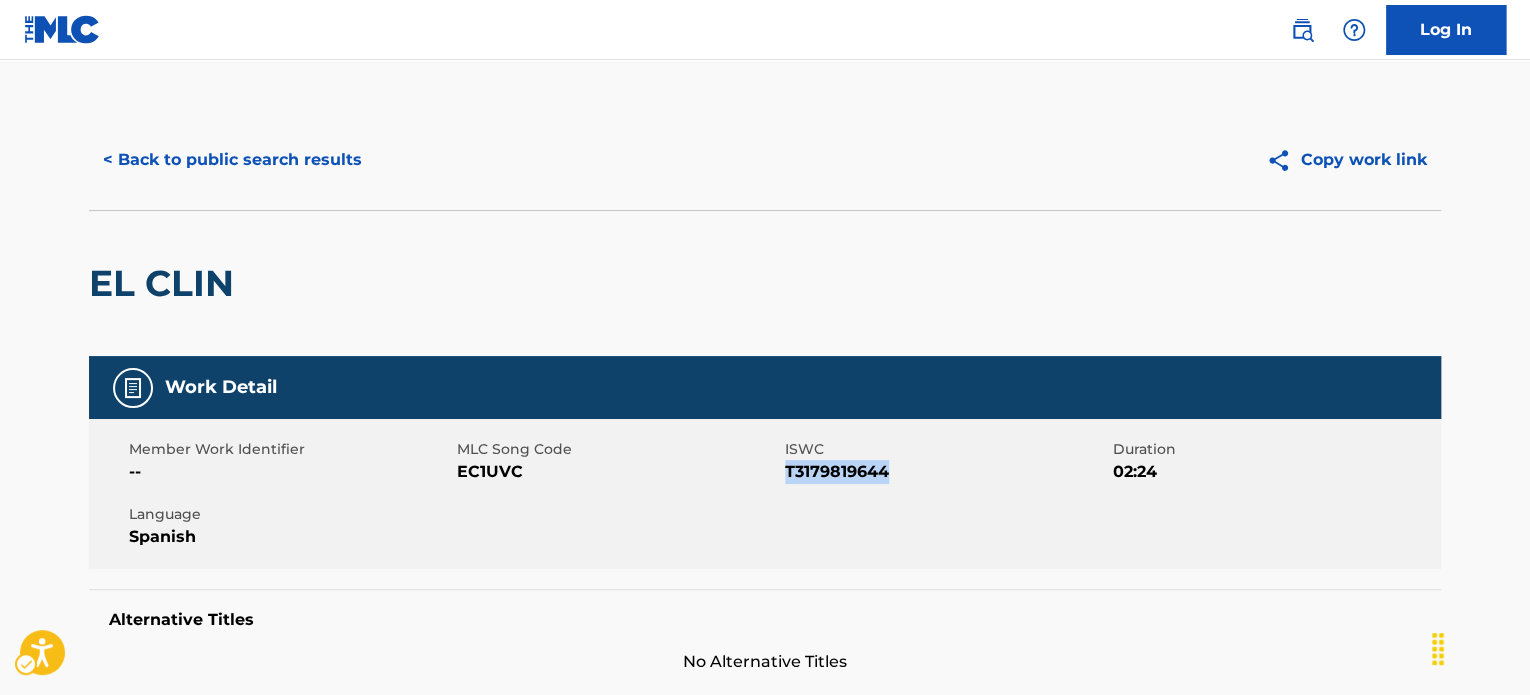 click on "ISWC -  T3179819644" at bounding box center (946, 472) 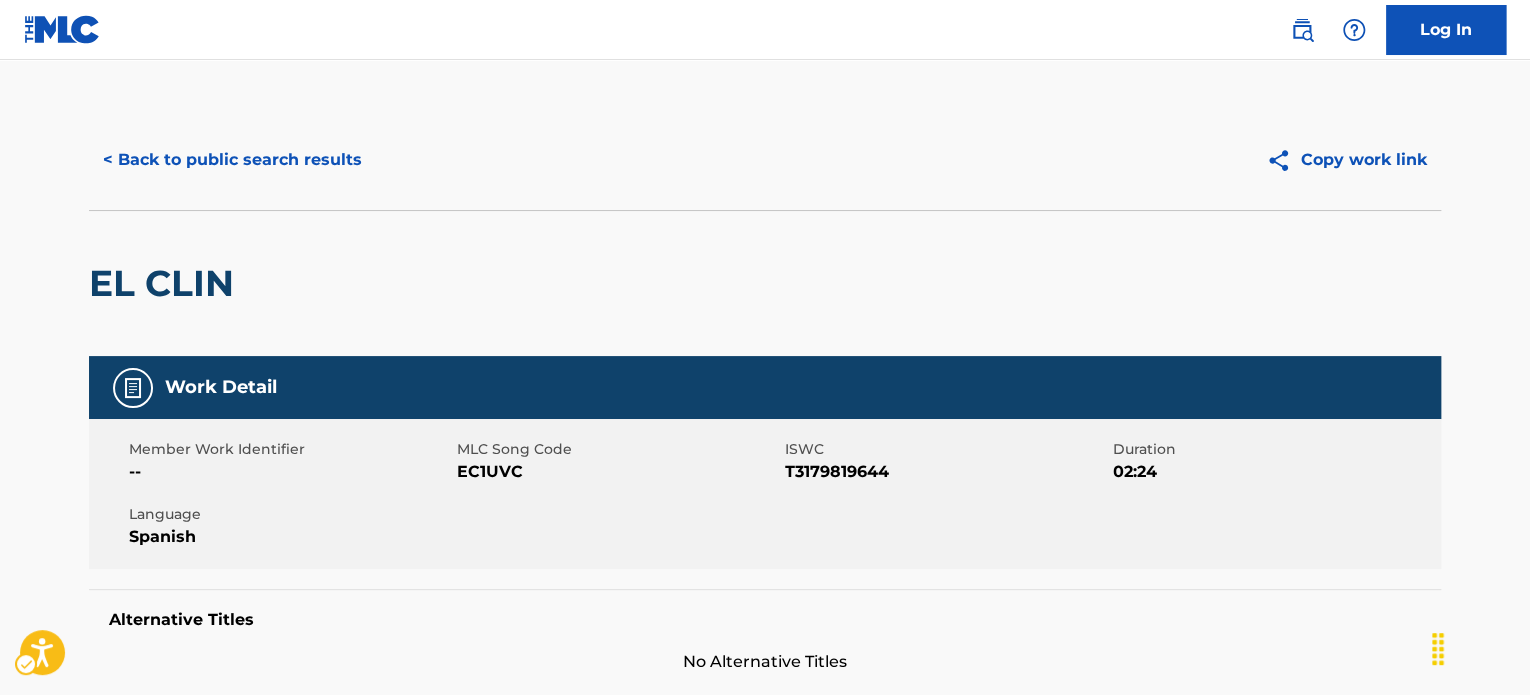 click on "< Back to public search results Copy work link [FIRST]     Work Detail   Member Work Identifier -- MLC Song Code MLC Song Code -  [CODE] ISWC ISWC -  [ISWC] Duration 02:24 Language Spanish Alternative Titles No Alternative Titles Writers   (2) Writer Name Writer IPI Writer Role [FIRST] [LAST] [IPI] Composer/Author [FIRST] [LAST] [IPI] Composer/Author Publishers   (2) Total shares:  100 % Publisher Name Publisher IPI Publisher Number Represented Writers Collection Share Contact Details SONGS OF [NAME] [IPI] [CODE] [FIRST] 50% Songs Of [NAME] [EMAIL] Administrator Name Administrator IPI Administrator Number Collection Share Contact Details ONERPM SONGS [IPI] [CODE] 50% ONErpm Publishing publishing-conflicts@onerpm.com Admin Original Publisher Connecting Line Publisher Name Publisher IPI Publisher Number Represented Writers [NAME] [IPI] [CODE] [FIRST] Total shares:  100 % Matched Recordings" at bounding box center [765, 1088] 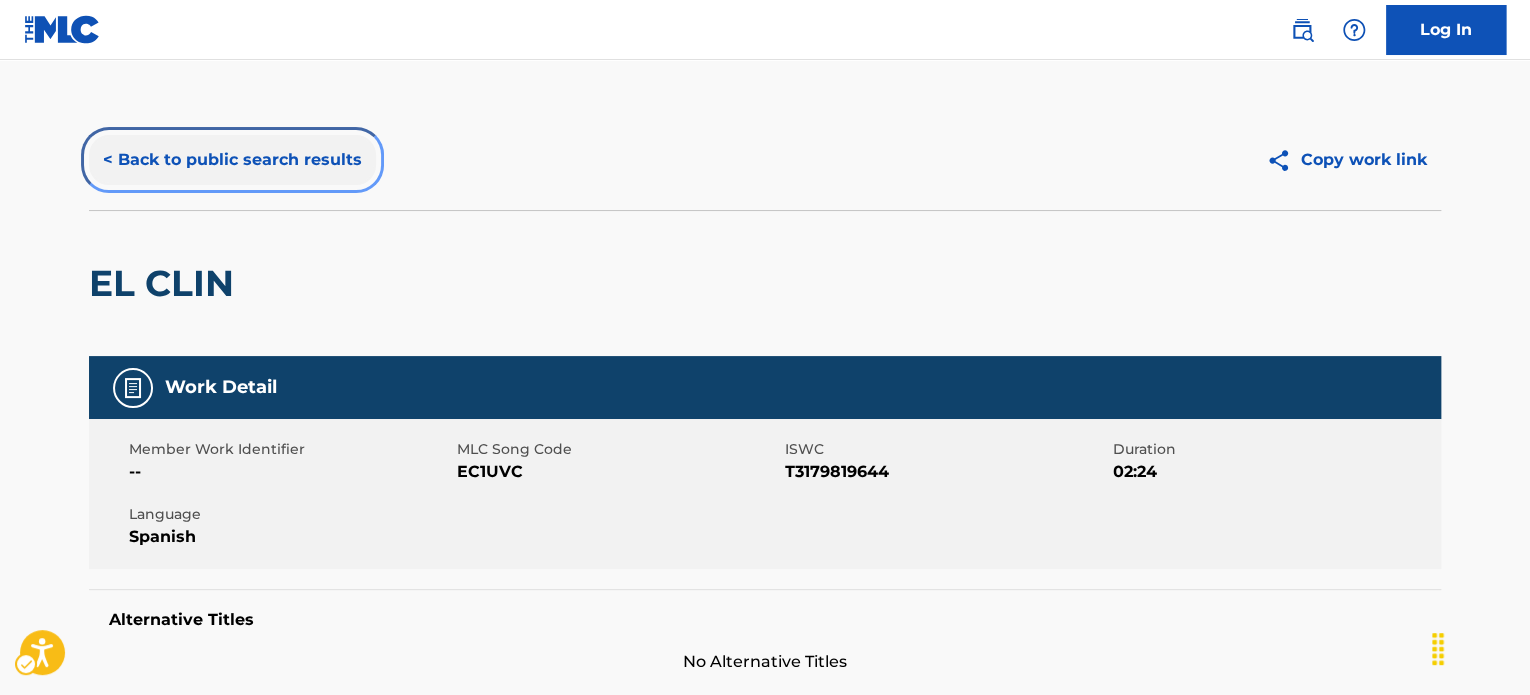 click on "< Back to public search results" at bounding box center (232, 160) 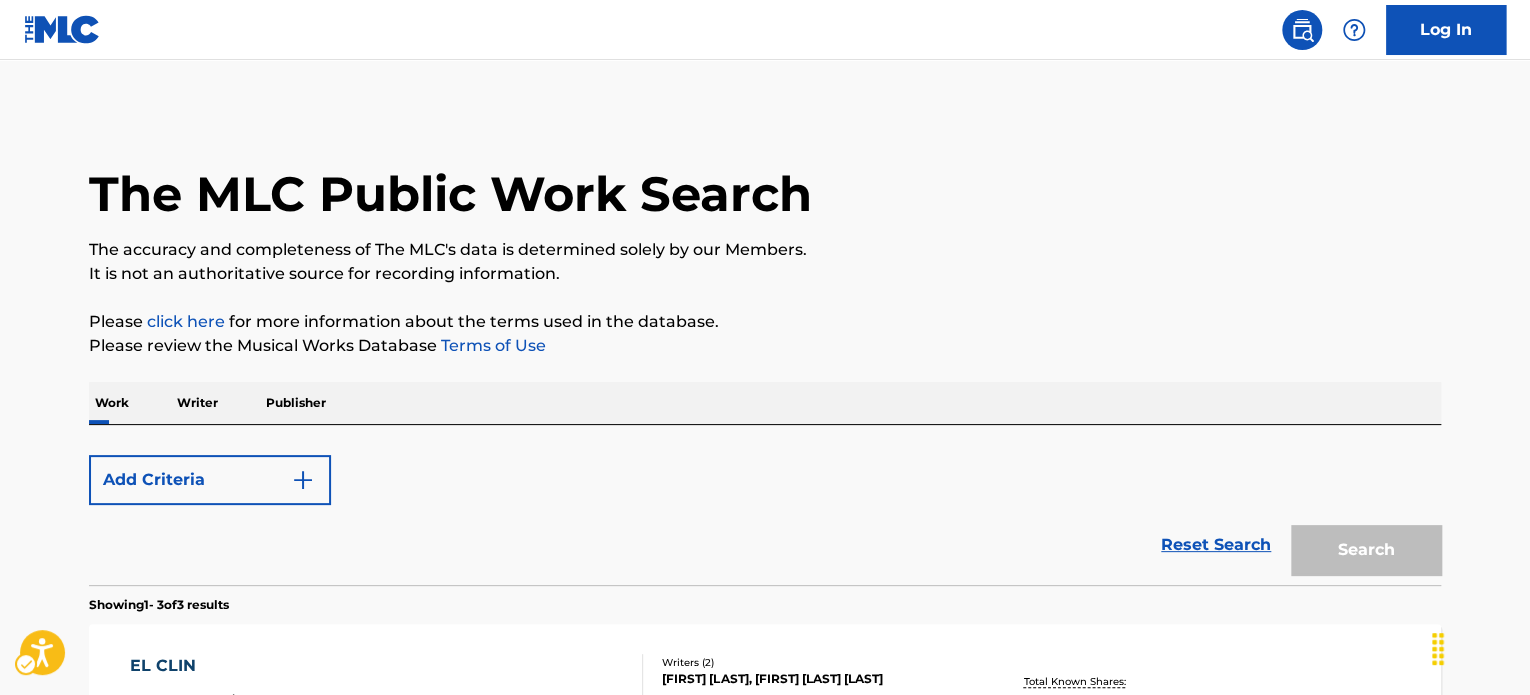 scroll, scrollTop: 378, scrollLeft: 0, axis: vertical 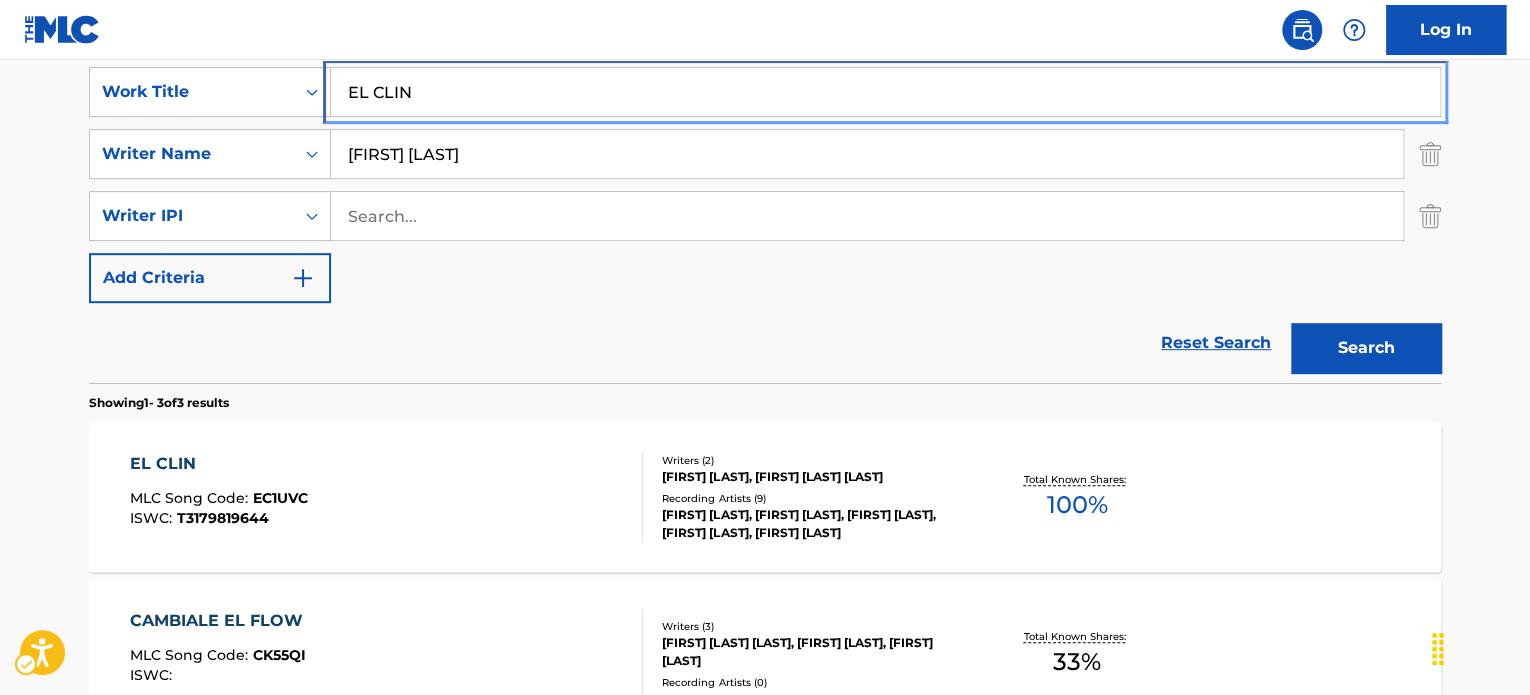 click on "EL CLIN" at bounding box center [885, 92] 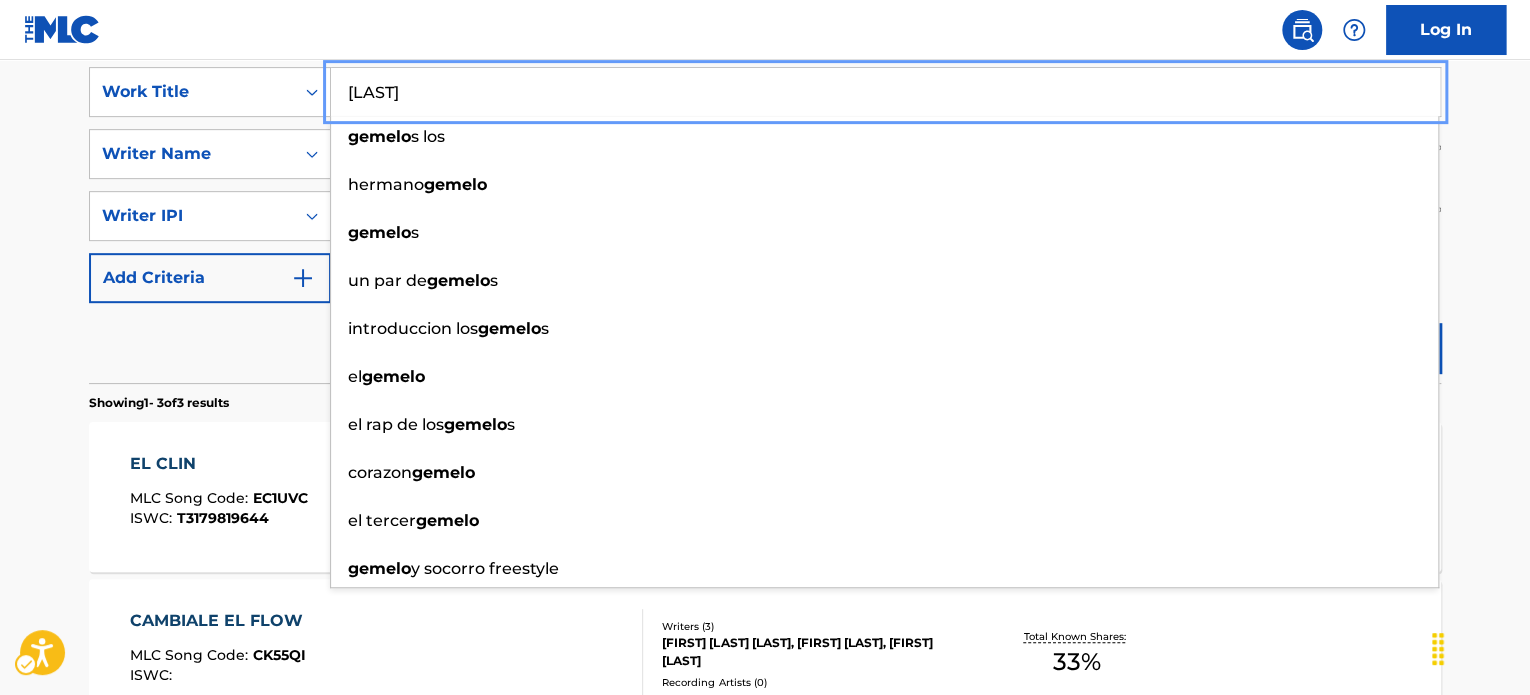 type on "[LAST]" 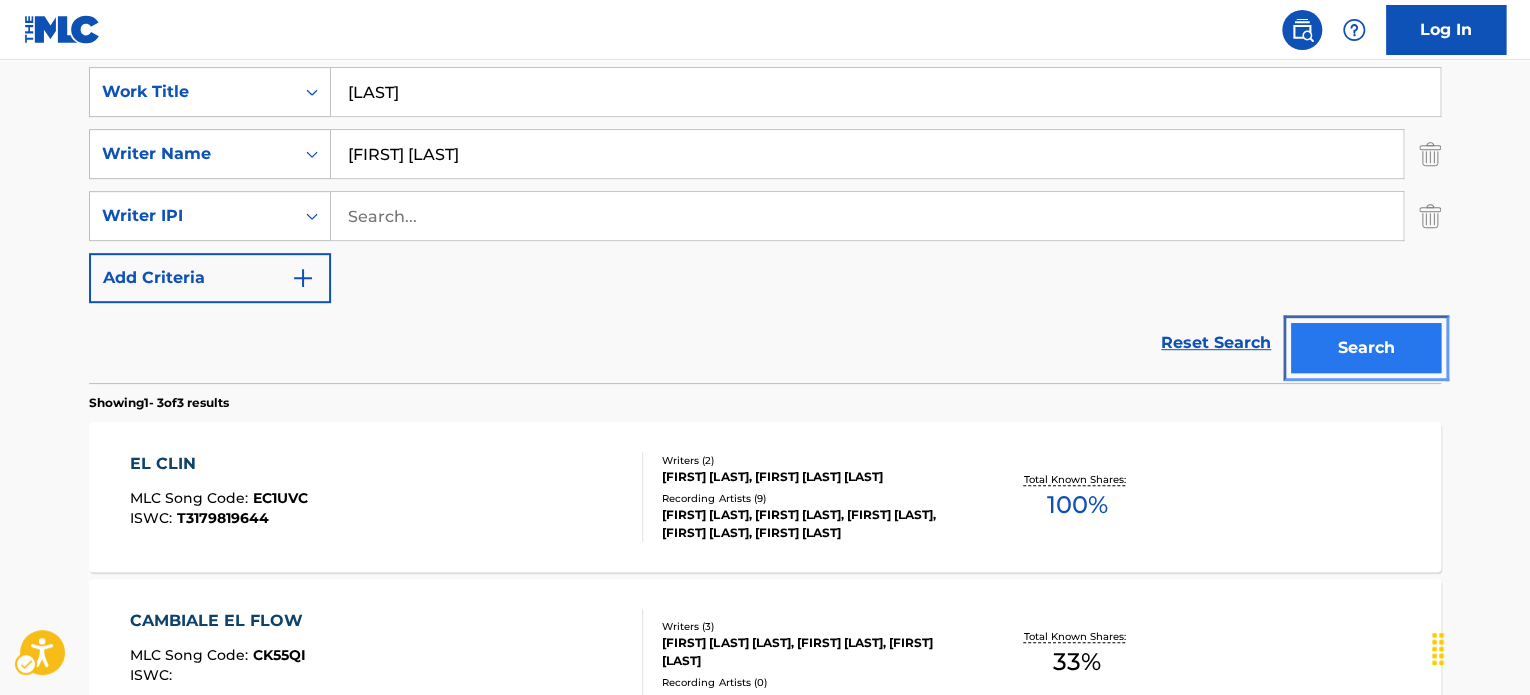 click on "Search" at bounding box center (1366, 348) 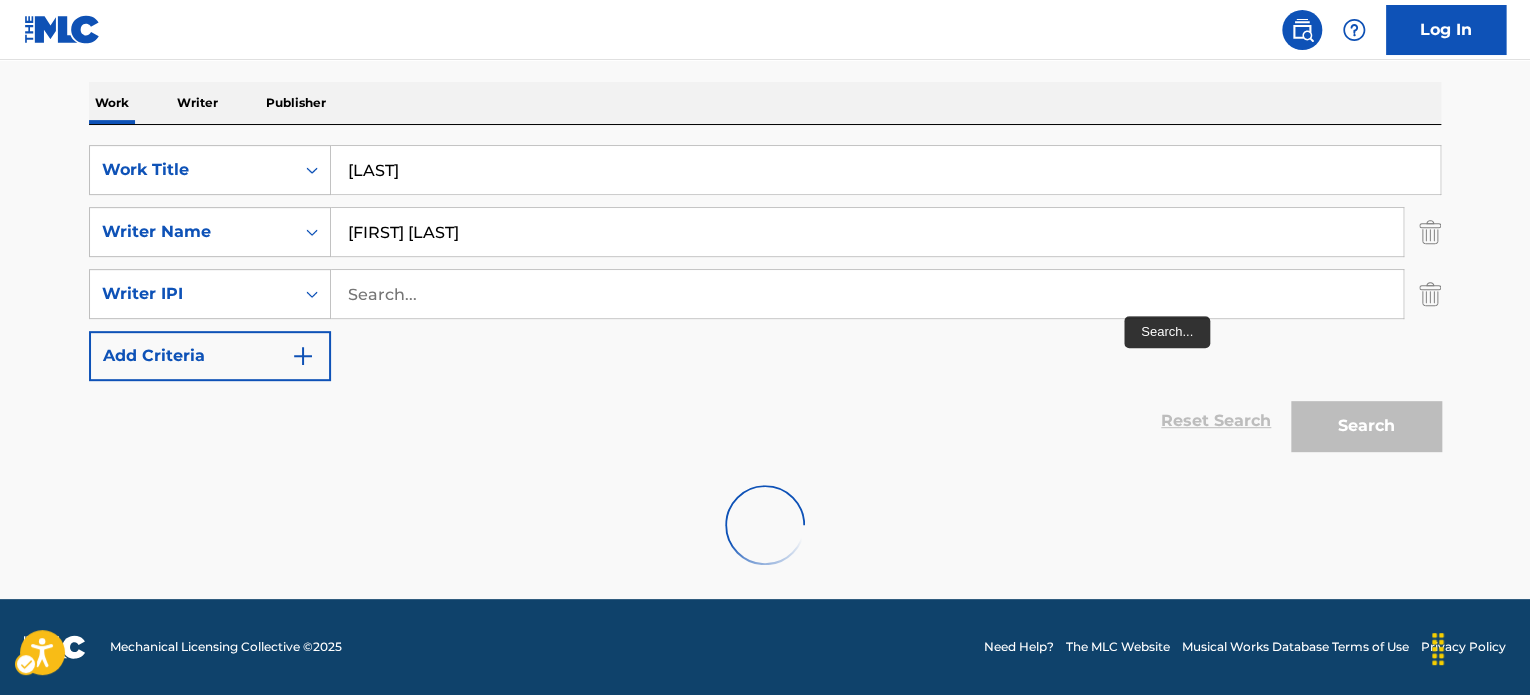 scroll, scrollTop: 378, scrollLeft: 0, axis: vertical 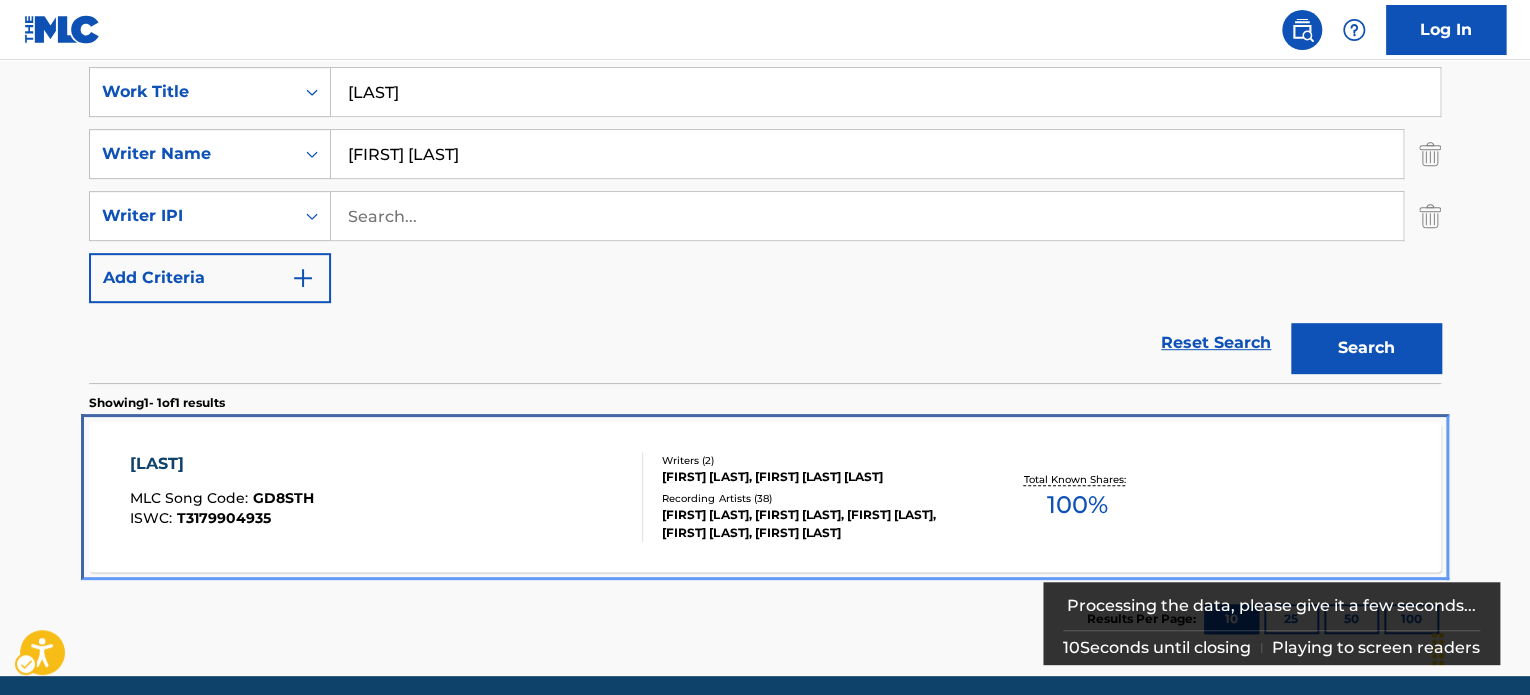 click on "GEMELO MLC Song Code : GD8STH ISWC : T3179904935" at bounding box center (387, 497) 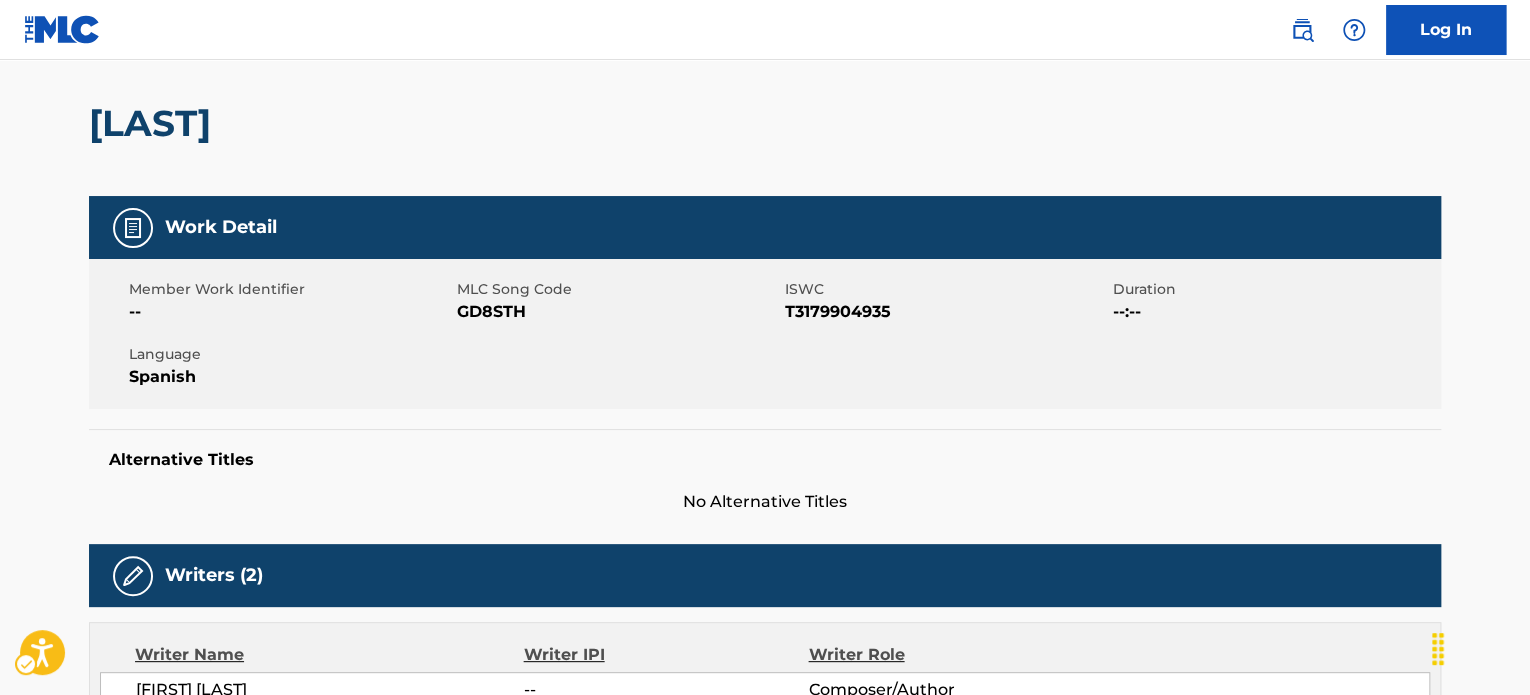 scroll, scrollTop: 0, scrollLeft: 0, axis: both 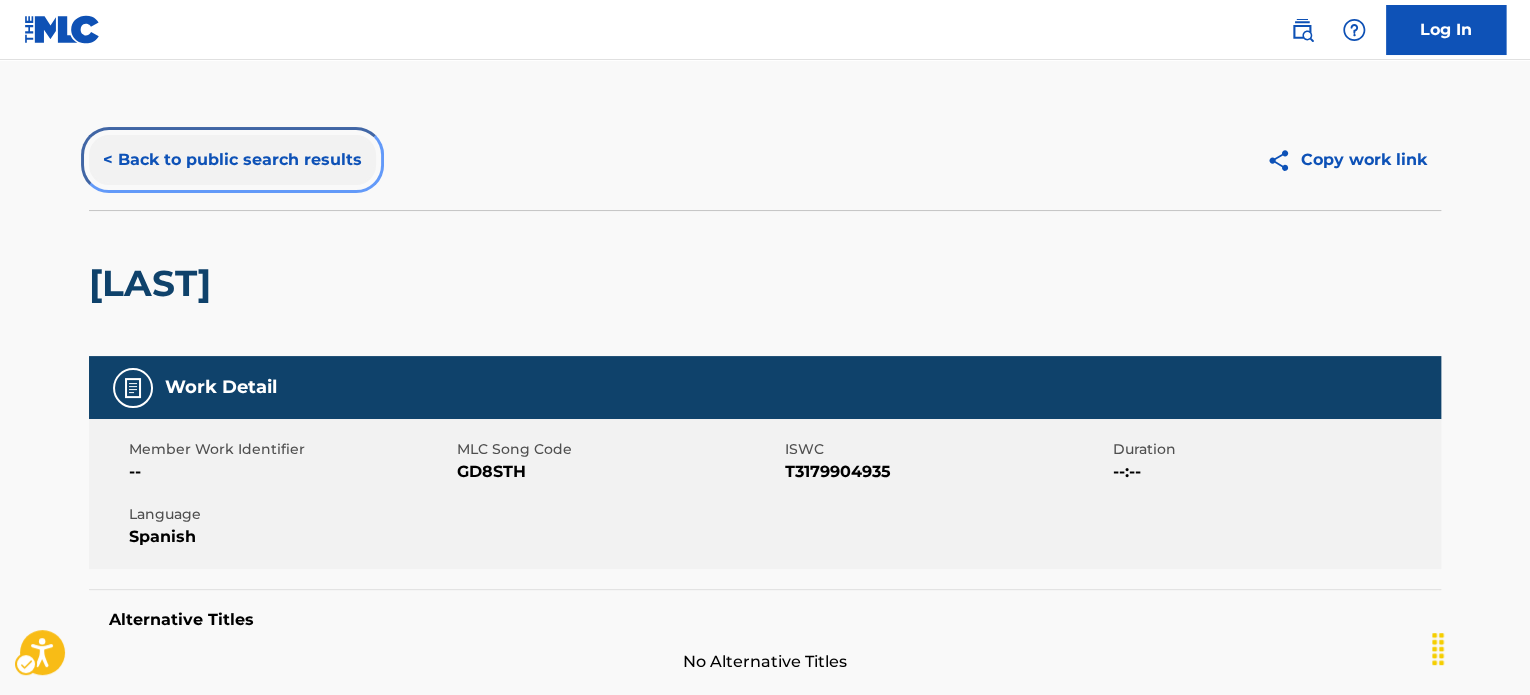 click on "< Back to public search results" at bounding box center [232, 160] 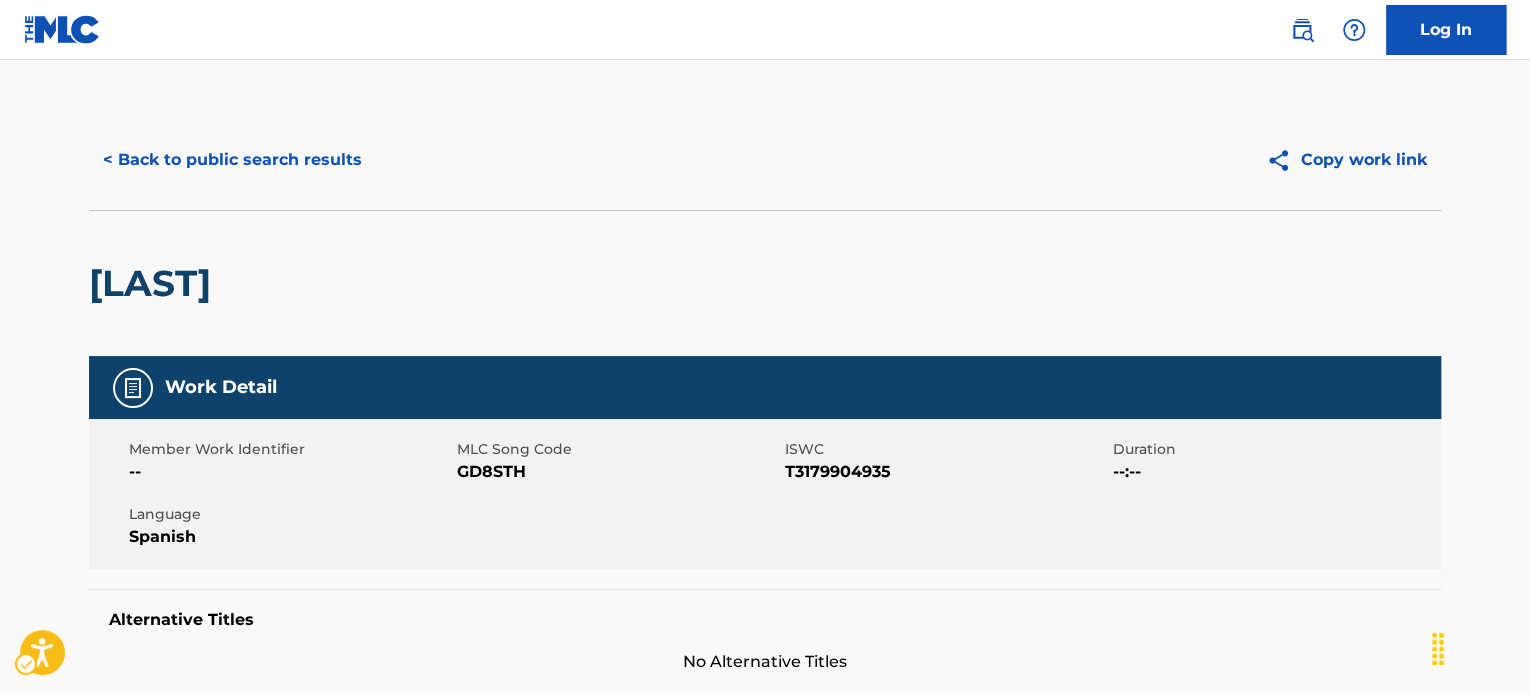 scroll, scrollTop: 278, scrollLeft: 0, axis: vertical 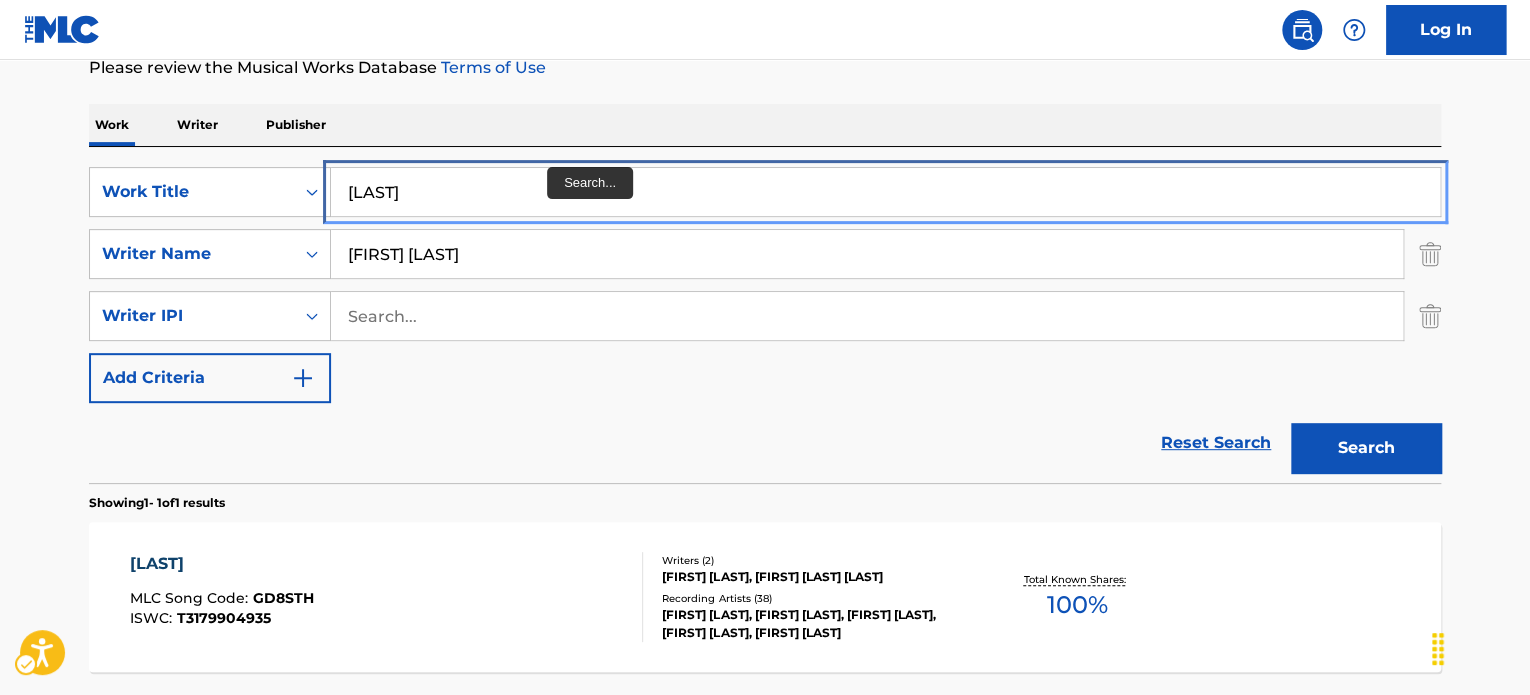 click on "[LAST]" at bounding box center (885, 192) 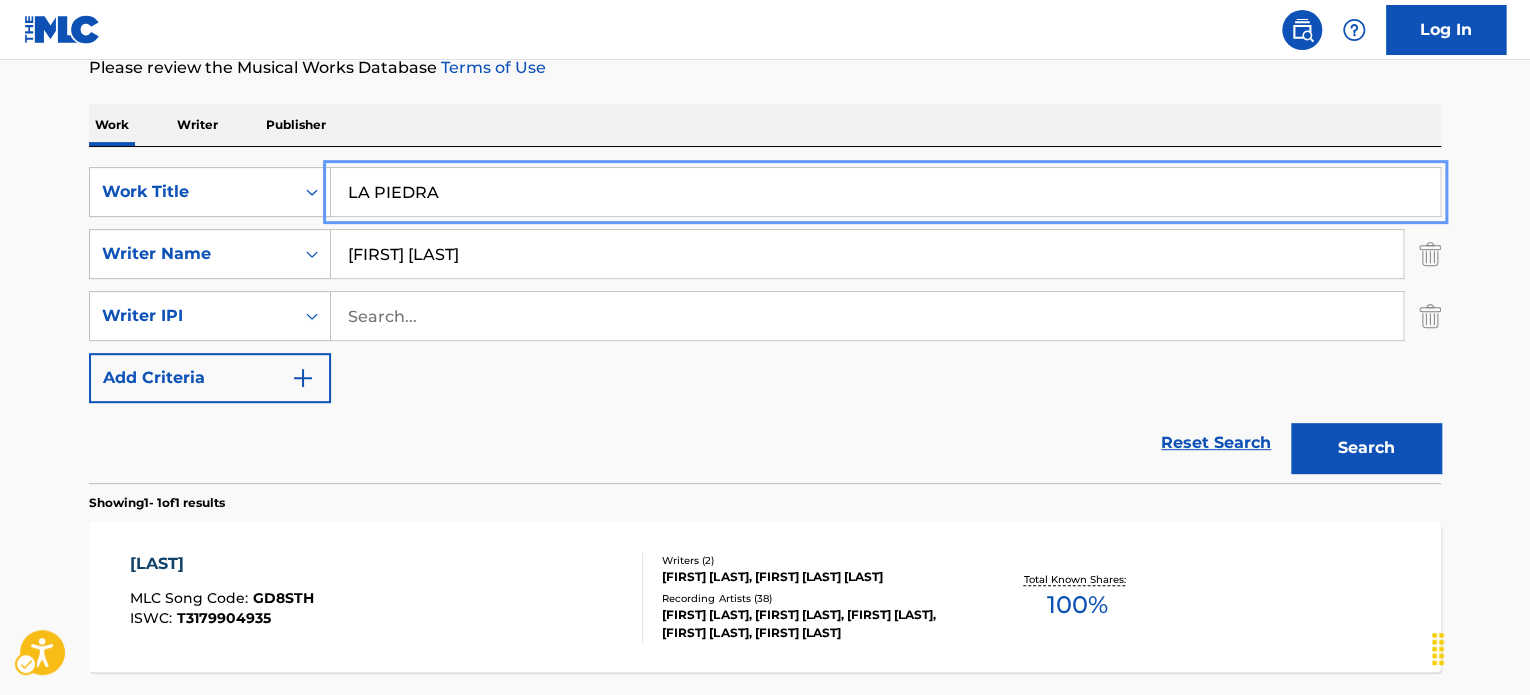 type on "LA PIEDRA" 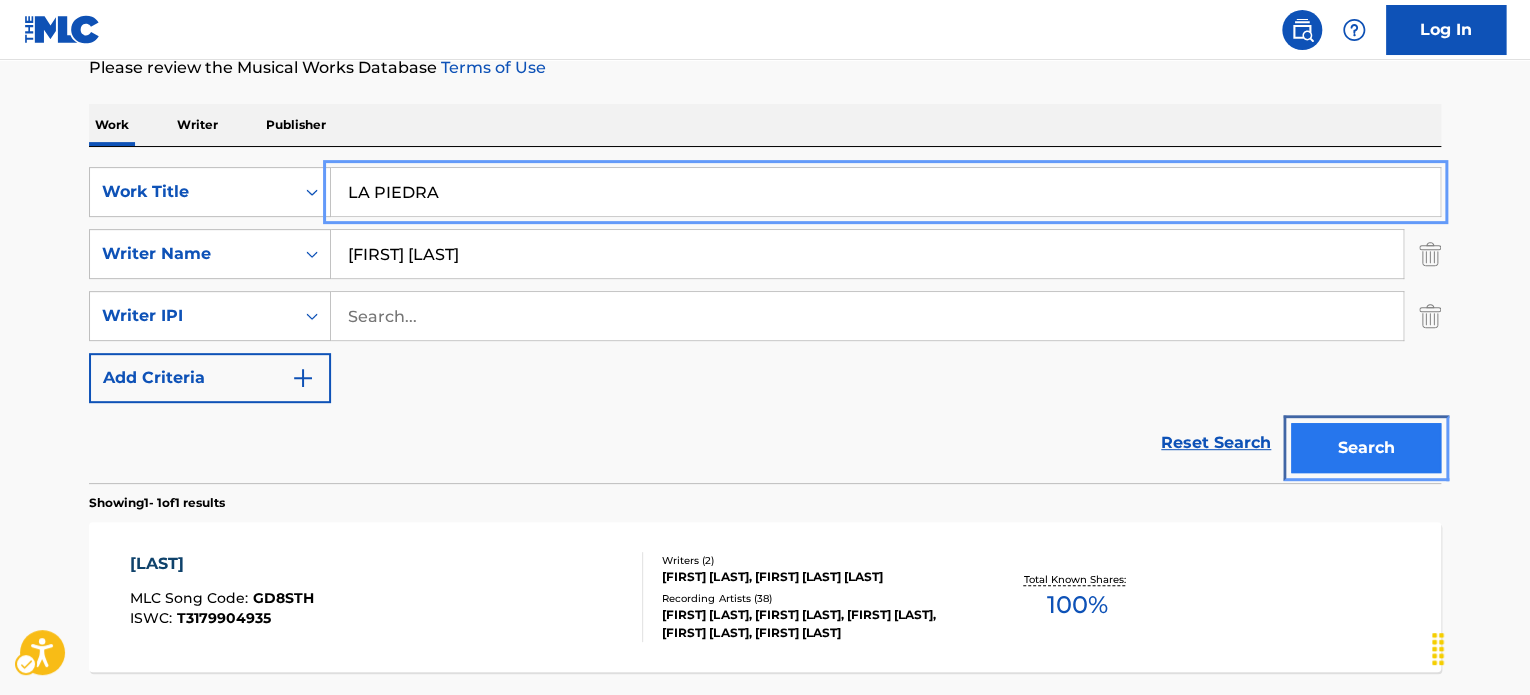 click on "Search" at bounding box center [1366, 448] 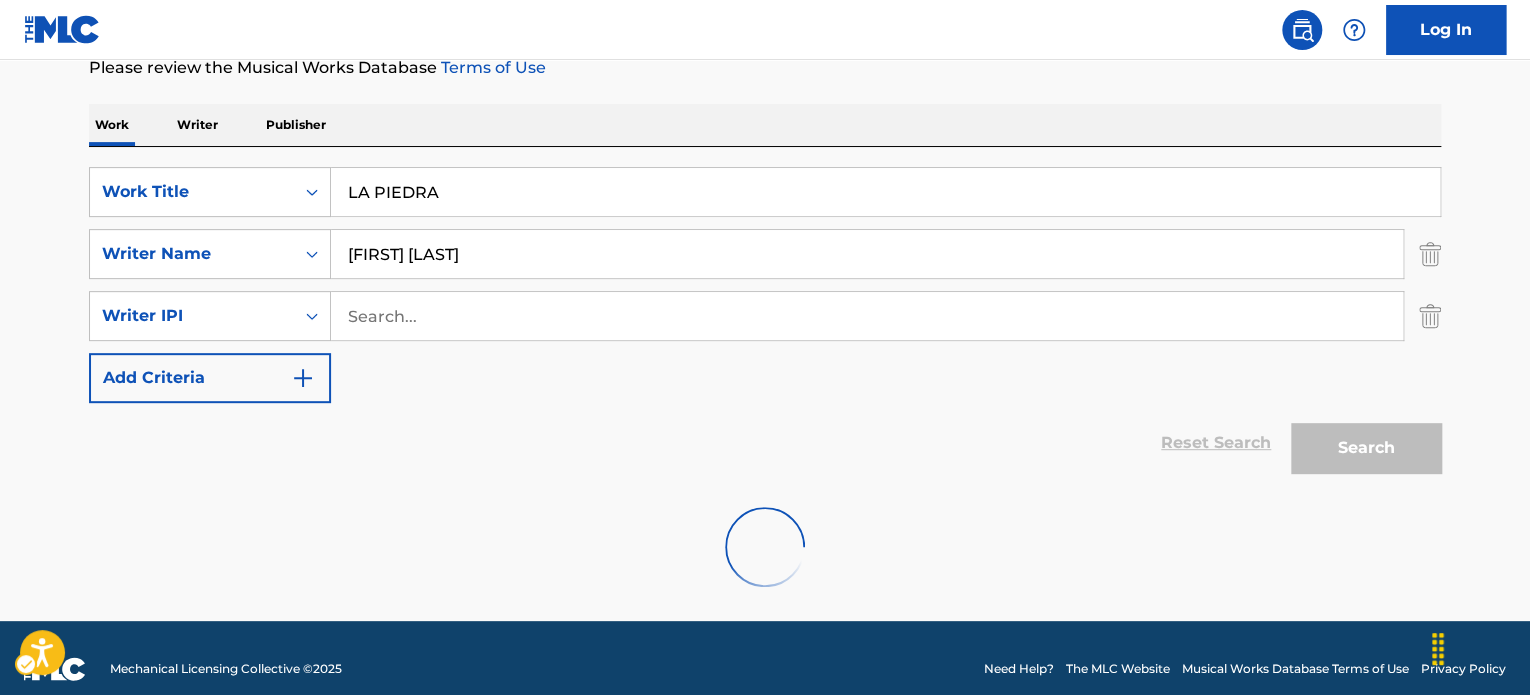click on "Search" at bounding box center (1361, 443) 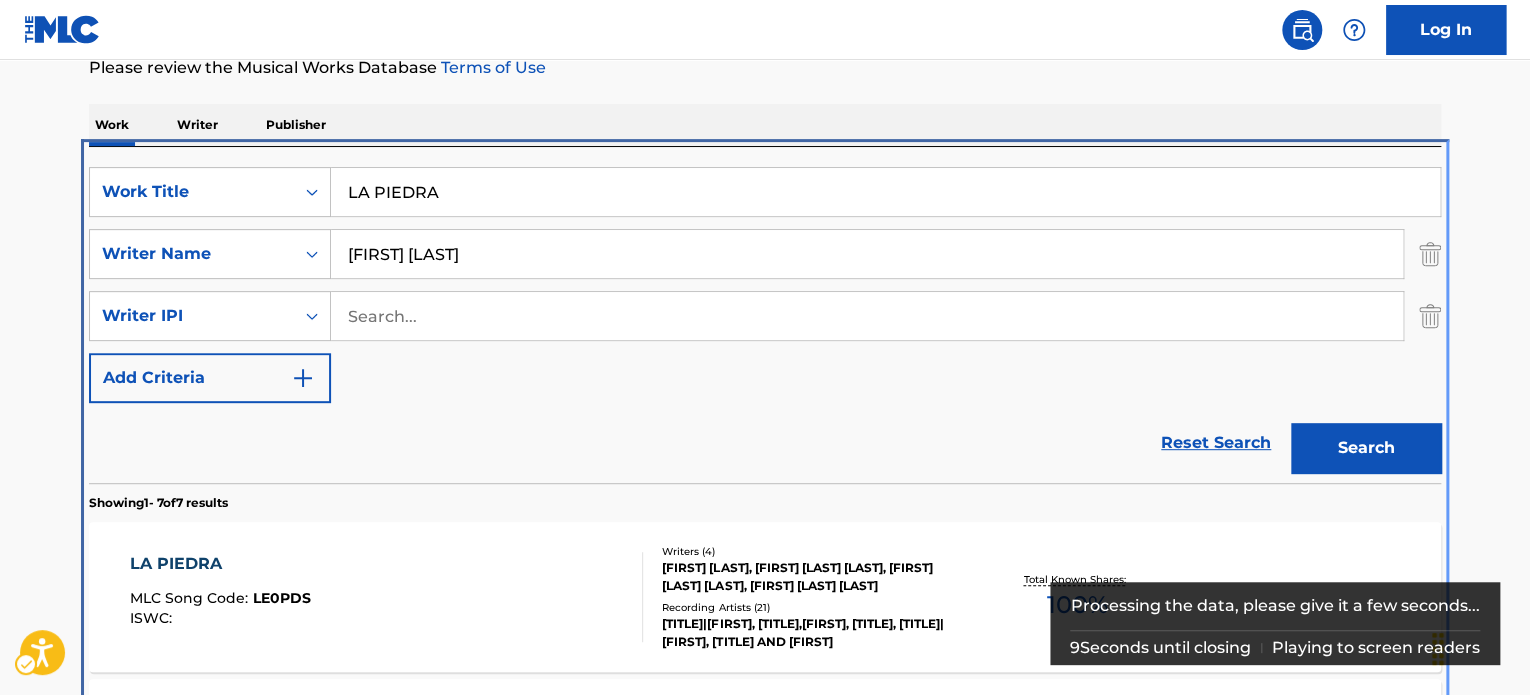 scroll, scrollTop: 424, scrollLeft: 0, axis: vertical 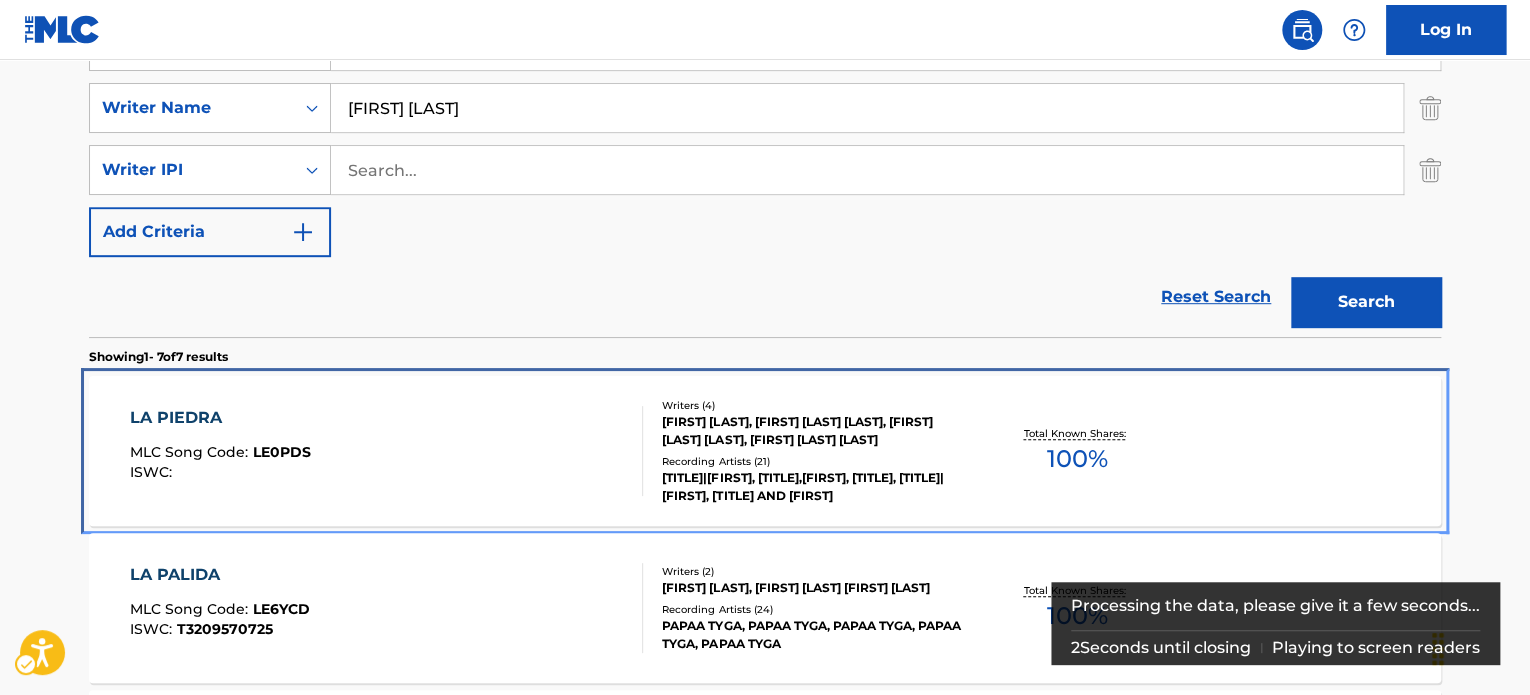 click on "LA PIEDRA MLC Song Code : LE0PDS ISWC :" at bounding box center (387, 451) 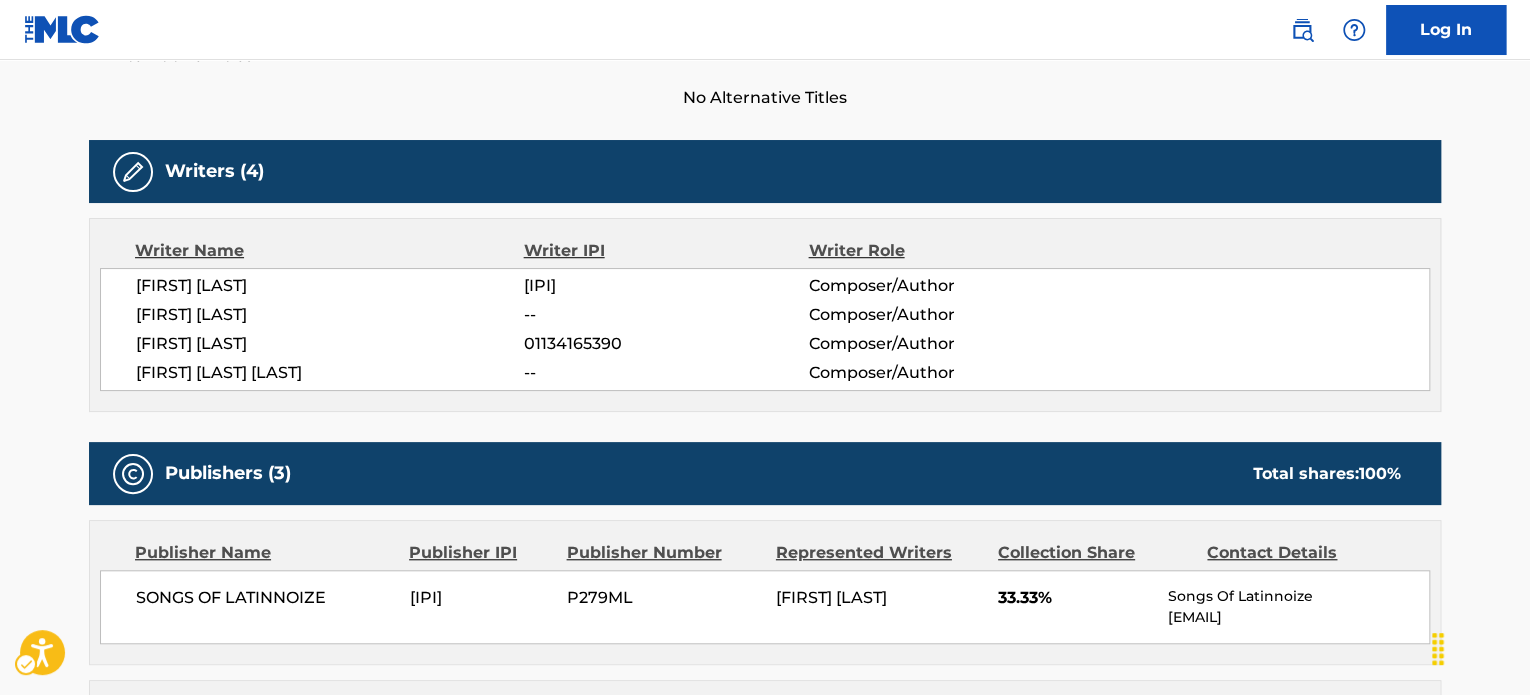 scroll, scrollTop: 600, scrollLeft: 0, axis: vertical 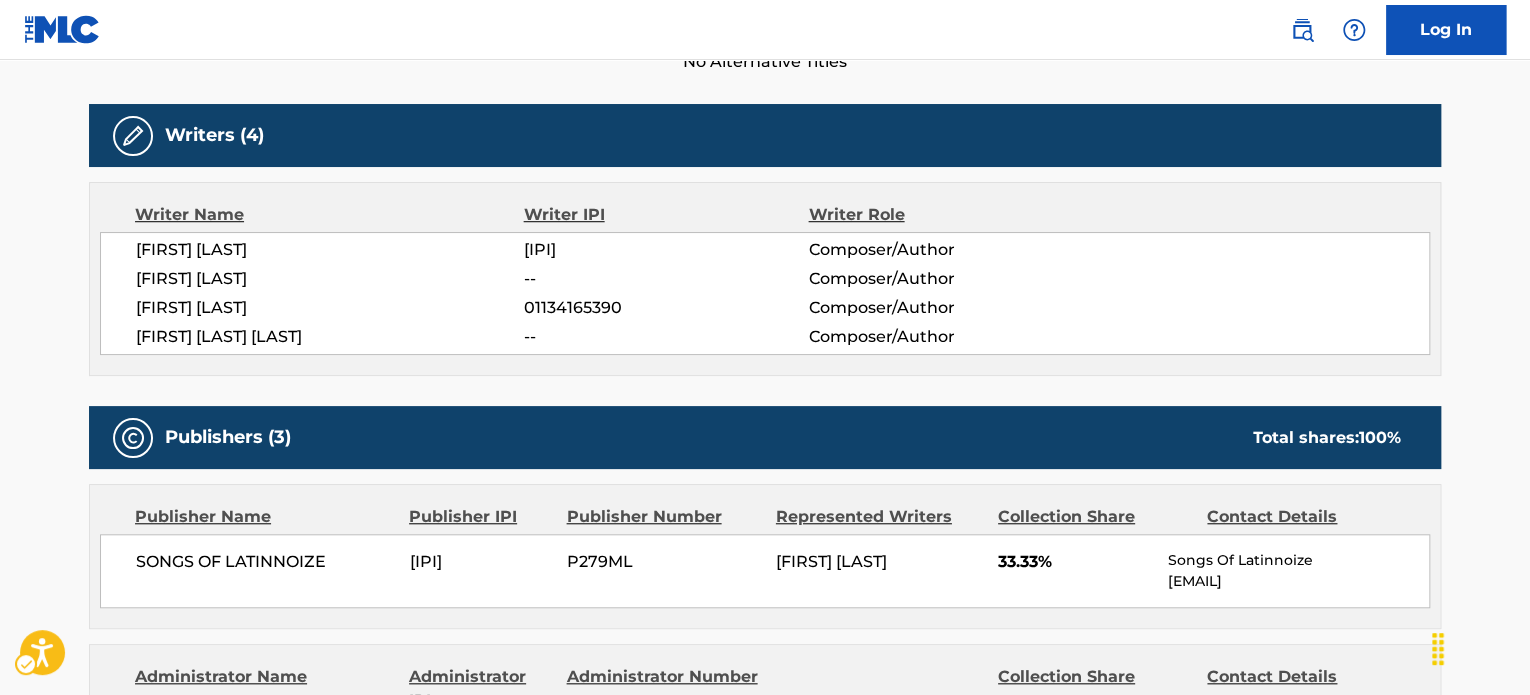 click on "Publishers   (3) Total shares:  100 %" at bounding box center [765, 437] 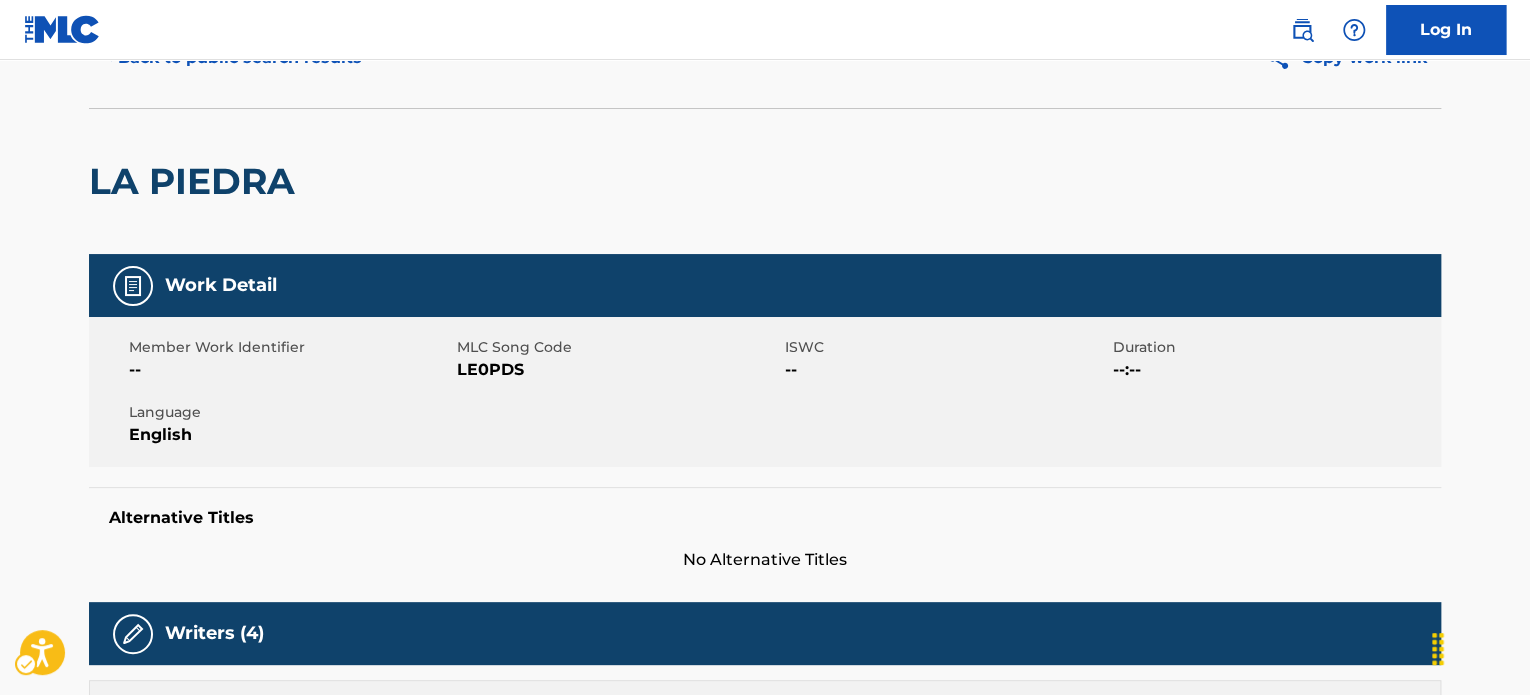 scroll, scrollTop: 0, scrollLeft: 0, axis: both 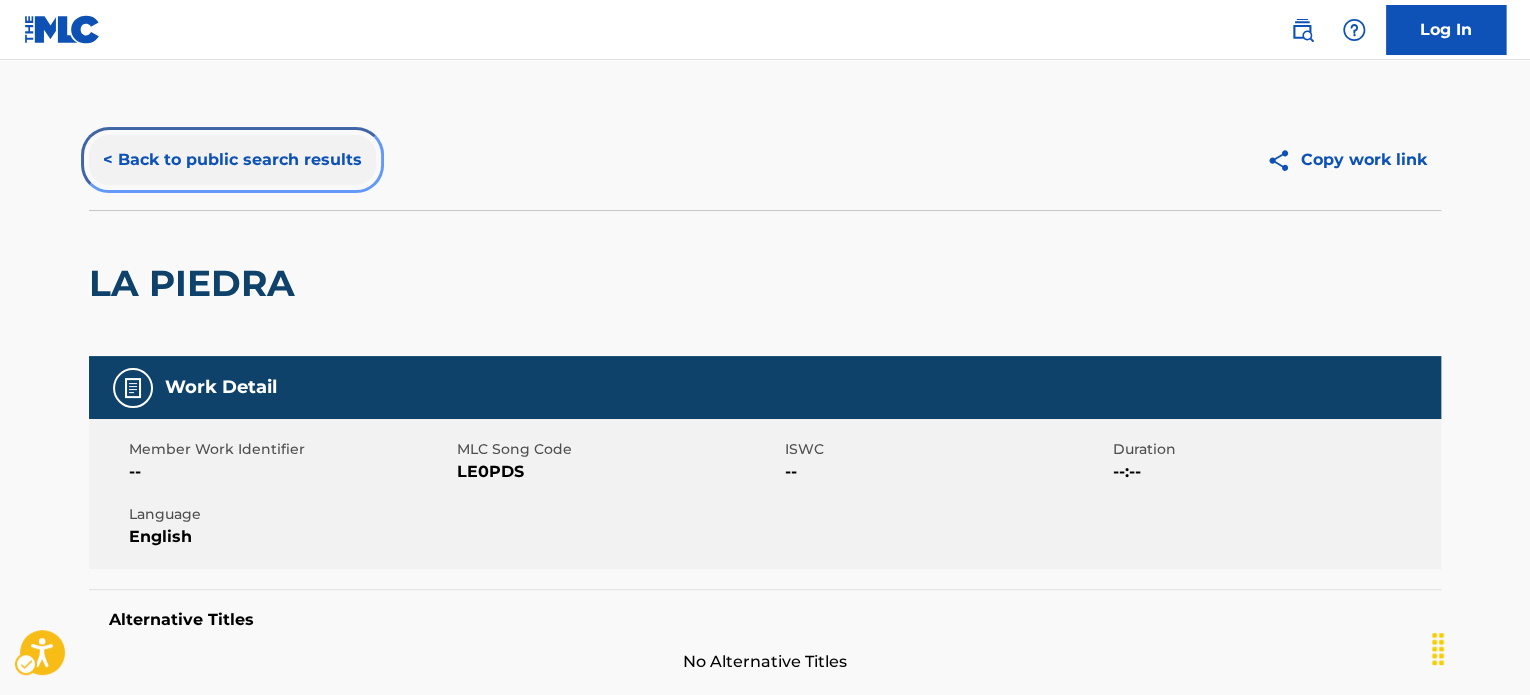 drag, startPoint x: 162, startPoint y: 154, endPoint x: 203, endPoint y: 162, distance: 41.773197 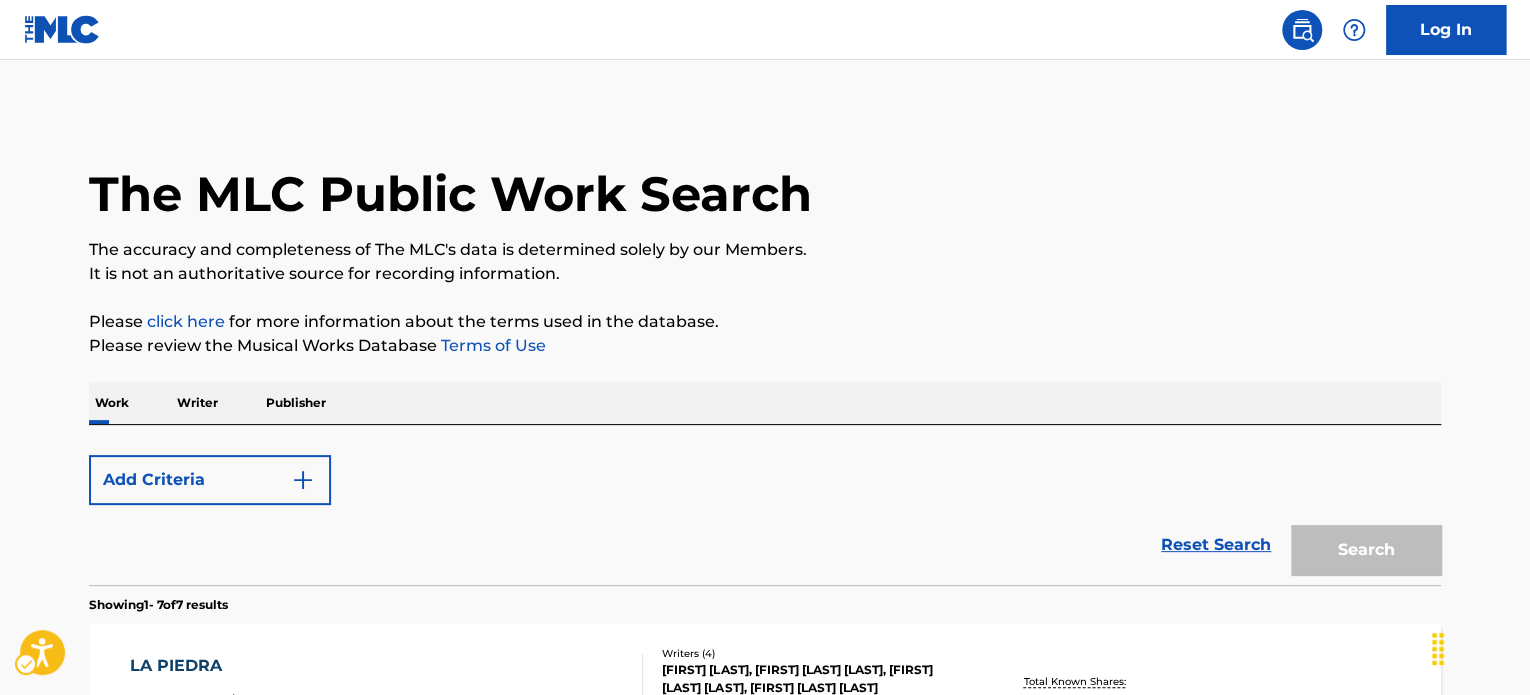 scroll, scrollTop: 424, scrollLeft: 0, axis: vertical 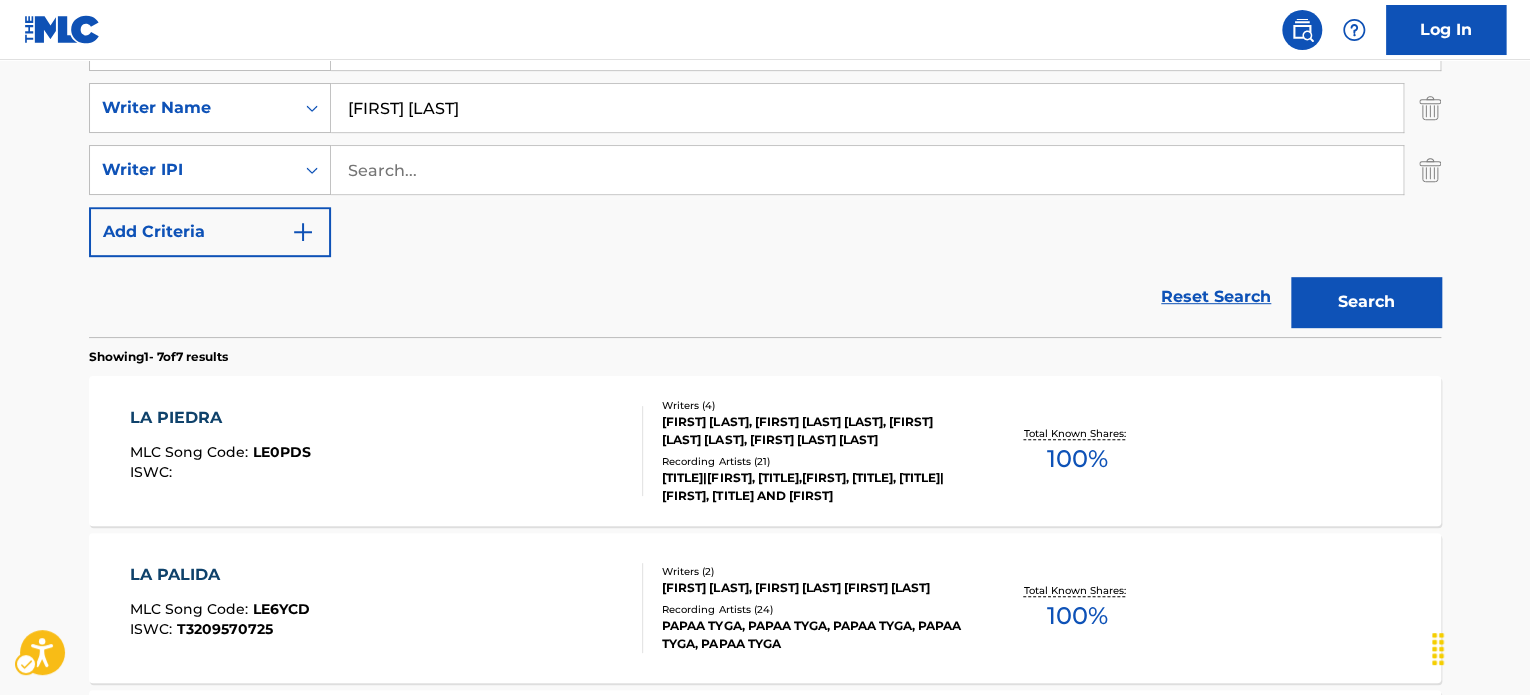 click on "Showing  1  -   7  of  7   results" at bounding box center (765, 351) 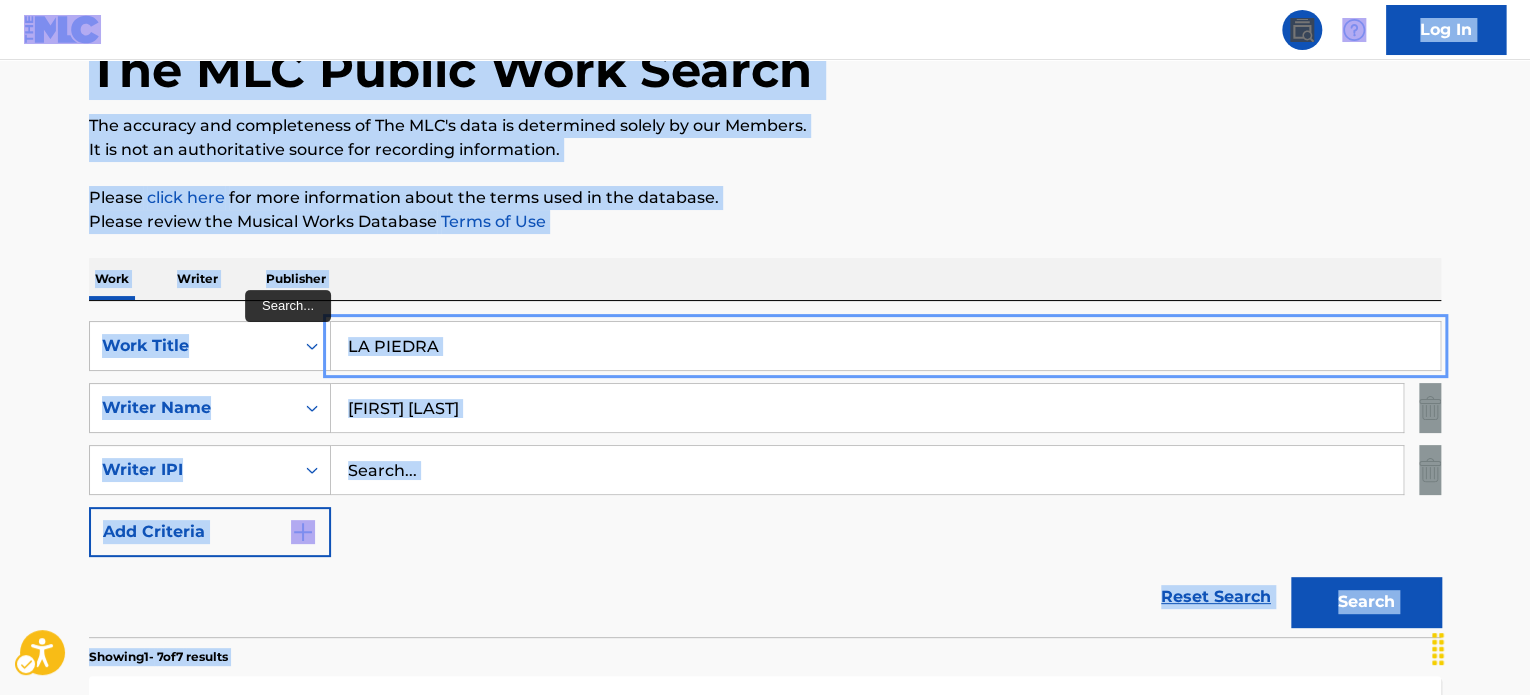 click on "LA PIEDRA" at bounding box center (885, 346) 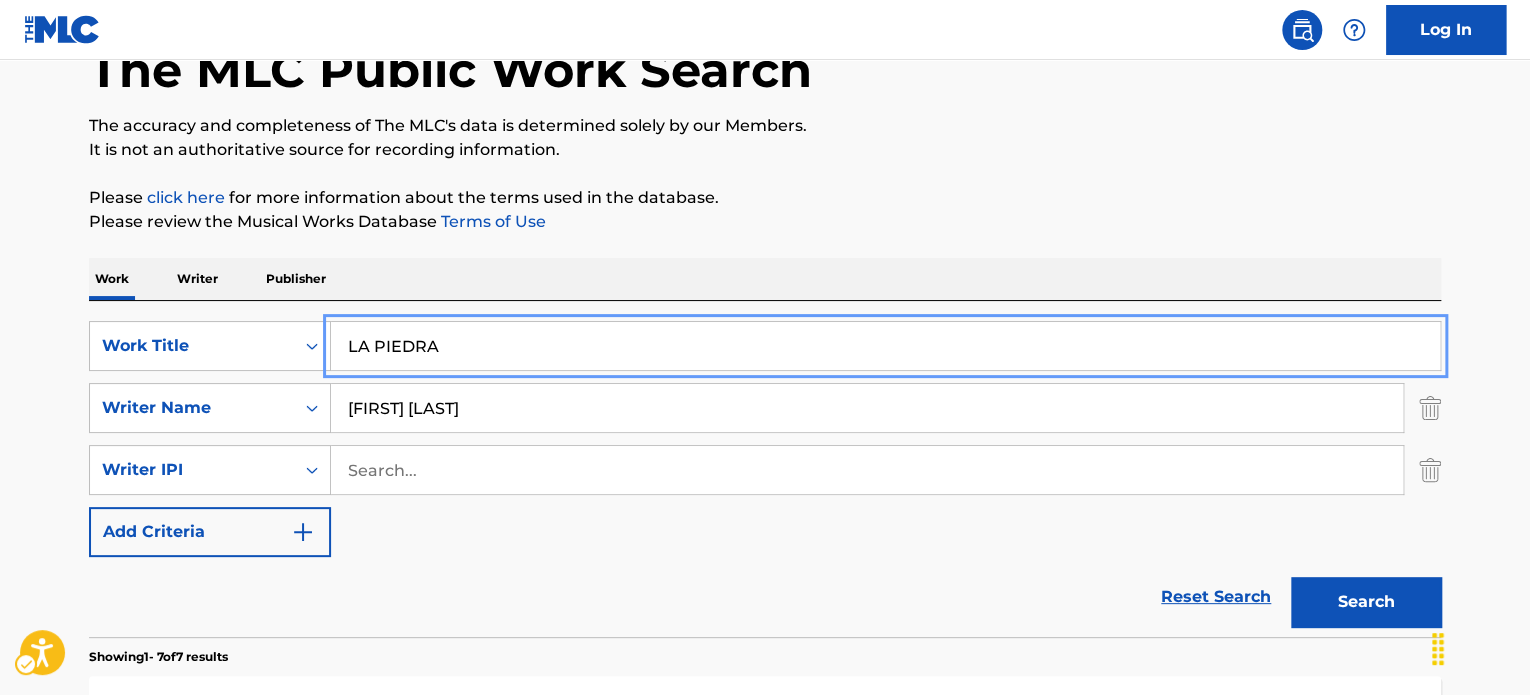 paste on "ONAN" 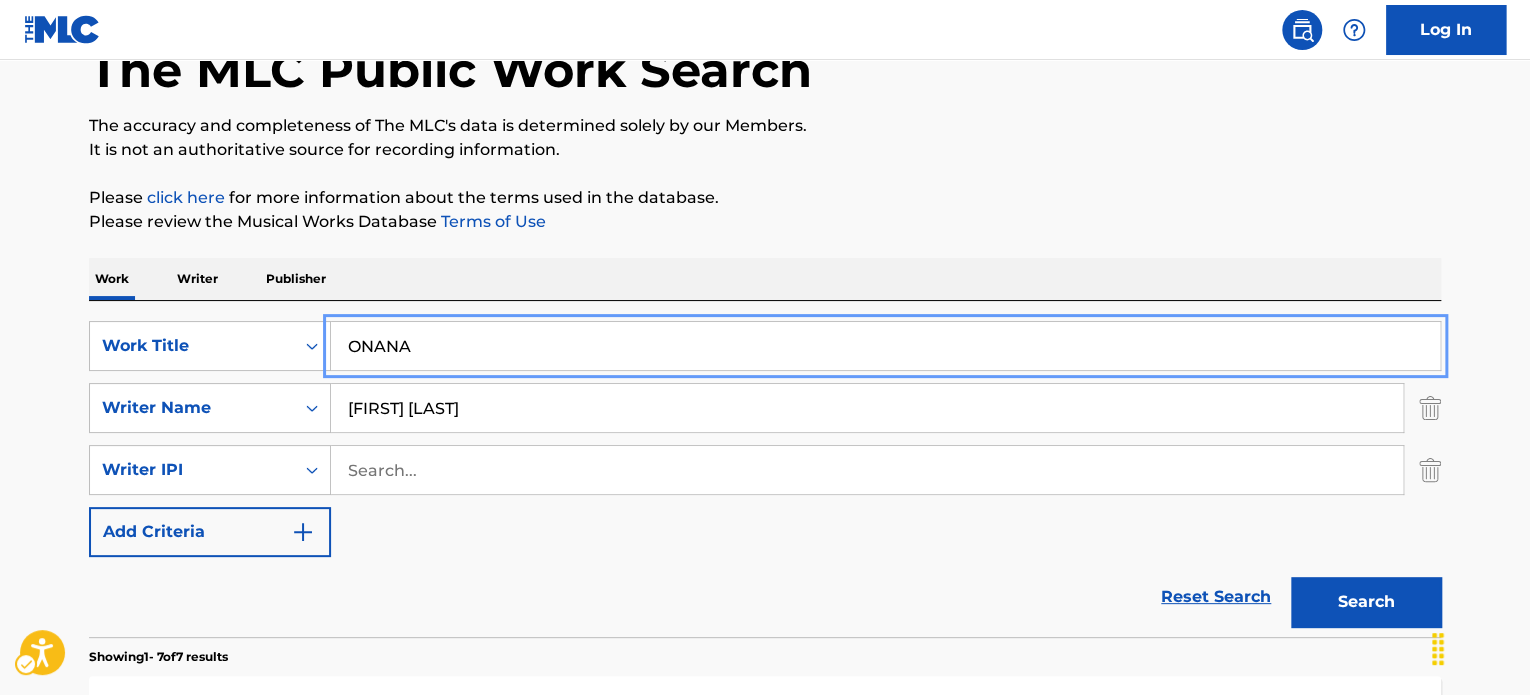 type on "ONANA" 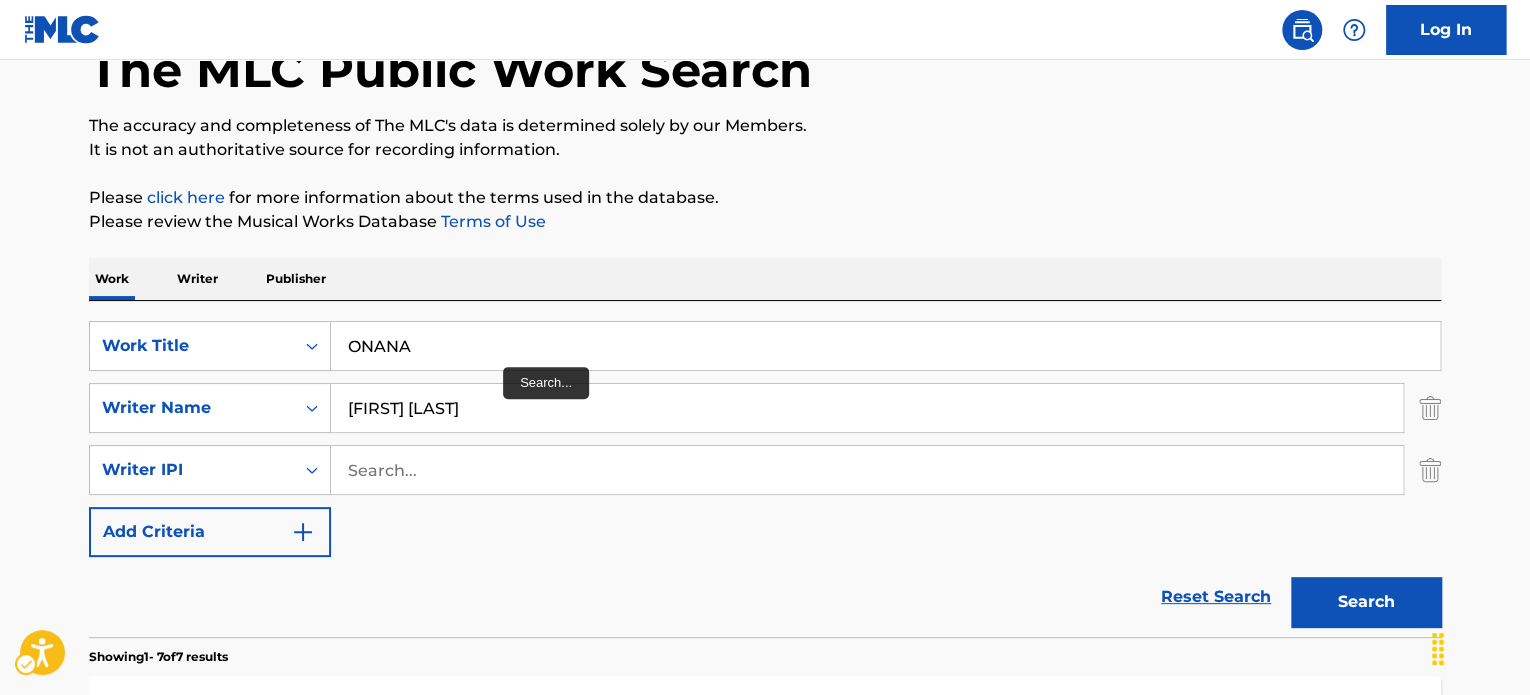scroll, scrollTop: 224, scrollLeft: 0, axis: vertical 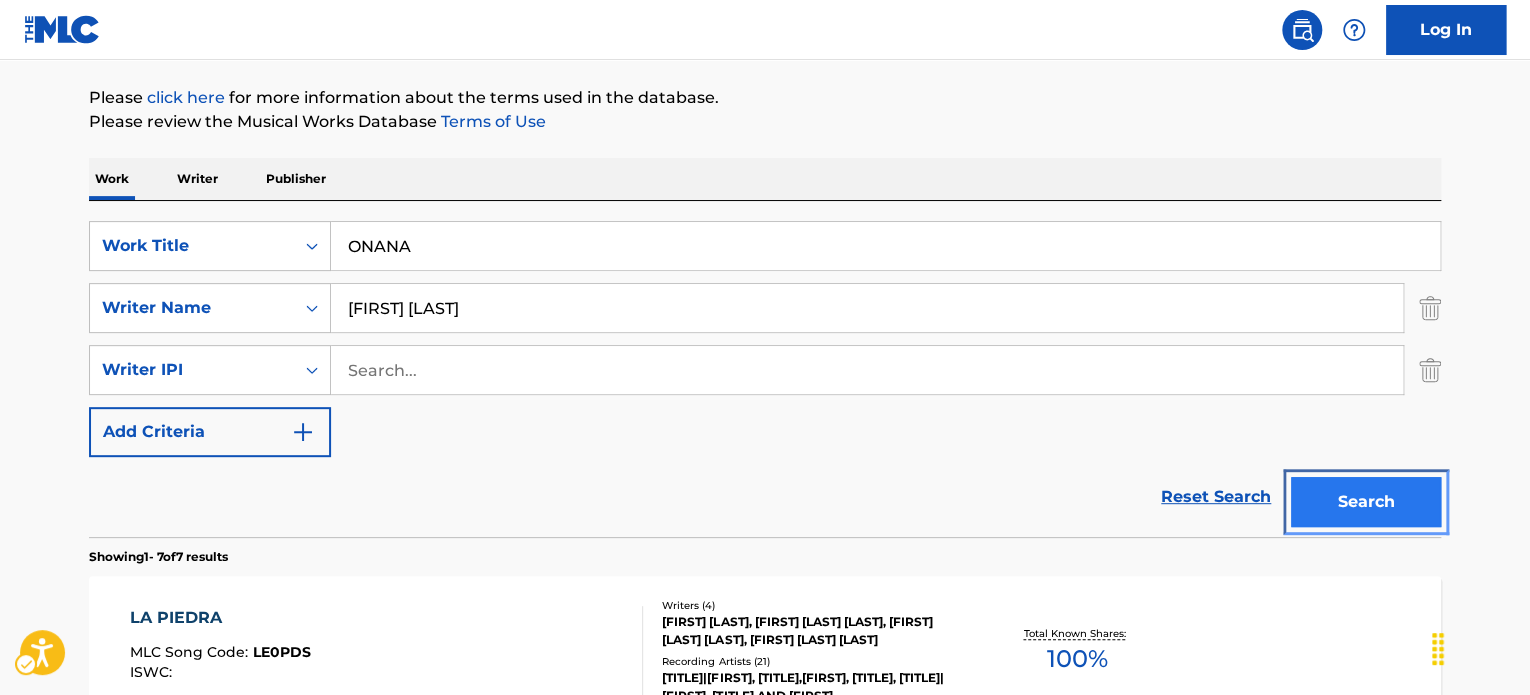 click on "Search" at bounding box center (1366, 502) 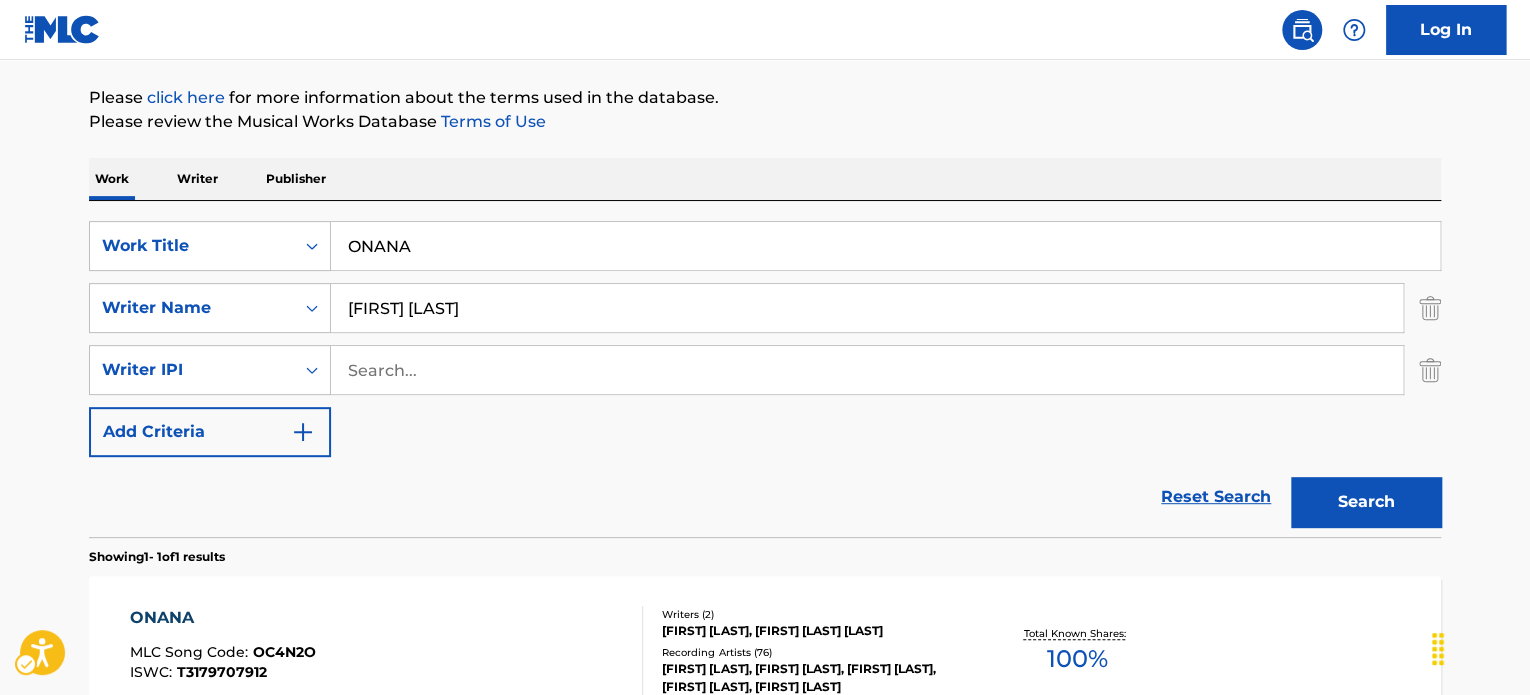 click on "SearchWithCriteria[ID] Work Title ONANA SearchWithCriteria[ID] Writer Name [FIRST] [LAST] SearchWithCriteria[ID] Writer IPI Add Criteria" at bounding box center [765, 339] 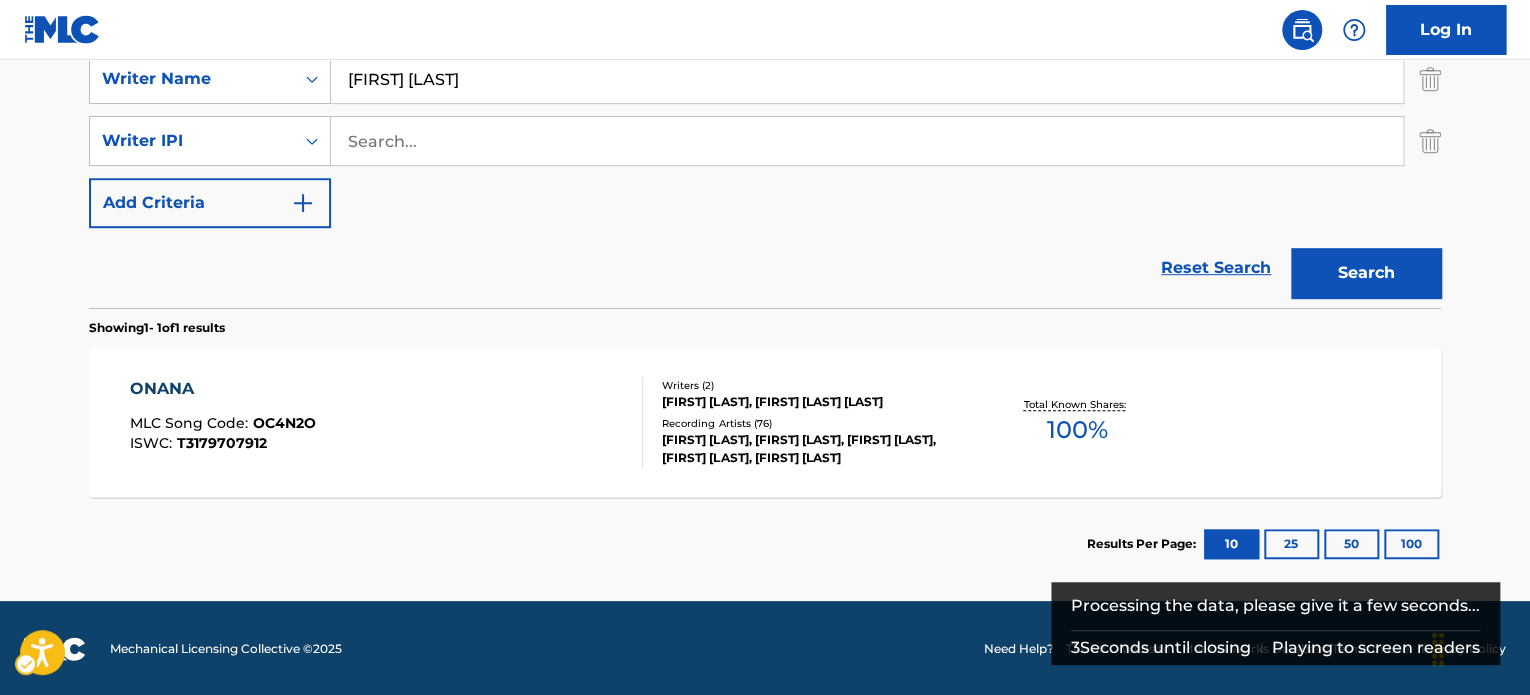 scroll, scrollTop: 454, scrollLeft: 0, axis: vertical 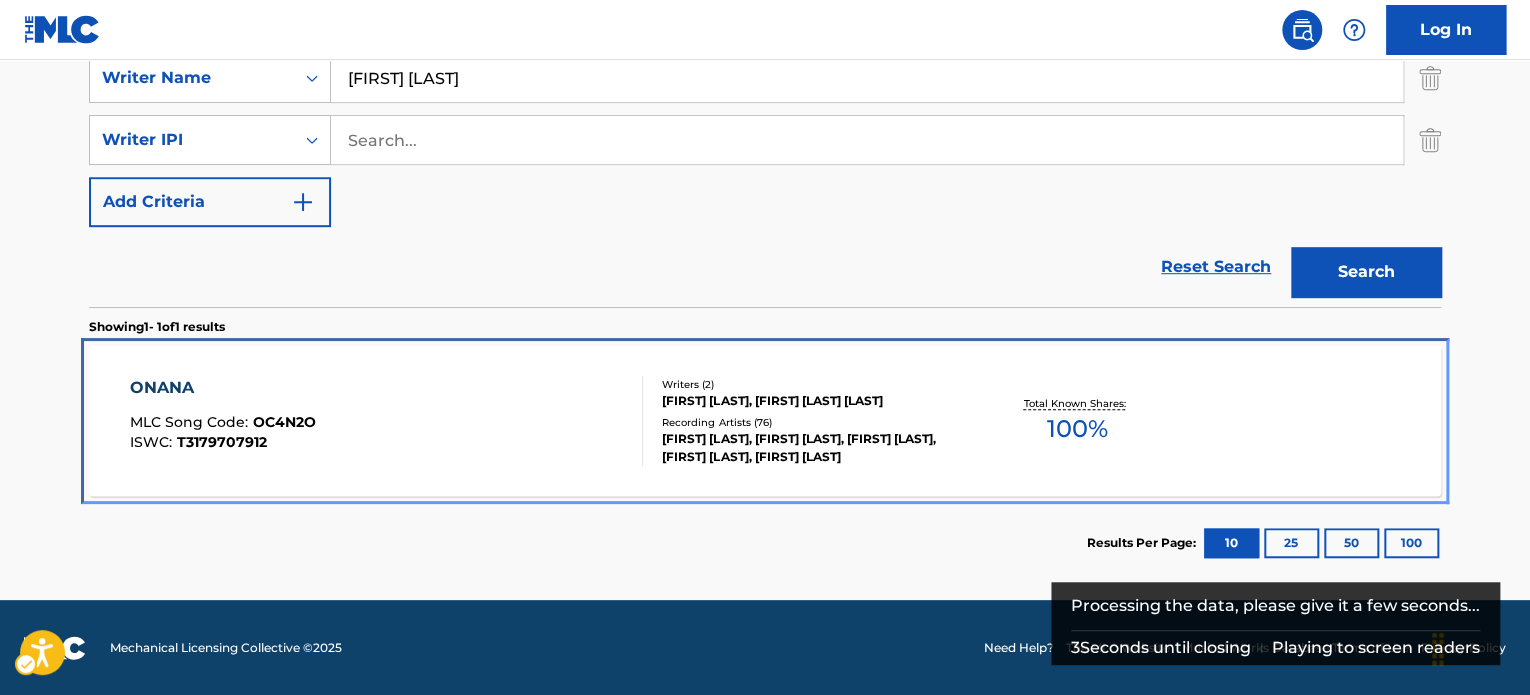 drag, startPoint x: 789, startPoint y: 421, endPoint x: 530, endPoint y: 3, distance: 491.73672 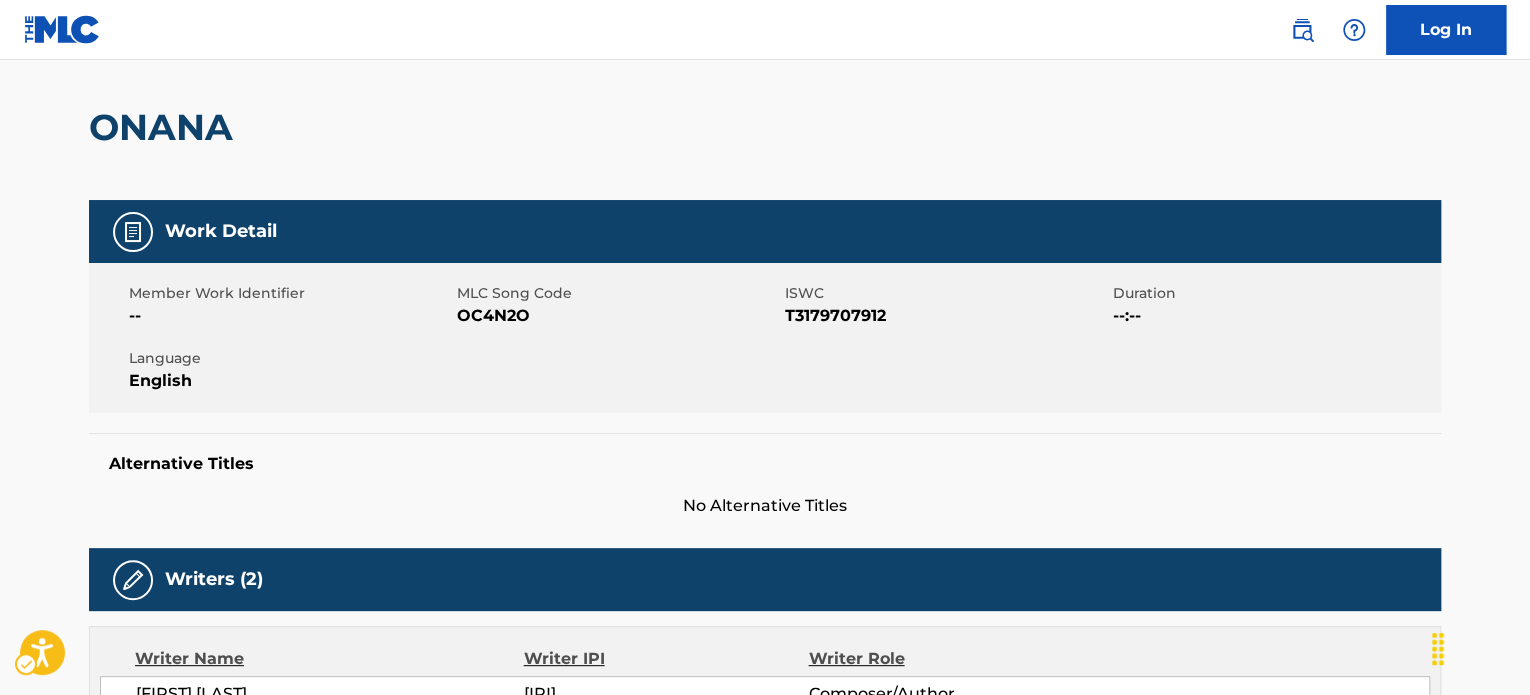 scroll, scrollTop: 0, scrollLeft: 0, axis: both 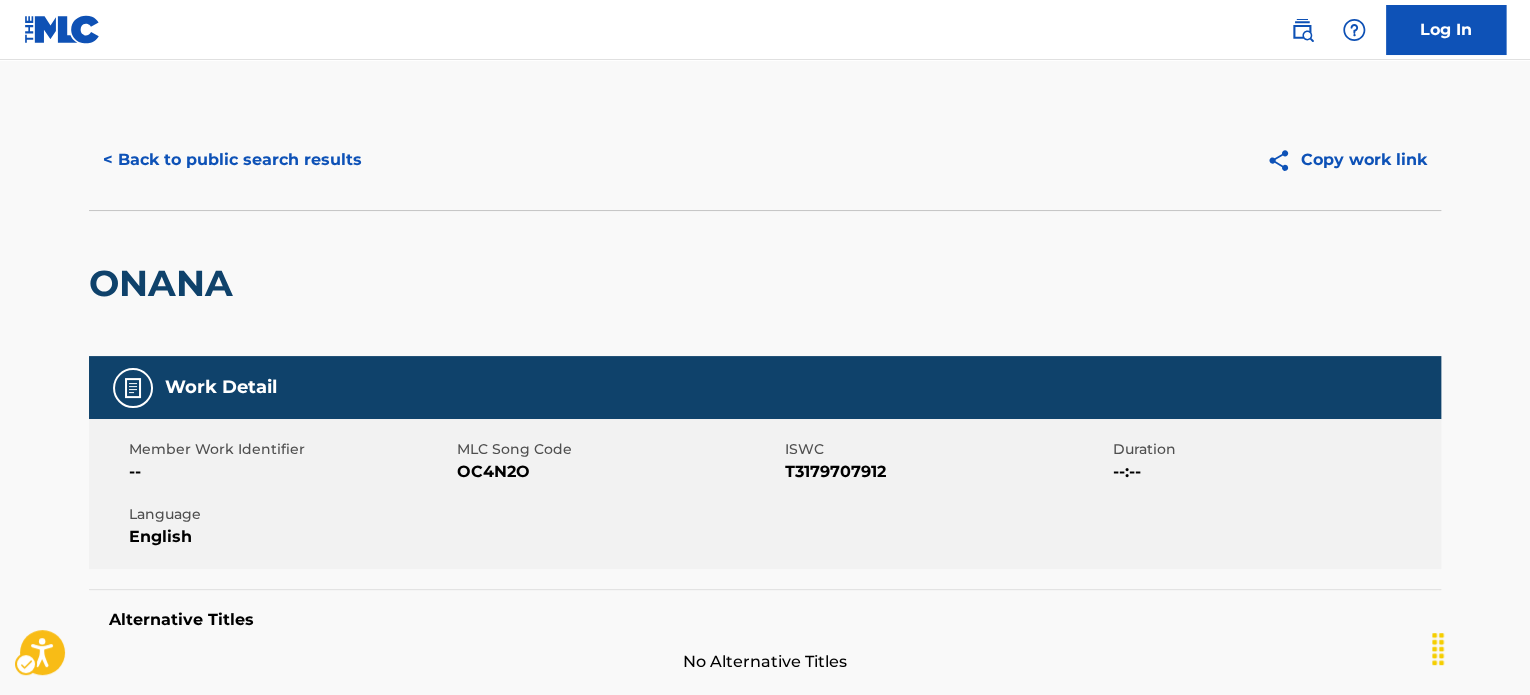 click on "ISWC -  T3179707912" at bounding box center [946, 472] 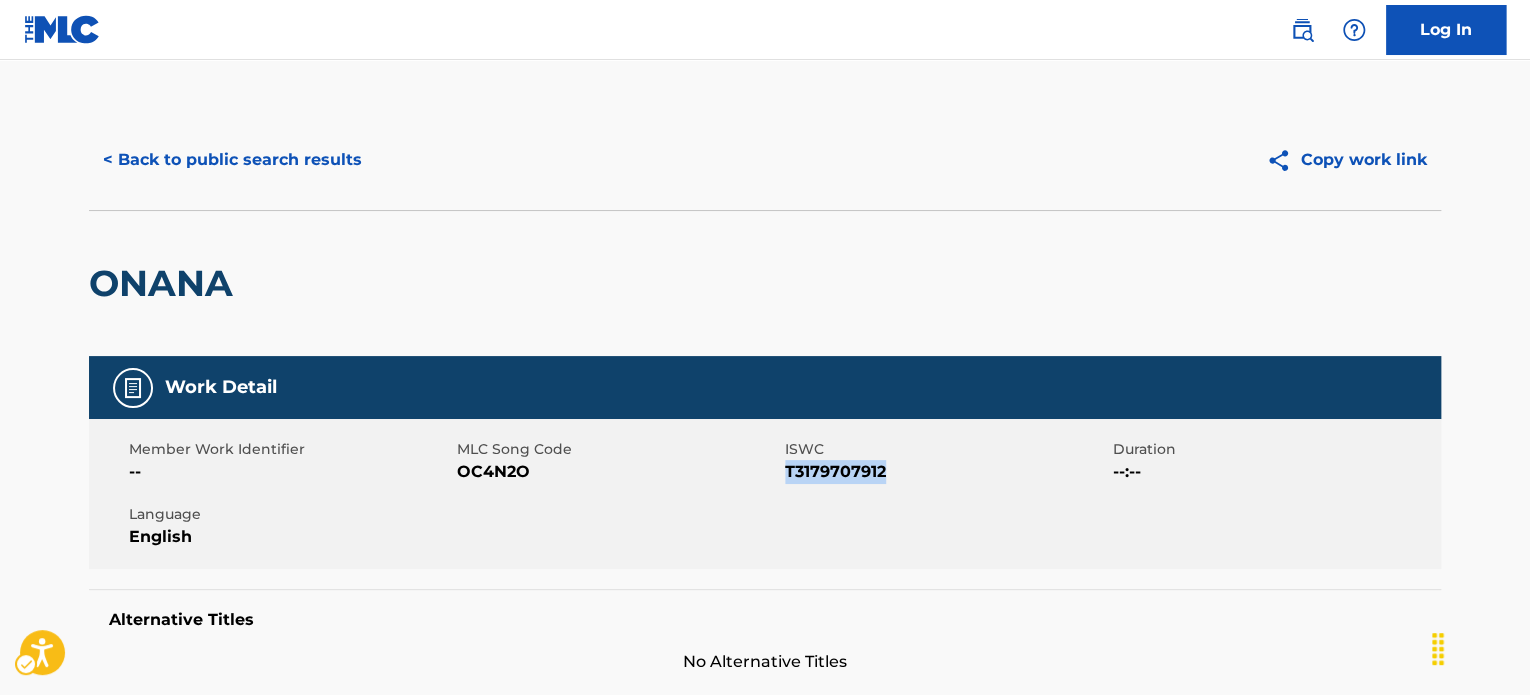 click on "ISWC -  T3179707912" at bounding box center [946, 472] 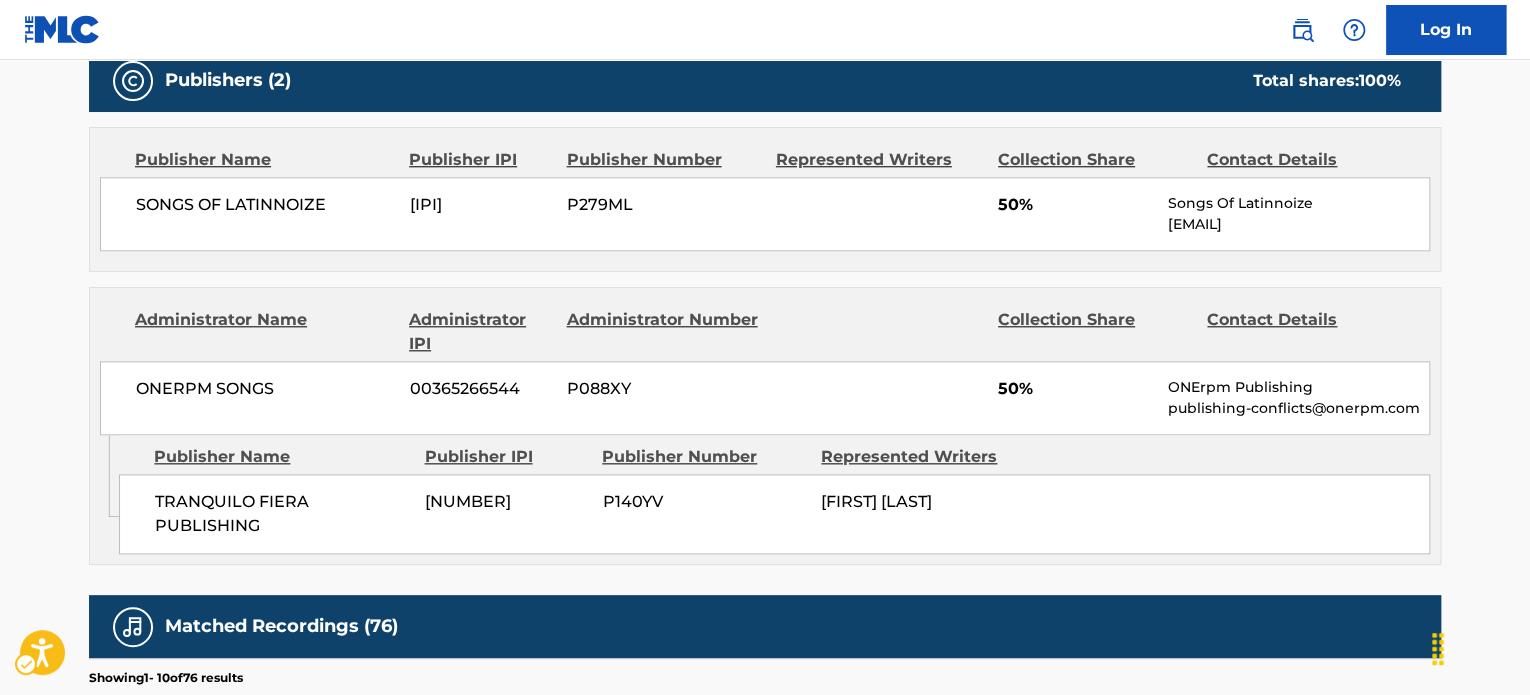 scroll, scrollTop: 900, scrollLeft: 0, axis: vertical 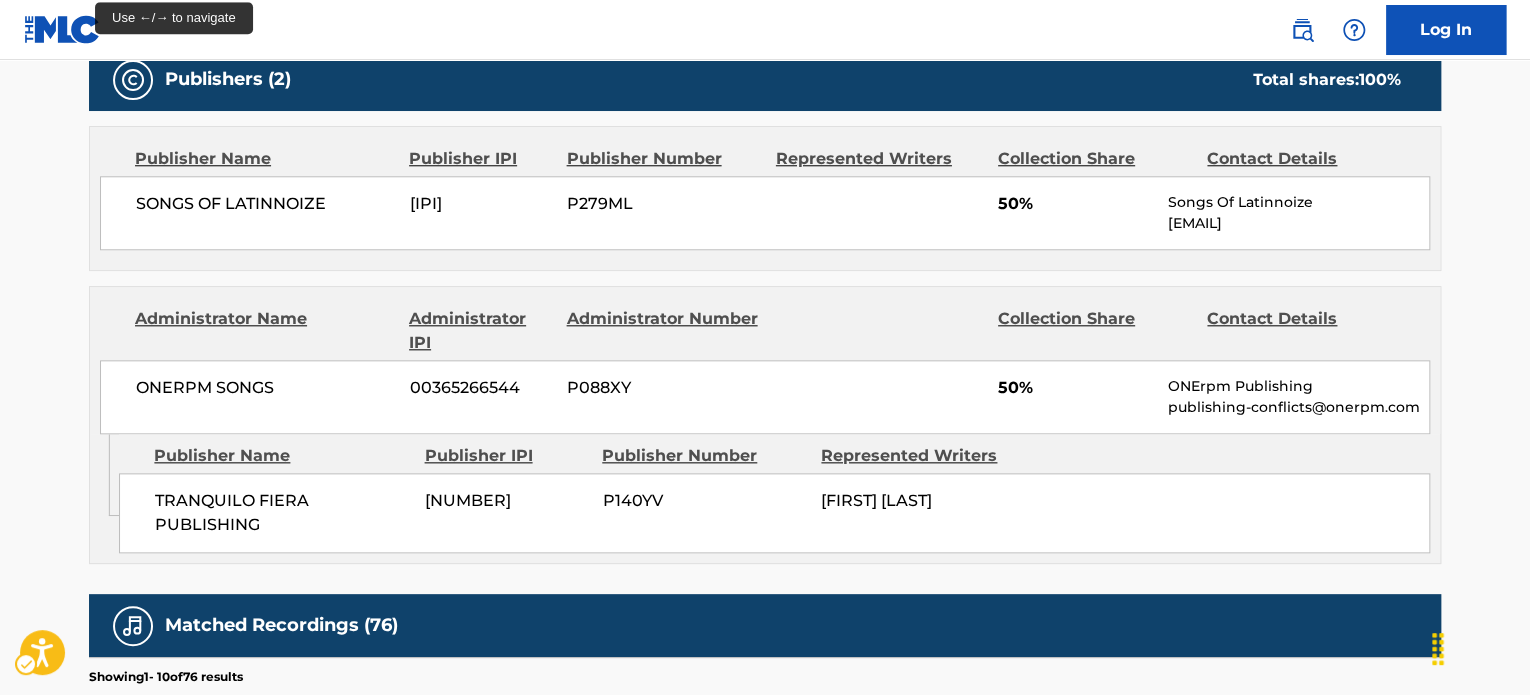 click on "< Back to public search results Copy work link [TITLE]     Work Detail   Member Work Identifier -- MLC Song Code MLC Song Code -  [CODE] ISWC ISWC -  [ISWC] Duration --:-- Language English Alternative Titles No Alternative Titles Writers   (2) Writer Name Writer IPI Writer Role [FIRST] [LAST] [IPI] Composer/Author [FIRST] [LAST] [IPI] Composer/Author Publishers   (2) Total shares:  100 % Publisher Name Publisher IPI Publisher Number Represented Writers Collection Share Contact Details SONGS OF [NAME] [IPI] [CODE] [FIRST] 50% Songs Of [NAME] [EMAIL] Administrator Name Administrator IPI Administrator Number Collection Share Contact Details ONERPM SONGS [IPI] [CODE] 50% ONErpm Publishing publishing-conflicts@onerpm.com Admin Original Publisher Connecting Line Publisher Name Publisher IPI Publisher Number Represented Writers [NAME] [IPI] [CODE] [FIRST] Total shares:  100 % Matched Recordings   1" at bounding box center (765, 259) 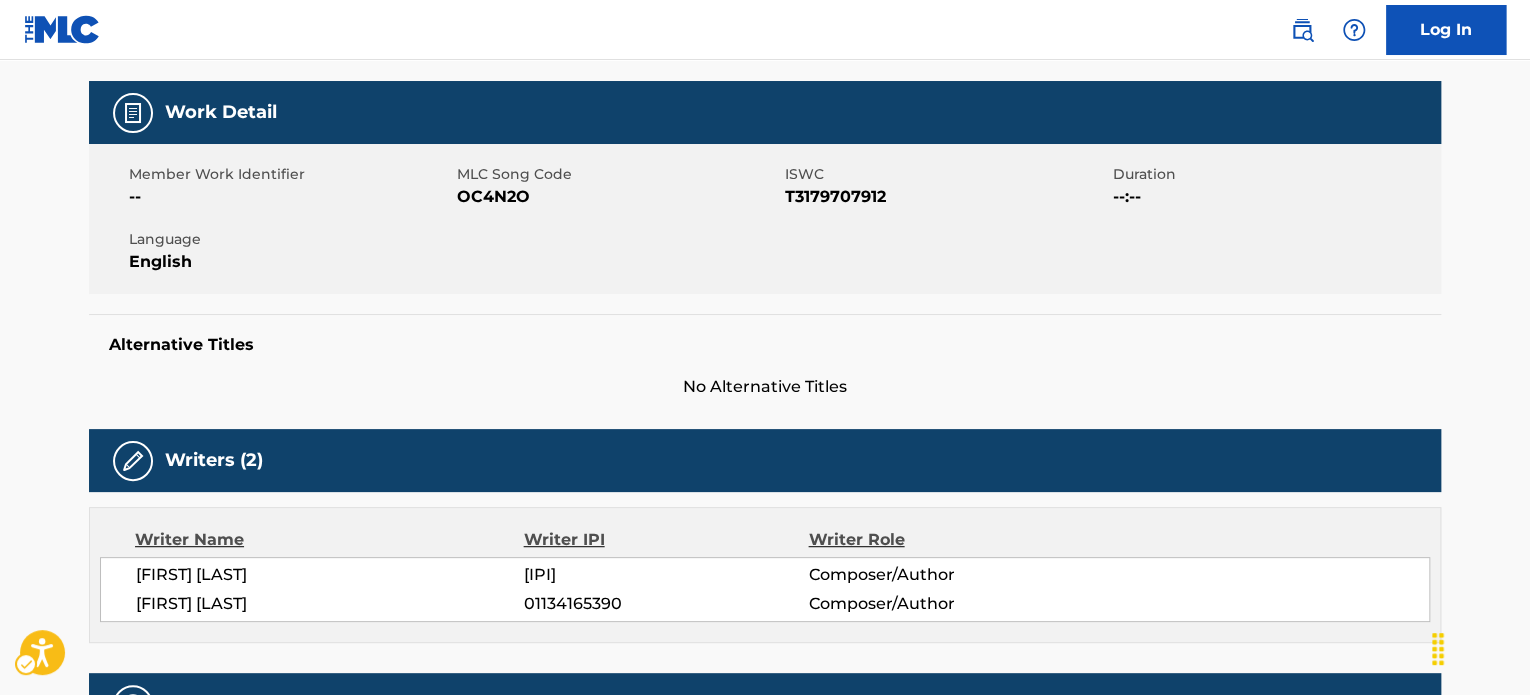 scroll, scrollTop: 0, scrollLeft: 0, axis: both 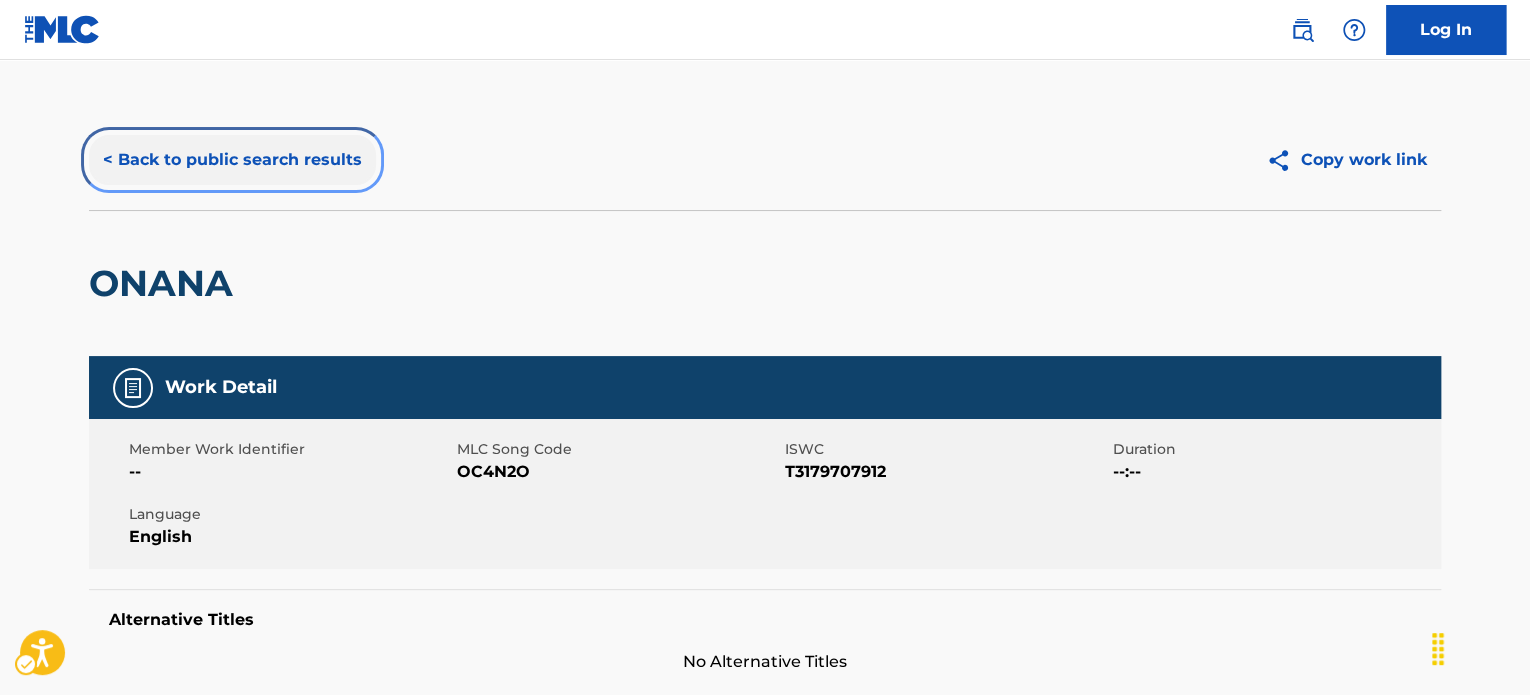 click on "< Back to public search results" at bounding box center [232, 160] 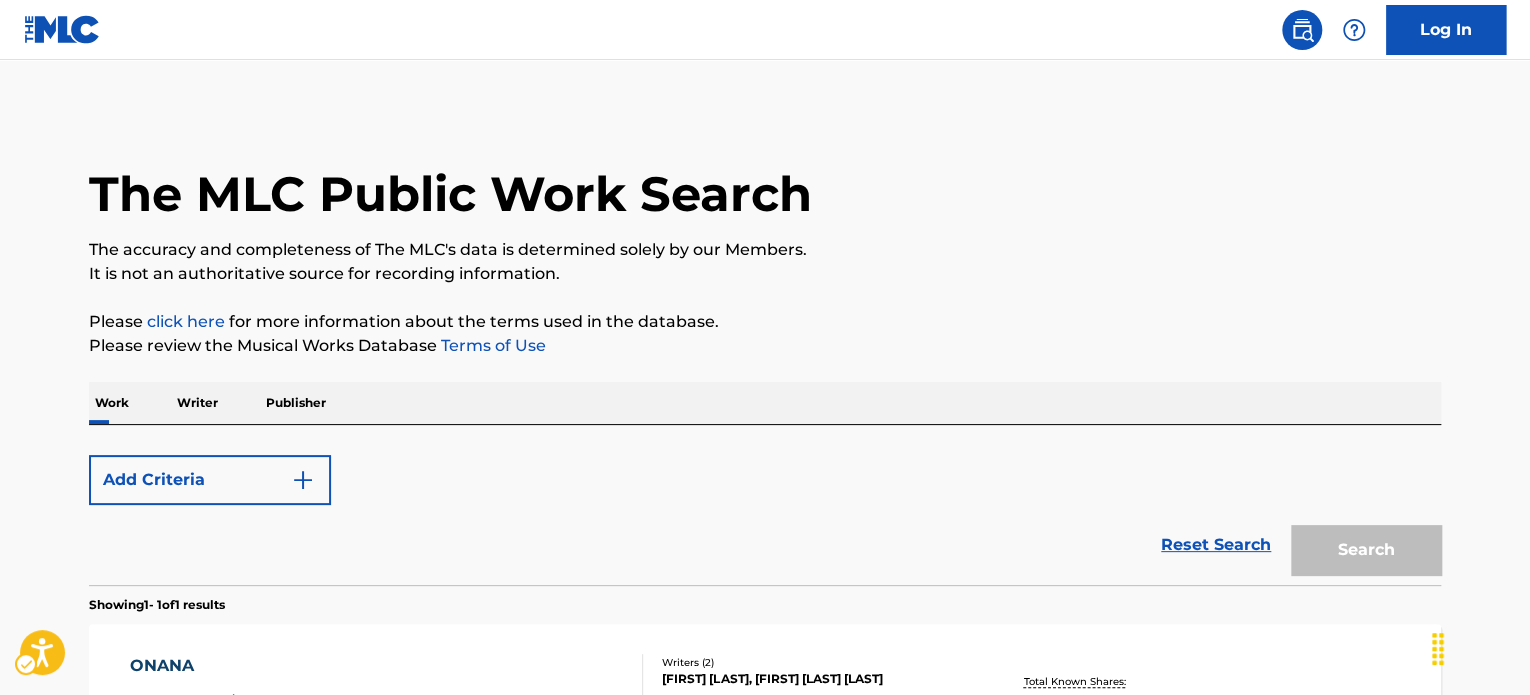 scroll, scrollTop: 278, scrollLeft: 0, axis: vertical 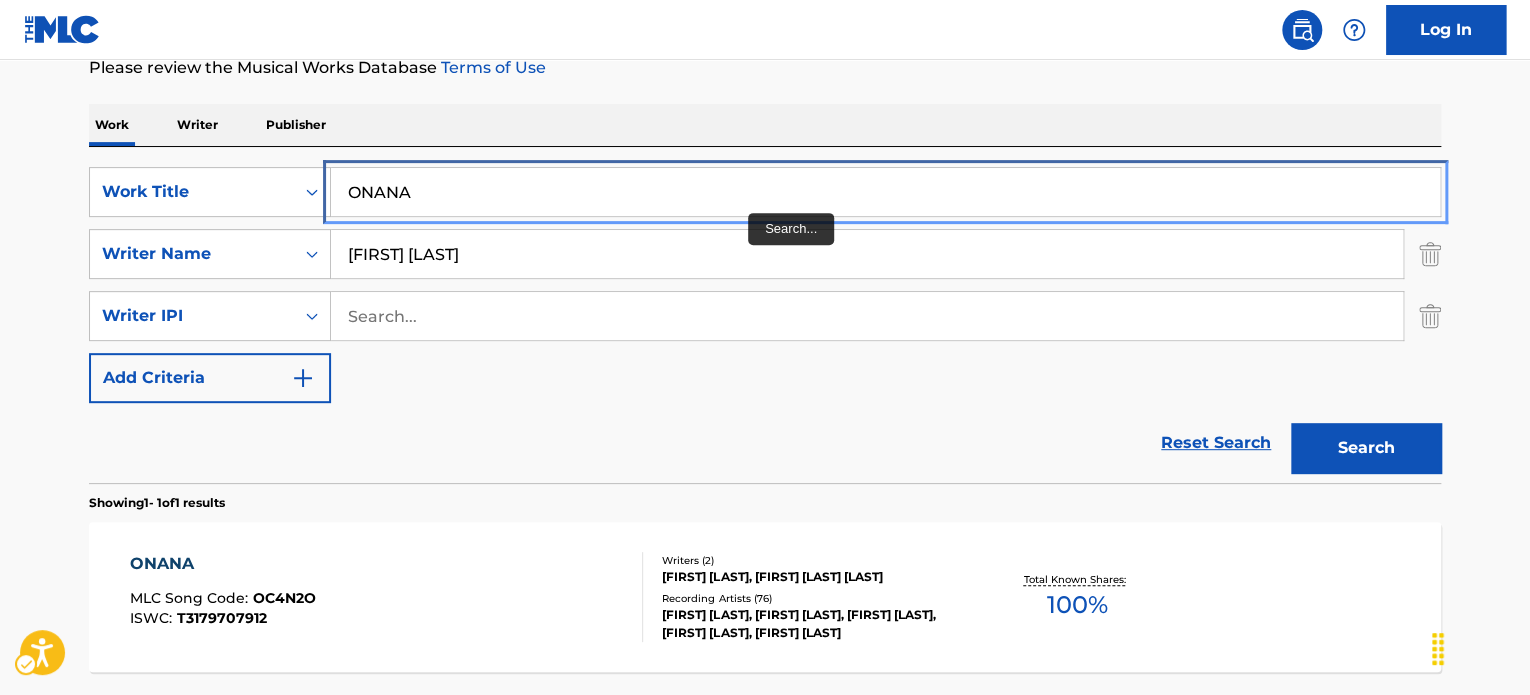 click on "ONANA" at bounding box center (885, 192) 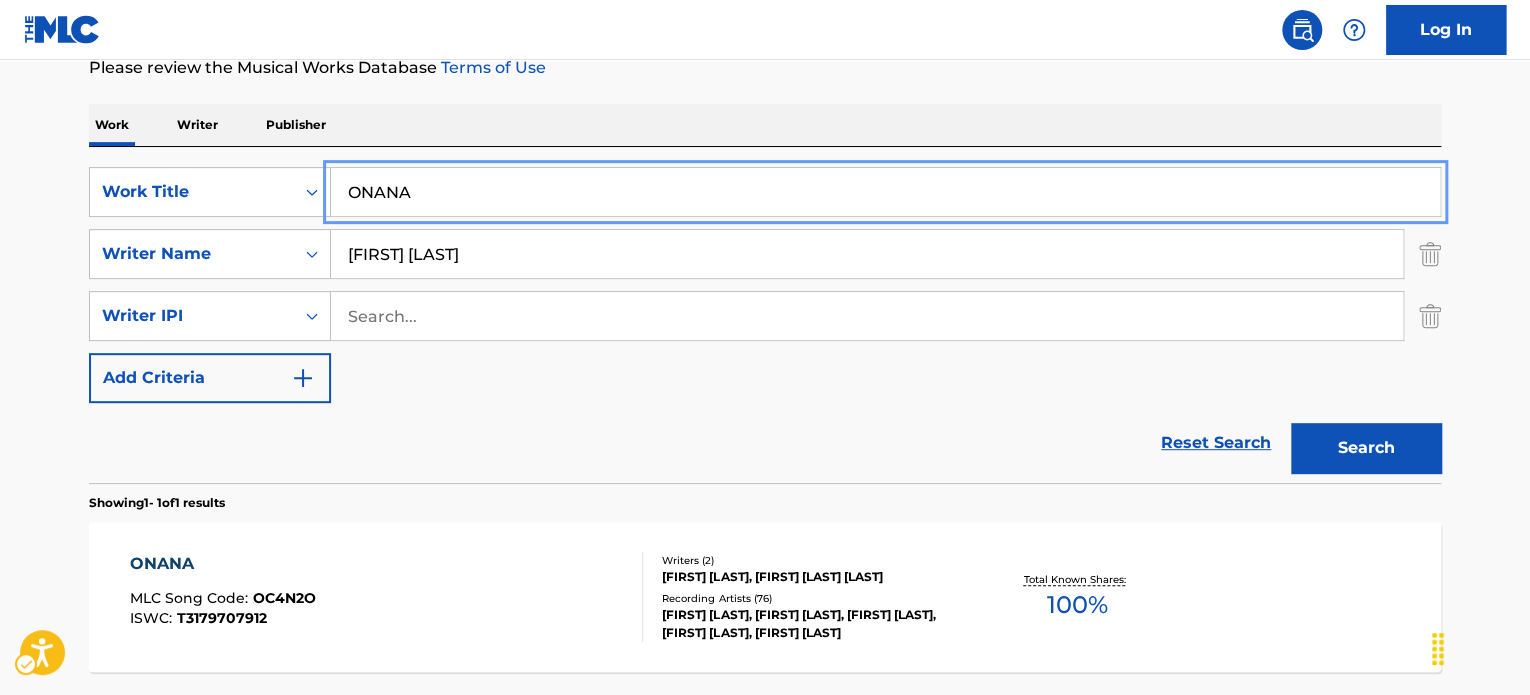 paste on "SOCORRO" 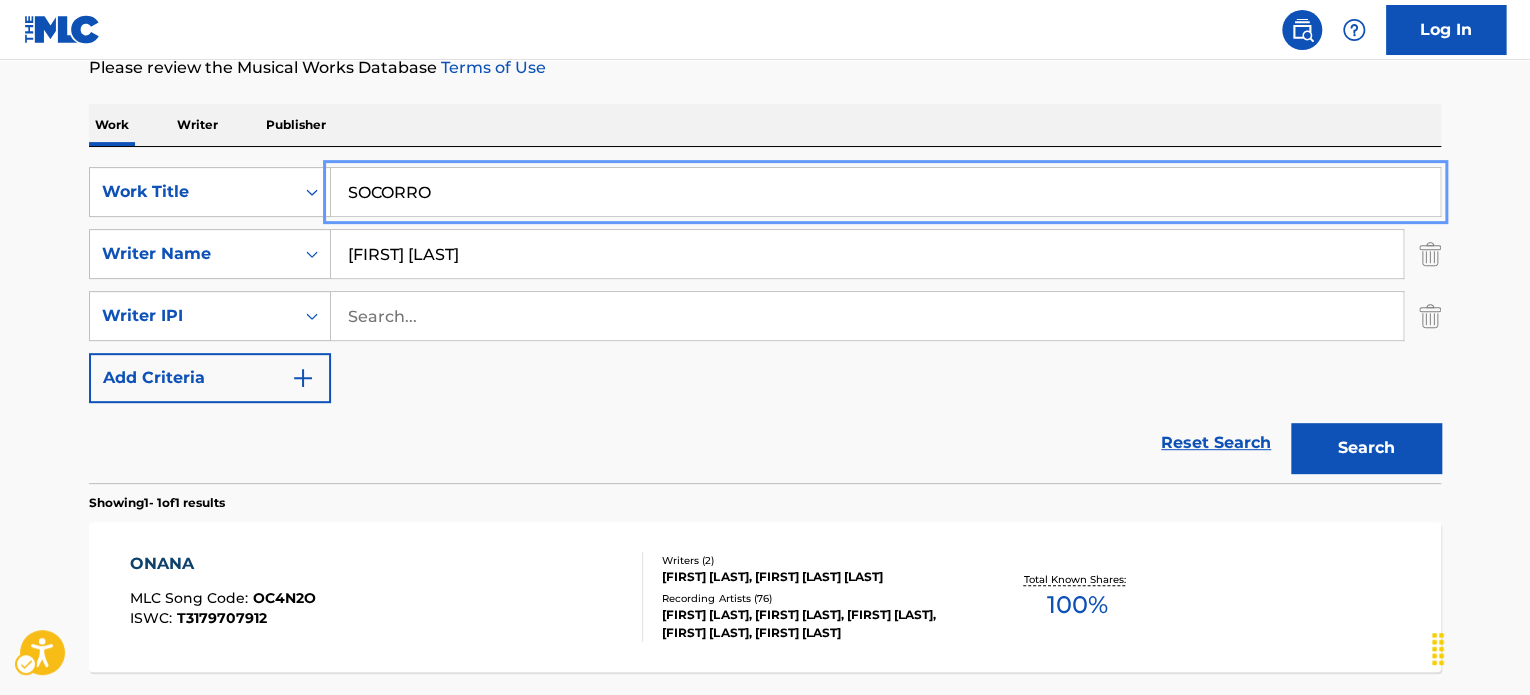 type on "SOCORRO" 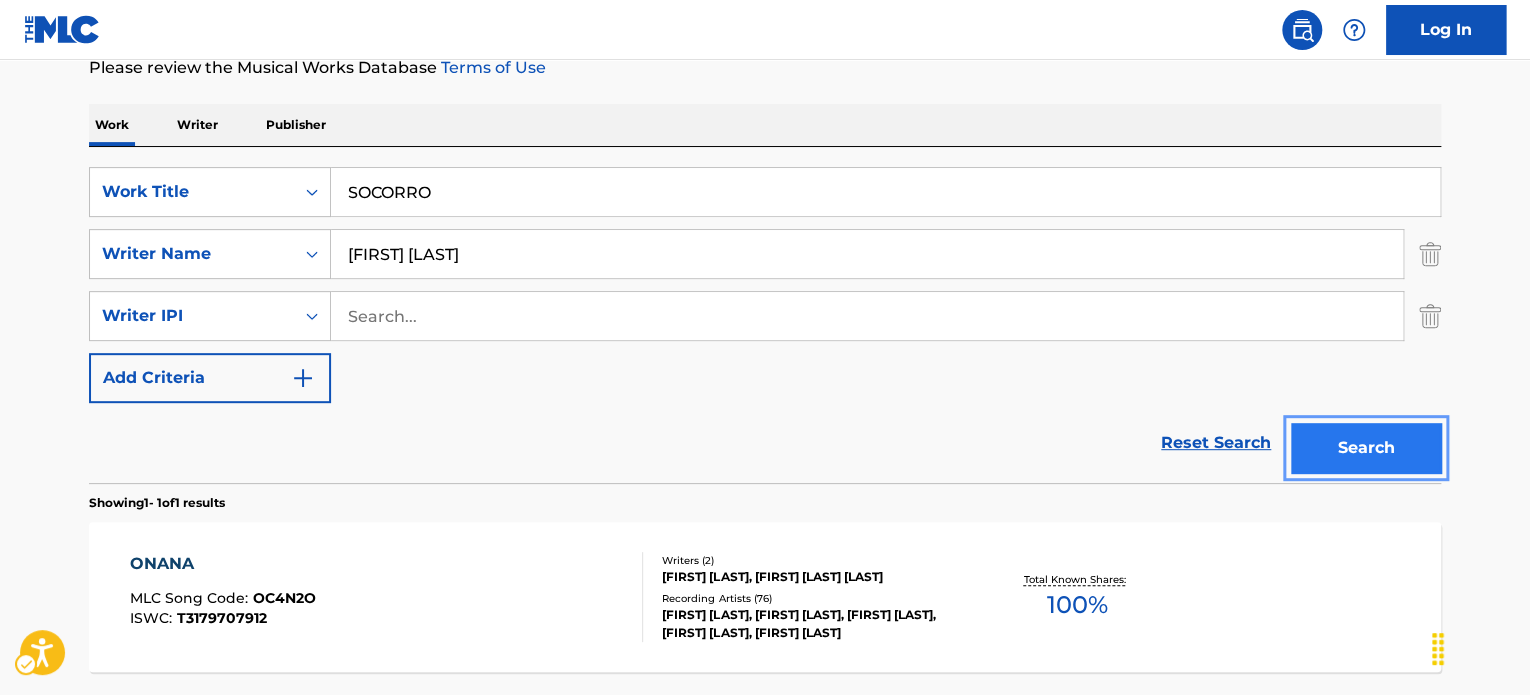 click on "Search" at bounding box center (1366, 448) 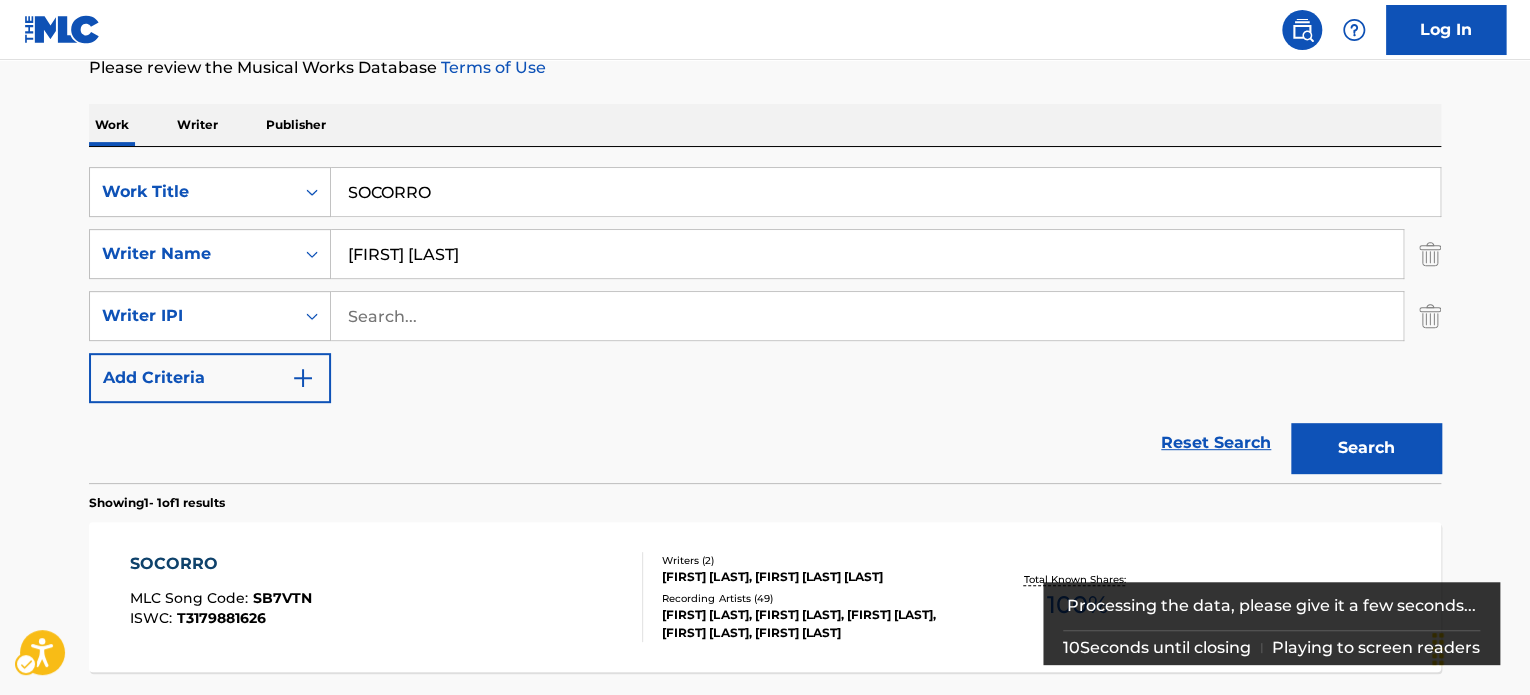 scroll, scrollTop: 378, scrollLeft: 0, axis: vertical 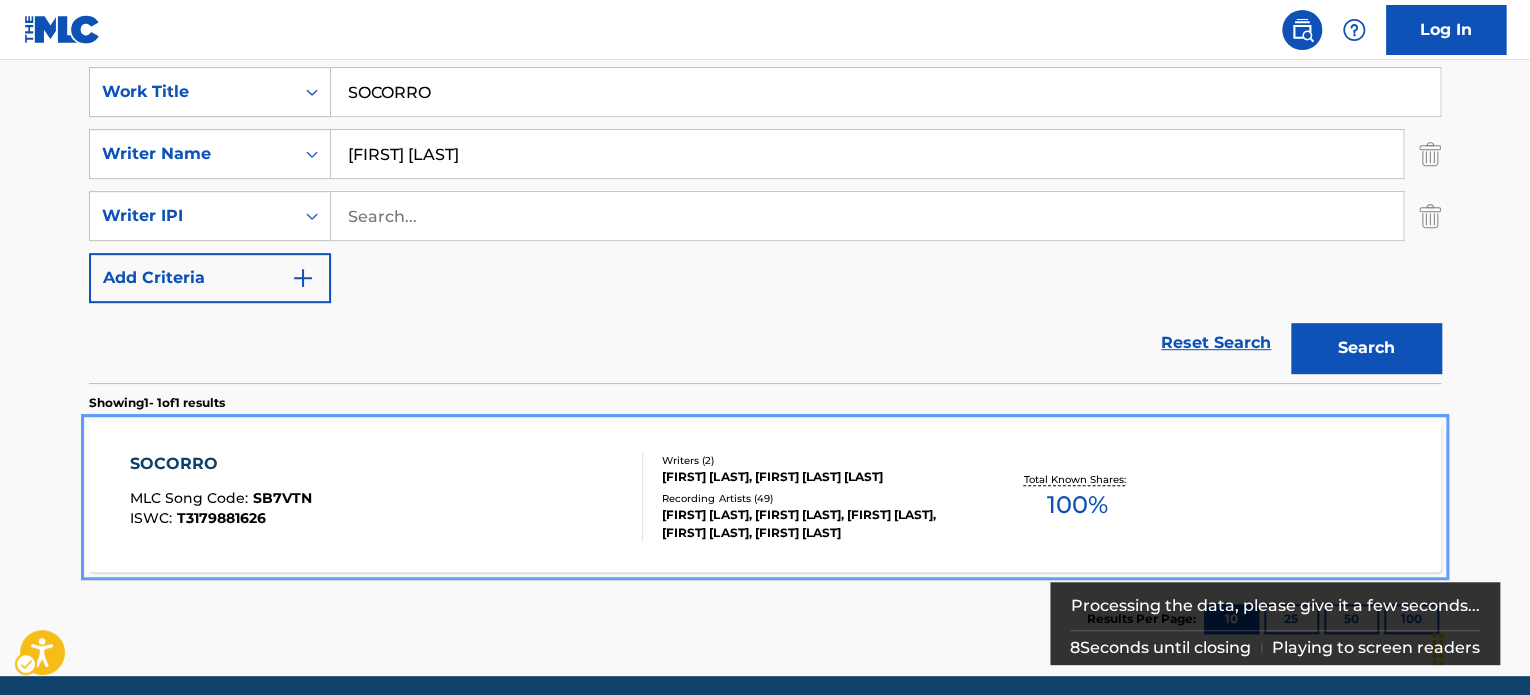 click on "SOCORRO MLC Song Code : SB7VTN ISWC : T3179881626" at bounding box center [221, 497] 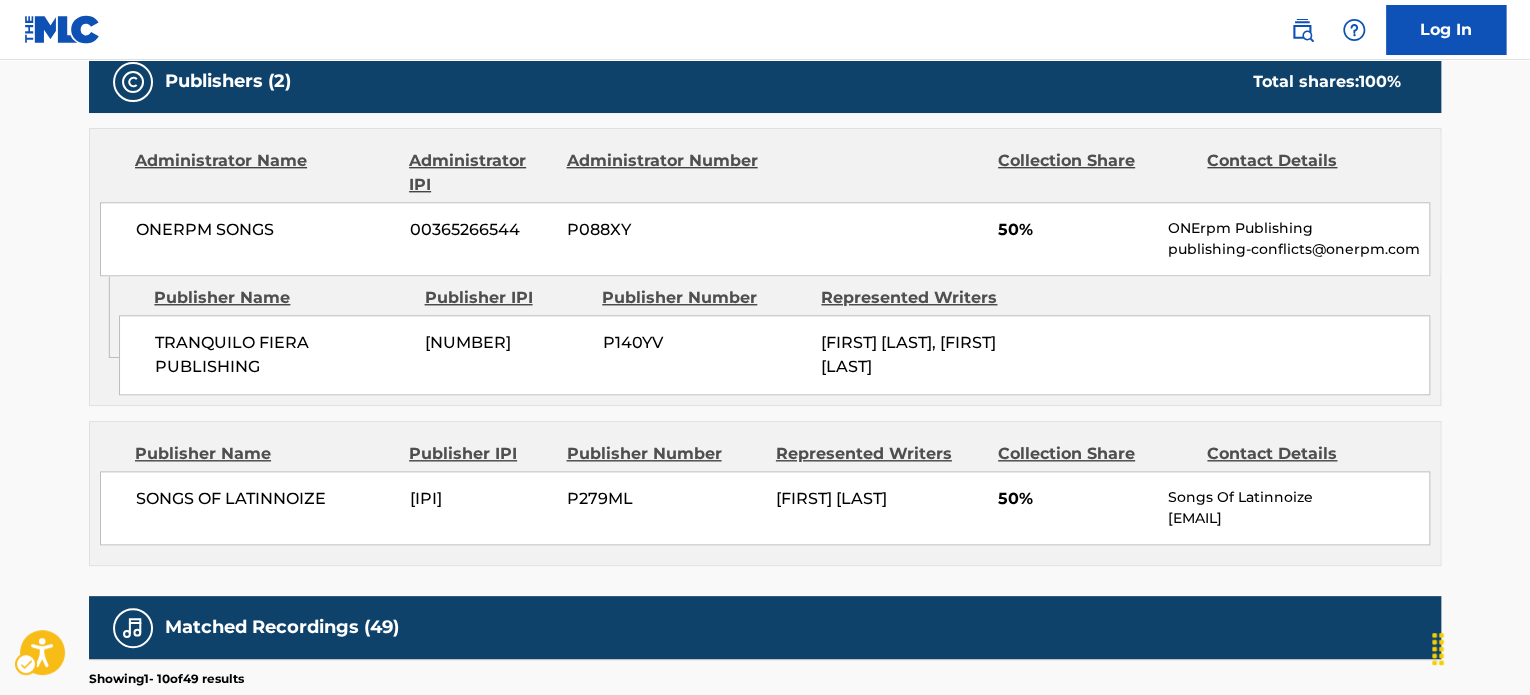 scroll, scrollTop: 900, scrollLeft: 0, axis: vertical 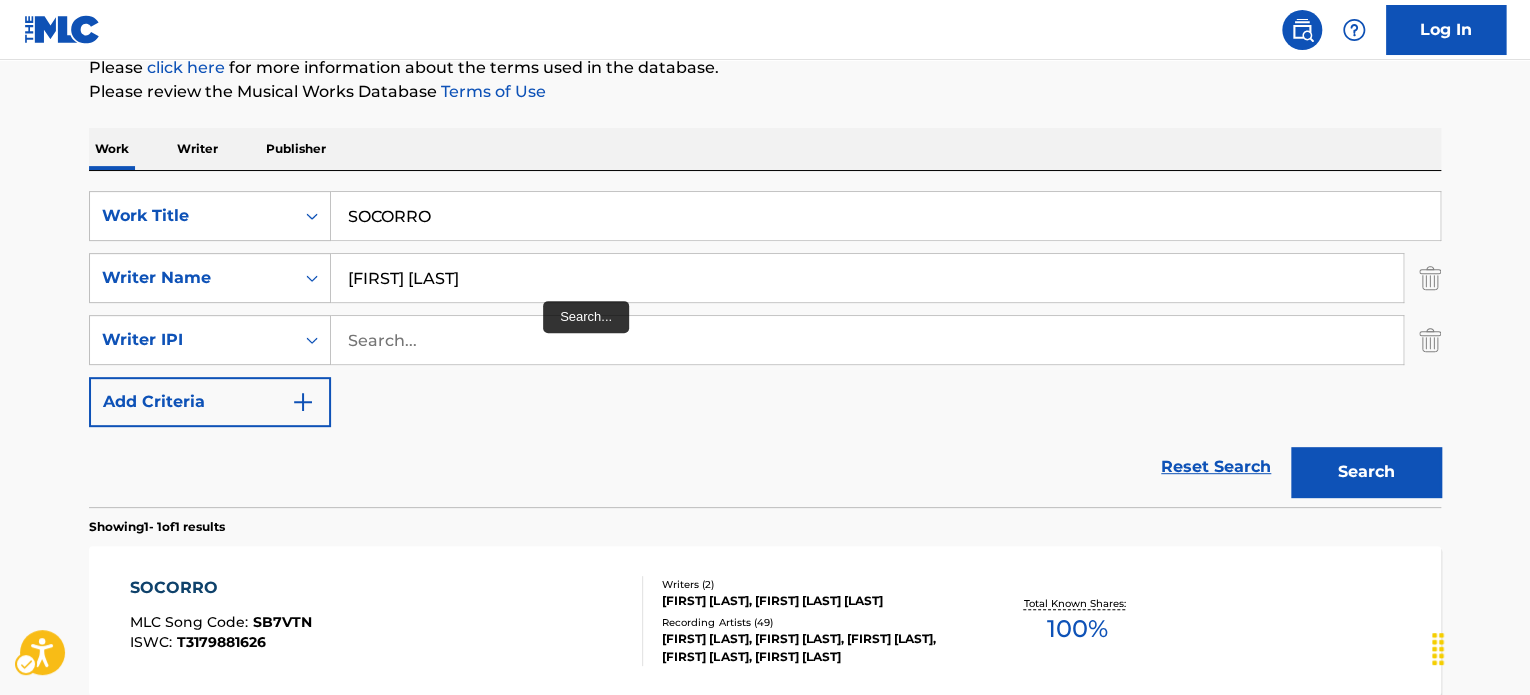 click on "SearchWithCriteria5561790c-d26f-4f7b-aa58-4240032a5e55 Work Title SOCORRO SearchWithCriteriac04cb257-f29d-4f5a-b72b-b970085115a7 Writer Name [FIRST] [LAST] SearchWithCriteria1e6fdf1f-8f42-4ca8-a6c2-a35d1940cc90 Writer IPI Add Criteria" at bounding box center (765, 309) 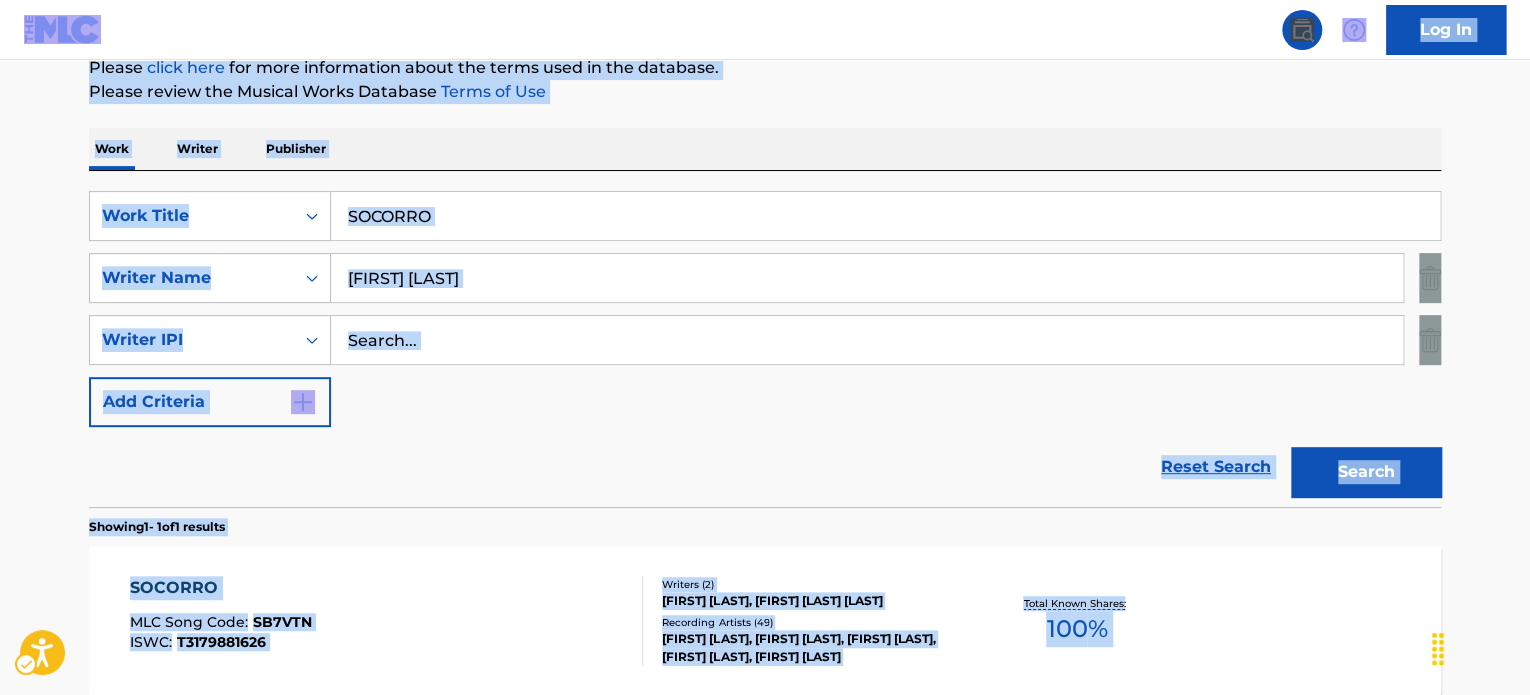 click on "Work Writer Publisher" at bounding box center (765, 149) 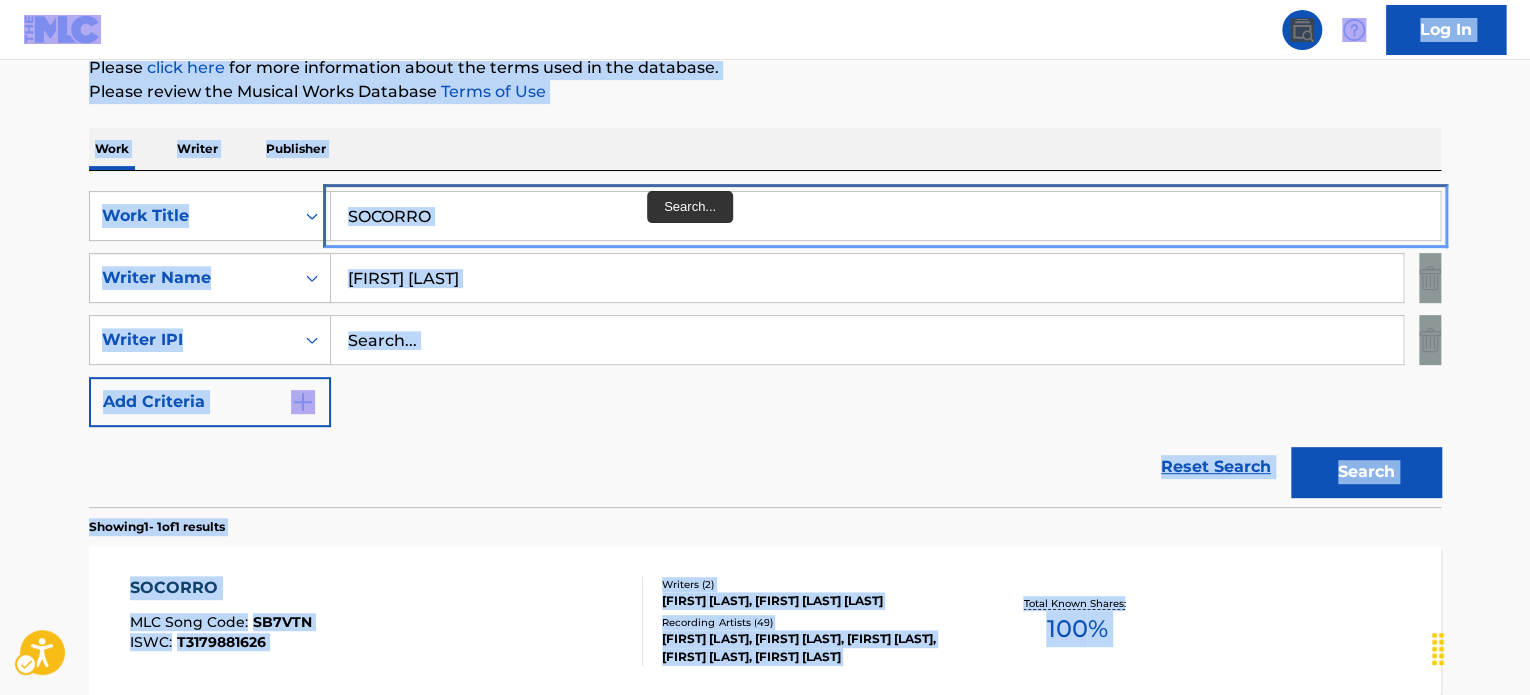click on "SOCORRO" at bounding box center [885, 216] 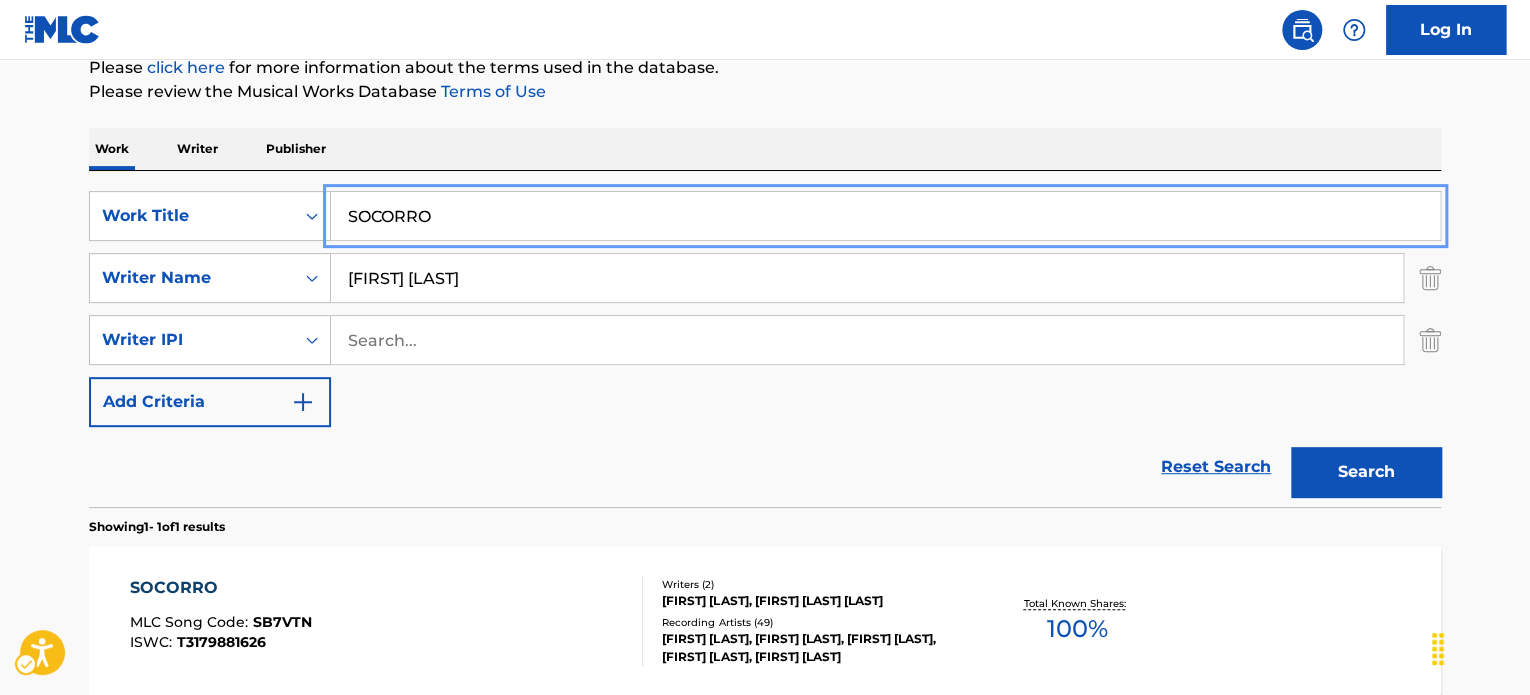 paste on "RPRENDEME" 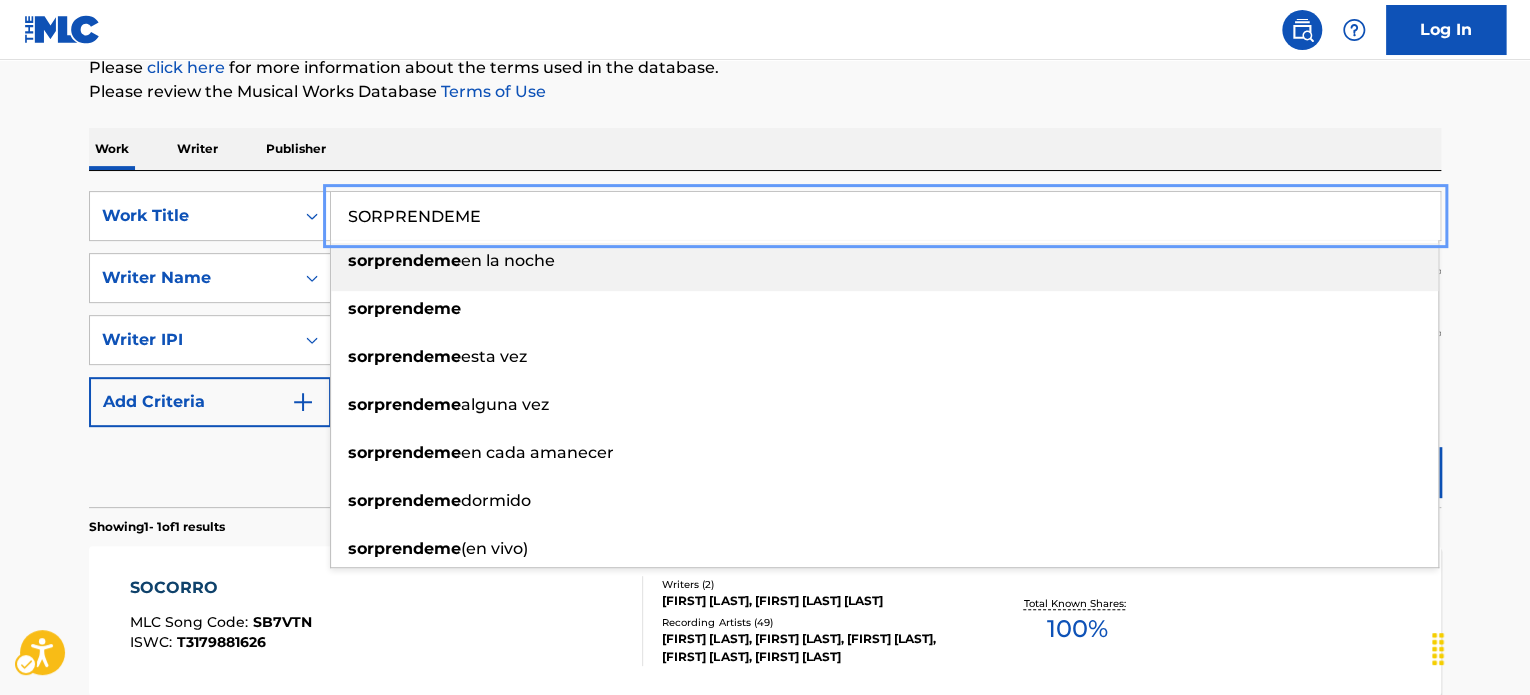 type on "SORPRENDEME" 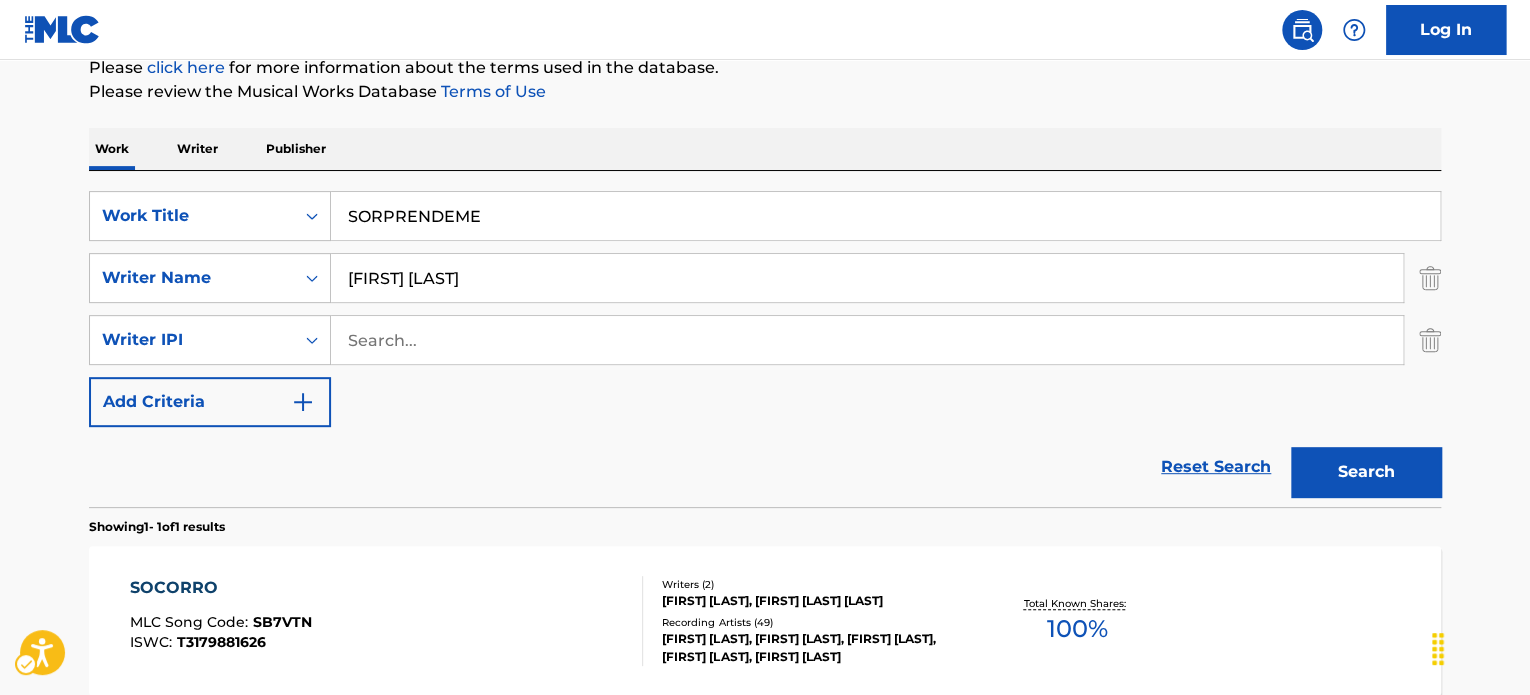 click on "The MLC Public Work Search The accuracy and completeness of The MLC's data is determined solely by our Members. It is not an authoritative source for recording information. Please   click here  | New Window   for more information about the terms used in the database. Please review the Musical Works Database   Terms of Use  | New Window Work Writer Publisher SearchWithCriteria[ID] Work Title [TITLE] SearchWithCriteria[ID] Writer Name [FIRST] [LAST] SearchWithCriteria[ID] Writer IPI Add Criteria Reset Search Search Showing  1  -   1  of  1   results   [TITLE] MLC Song Code : [CODE] ISWC : [ISWC] Writers ( 2 ) [FIRST] [LAST], [FIRST] [LAST] Recording Artists ( 49 ) [FIRST], [FIRST], [FIRST], [FIRST], [FIRST] Total Known Shares: 100 % Results Per Page: 10 25 50 100" at bounding box center [765, 323] 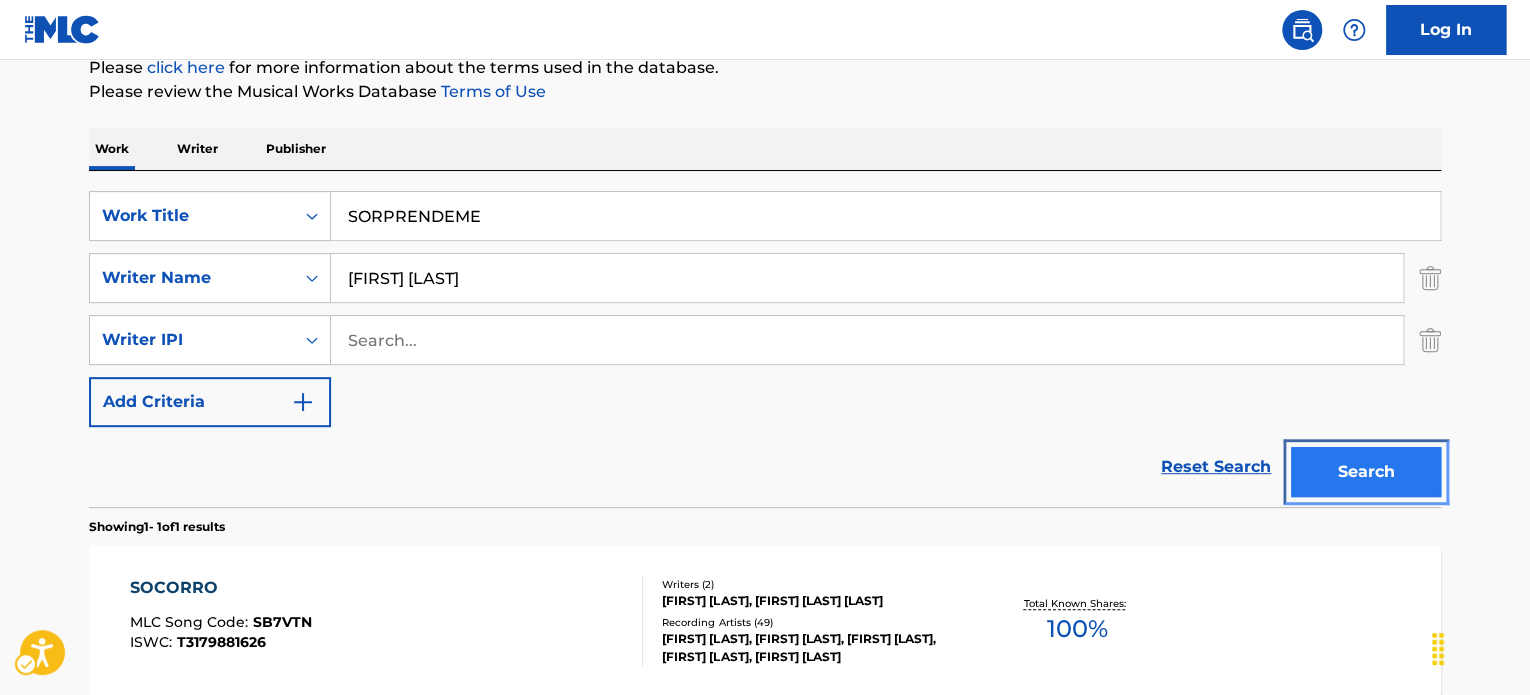 click on "Search" at bounding box center (1366, 472) 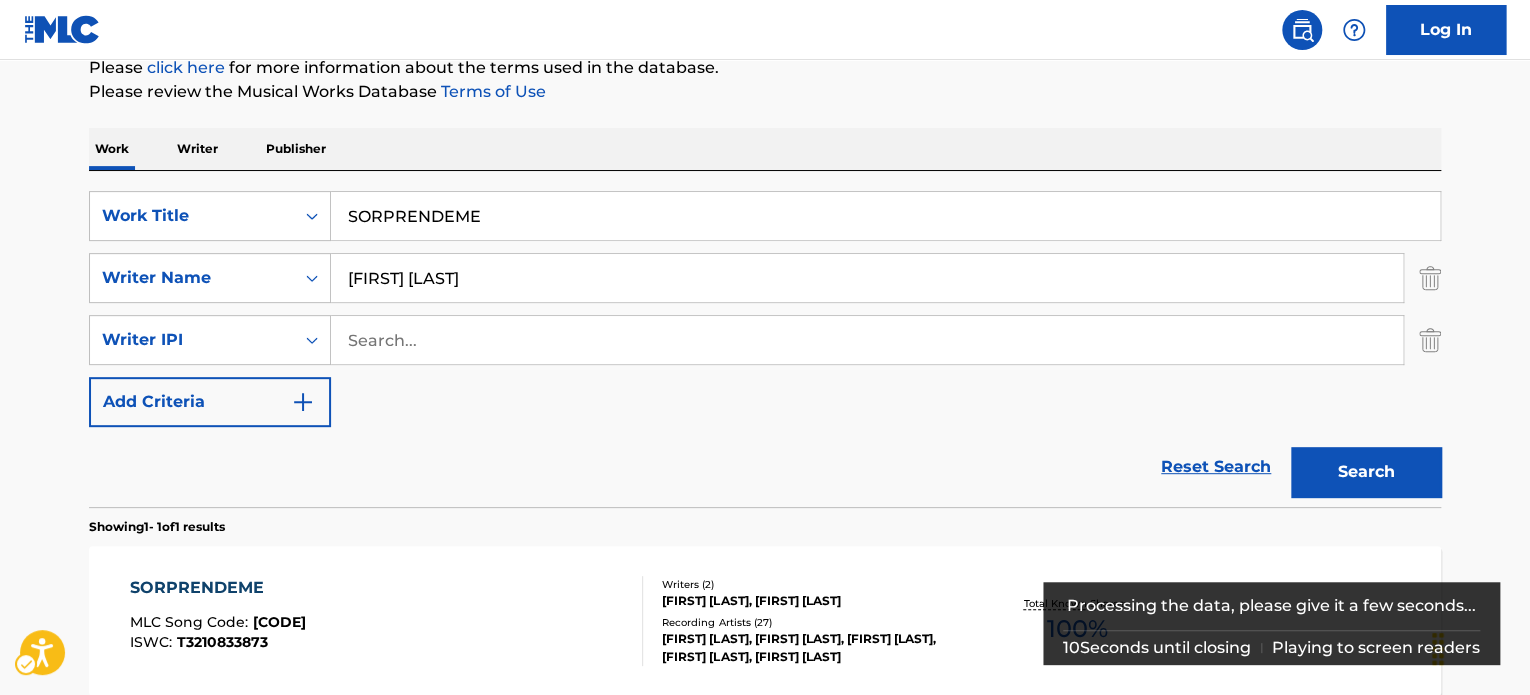 scroll, scrollTop: 348, scrollLeft: 0, axis: vertical 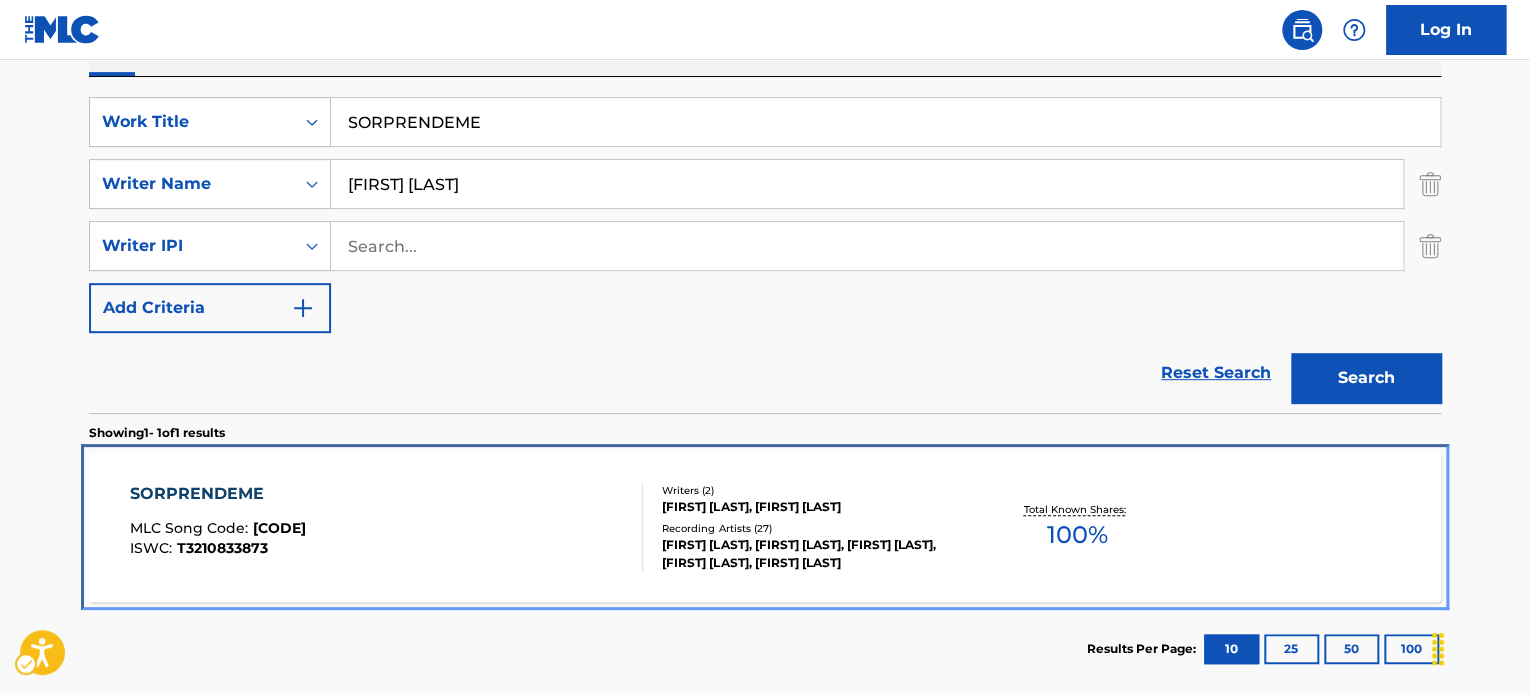 click on "SORPRENDEME MLC Song Code : SC378A ISWC : T3210833873" at bounding box center [387, 527] 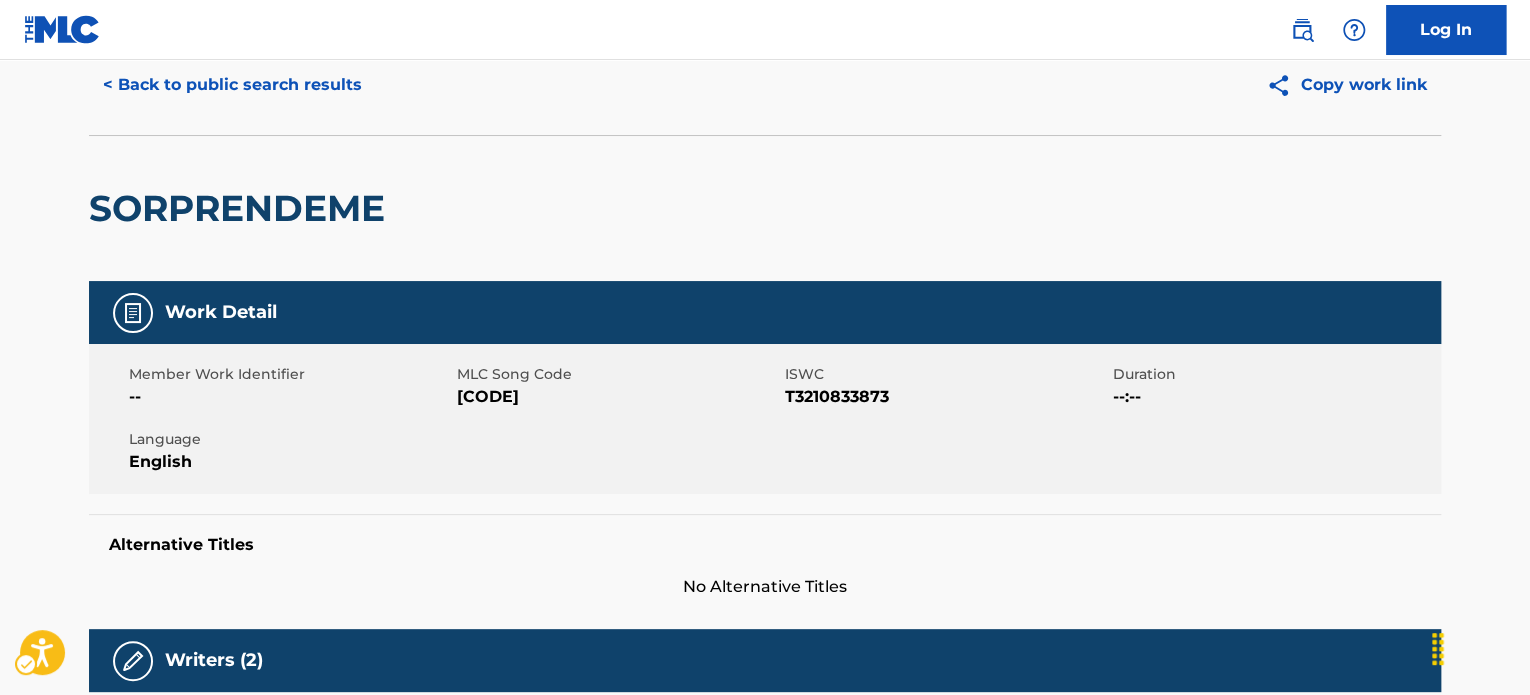 scroll, scrollTop: 0, scrollLeft: 0, axis: both 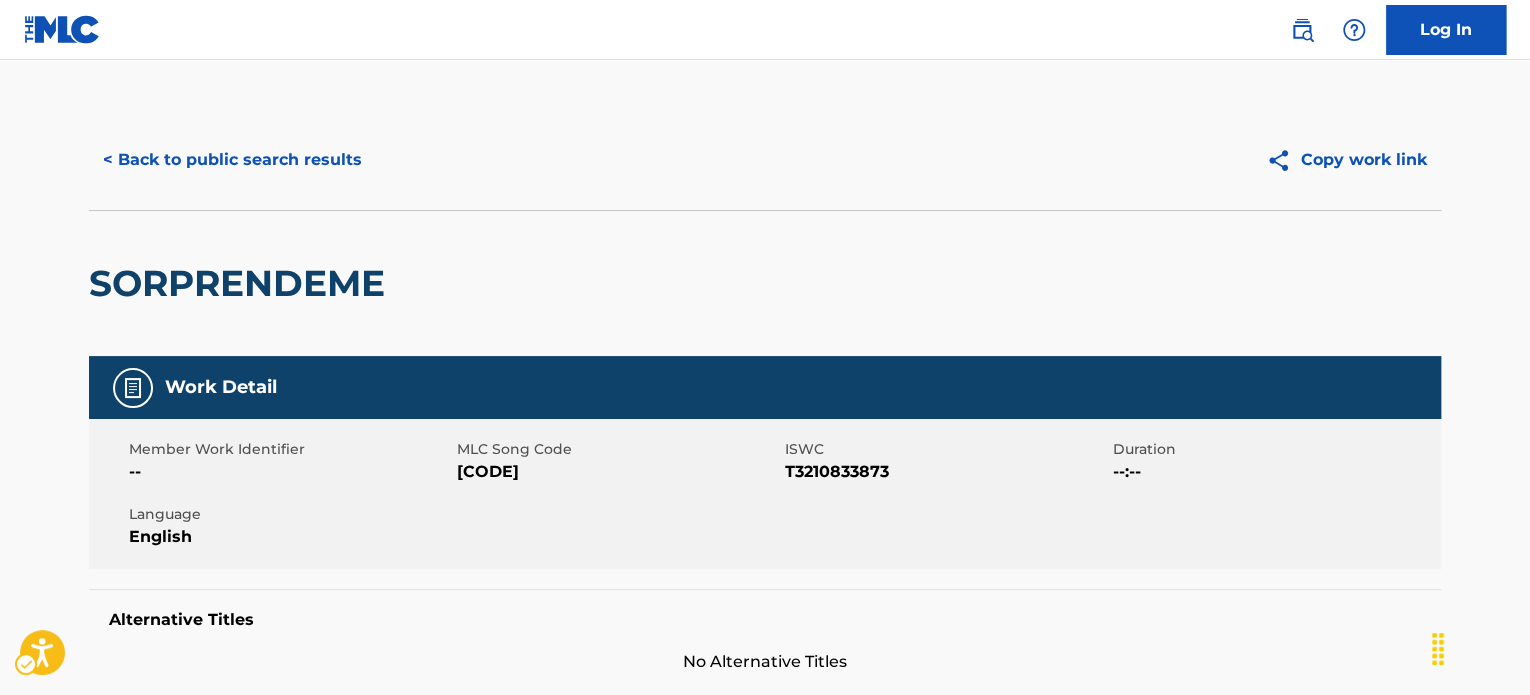 click on "< Back to public search results" at bounding box center [427, 160] 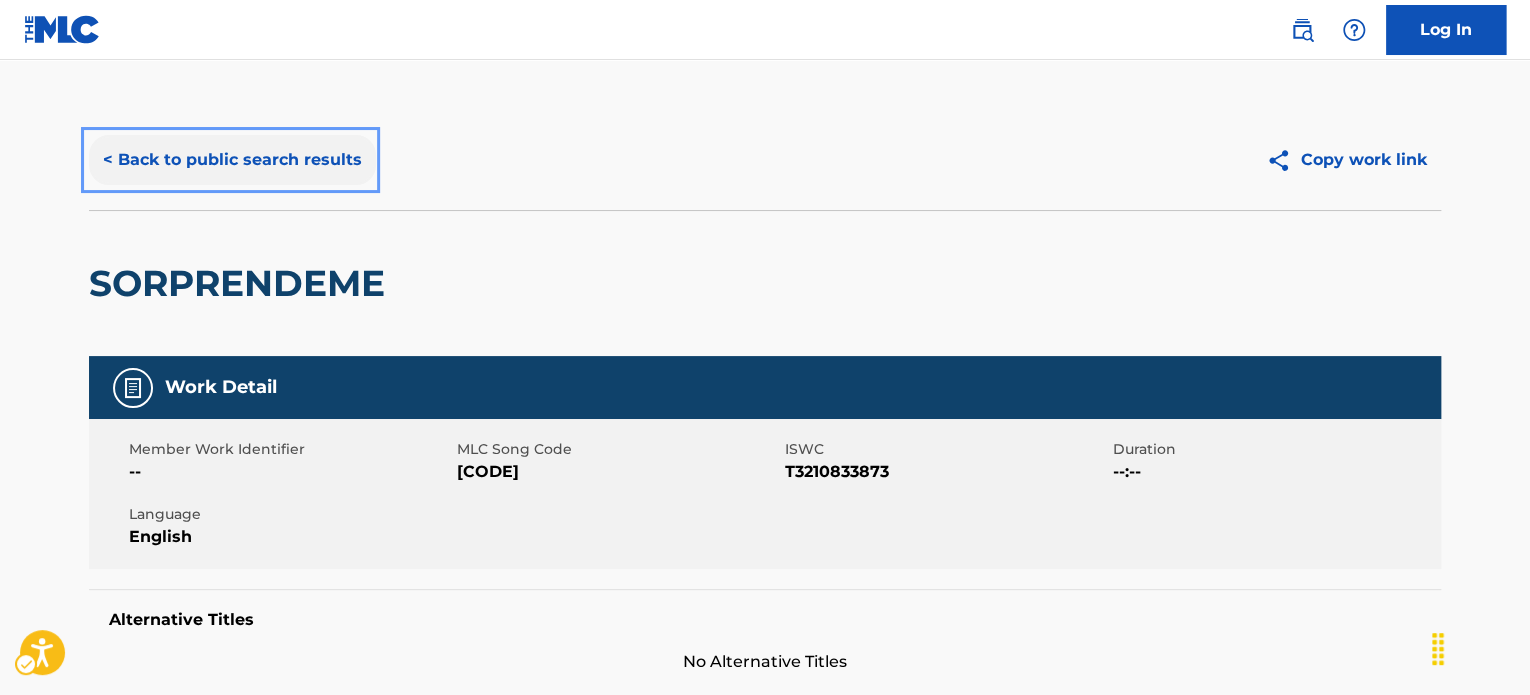 click on "< Back to public search results" at bounding box center [232, 160] 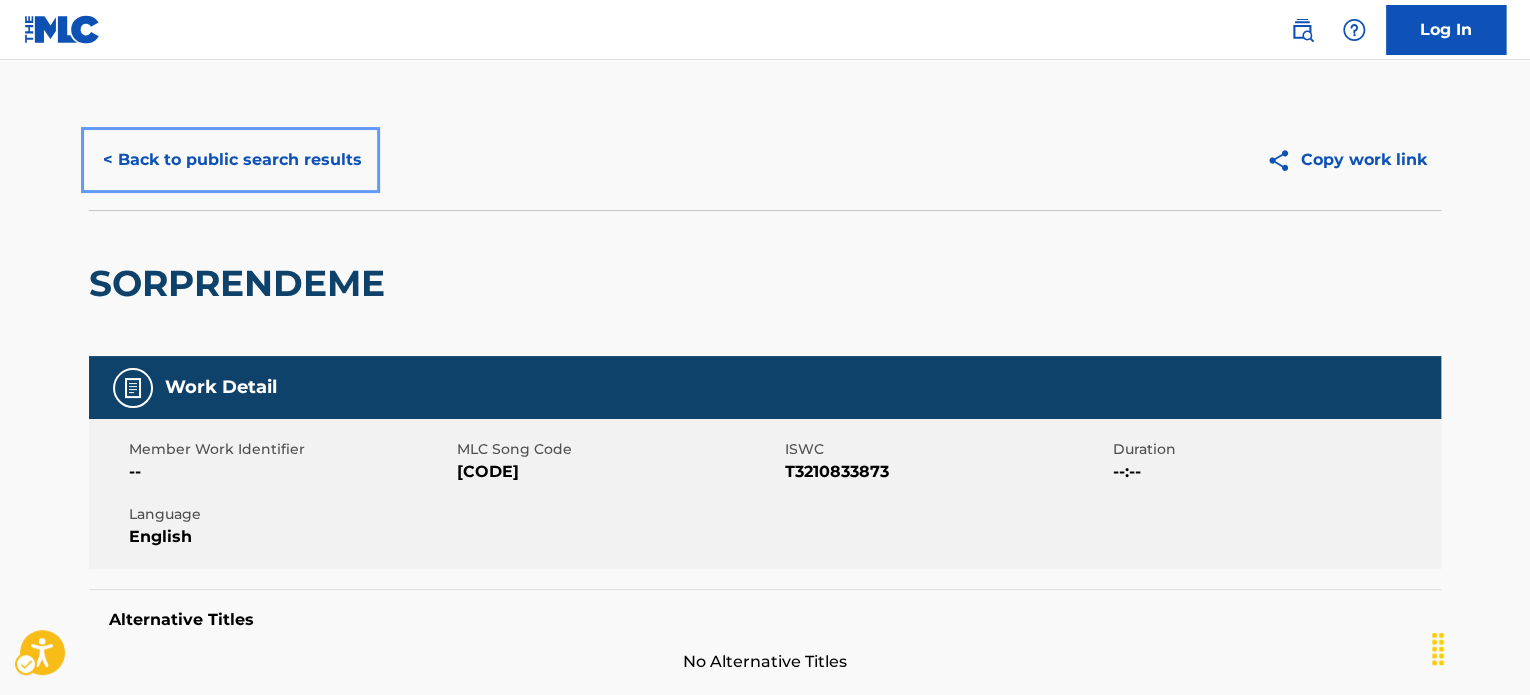 scroll, scrollTop: 278, scrollLeft: 0, axis: vertical 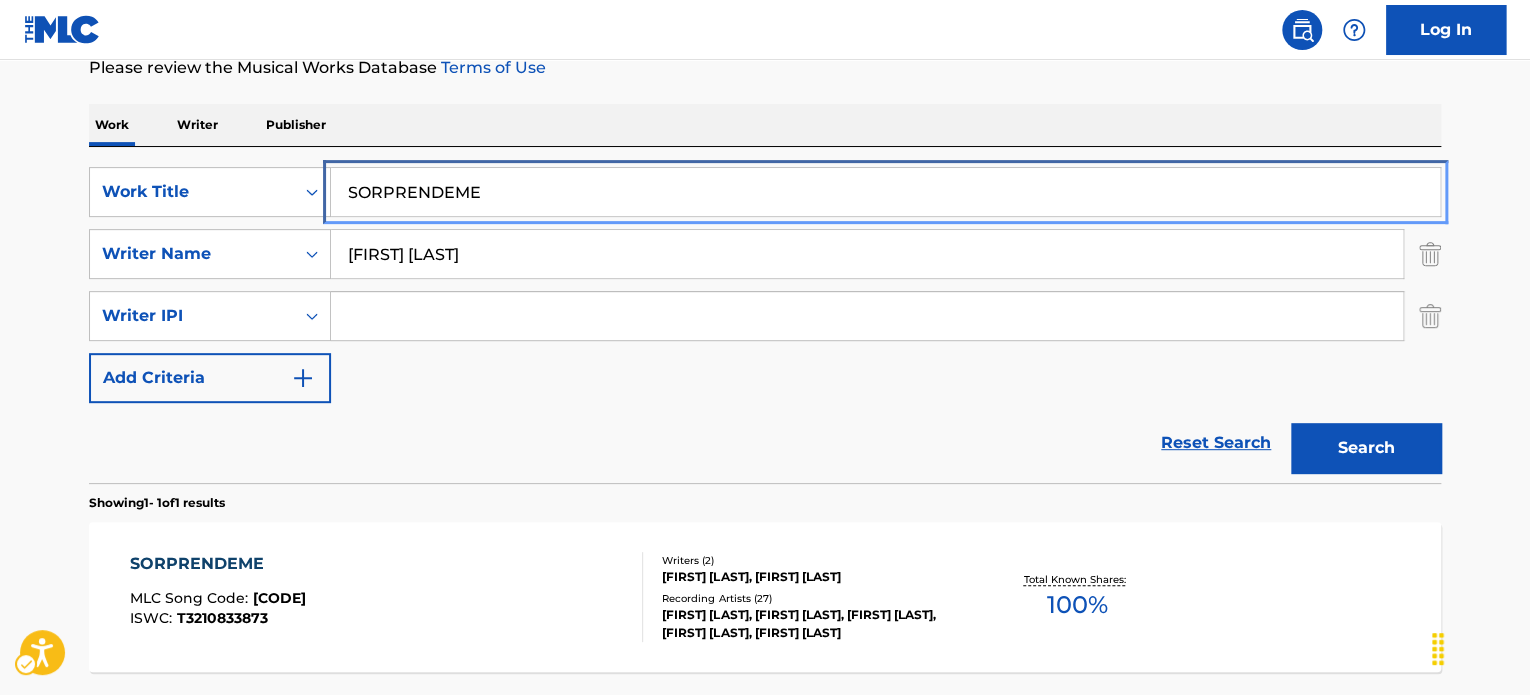 click on "SORPRENDEME" at bounding box center (885, 192) 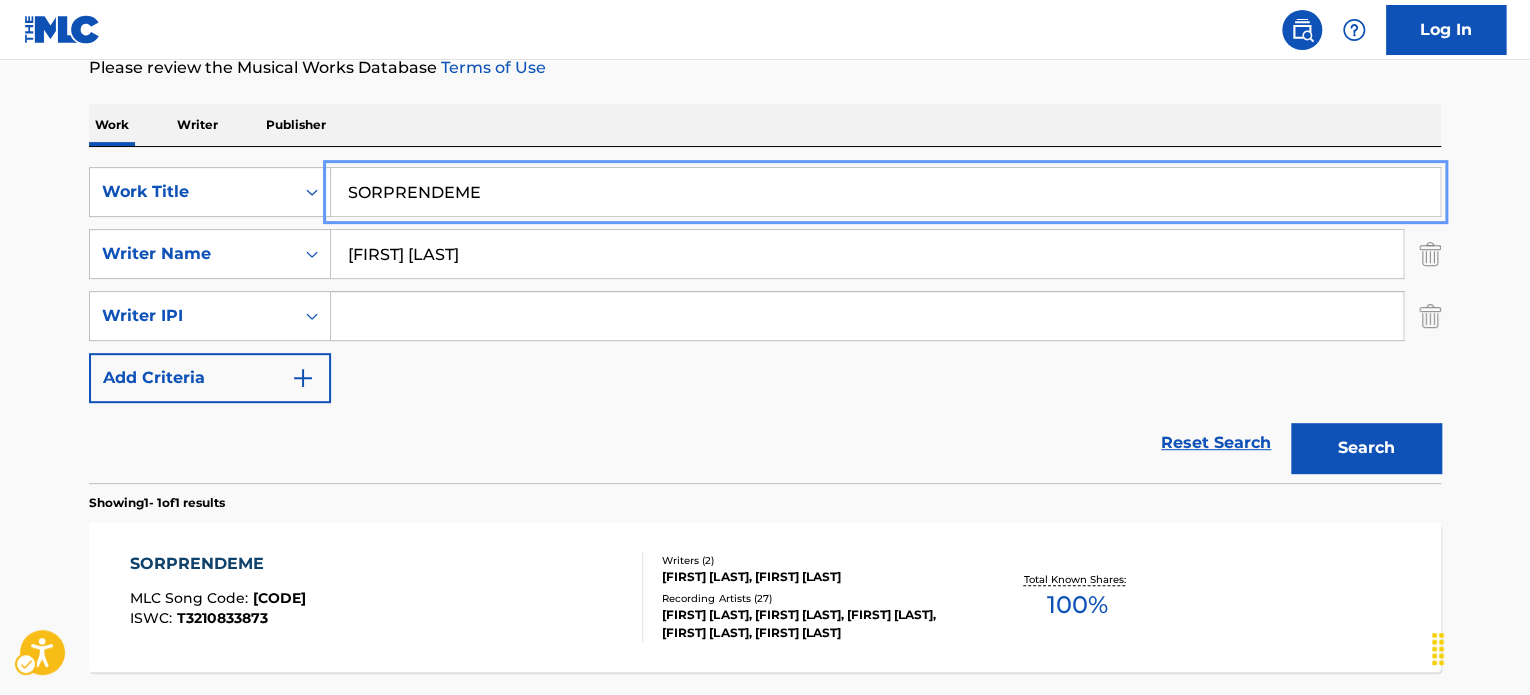 paste on "TUKY TUKY" 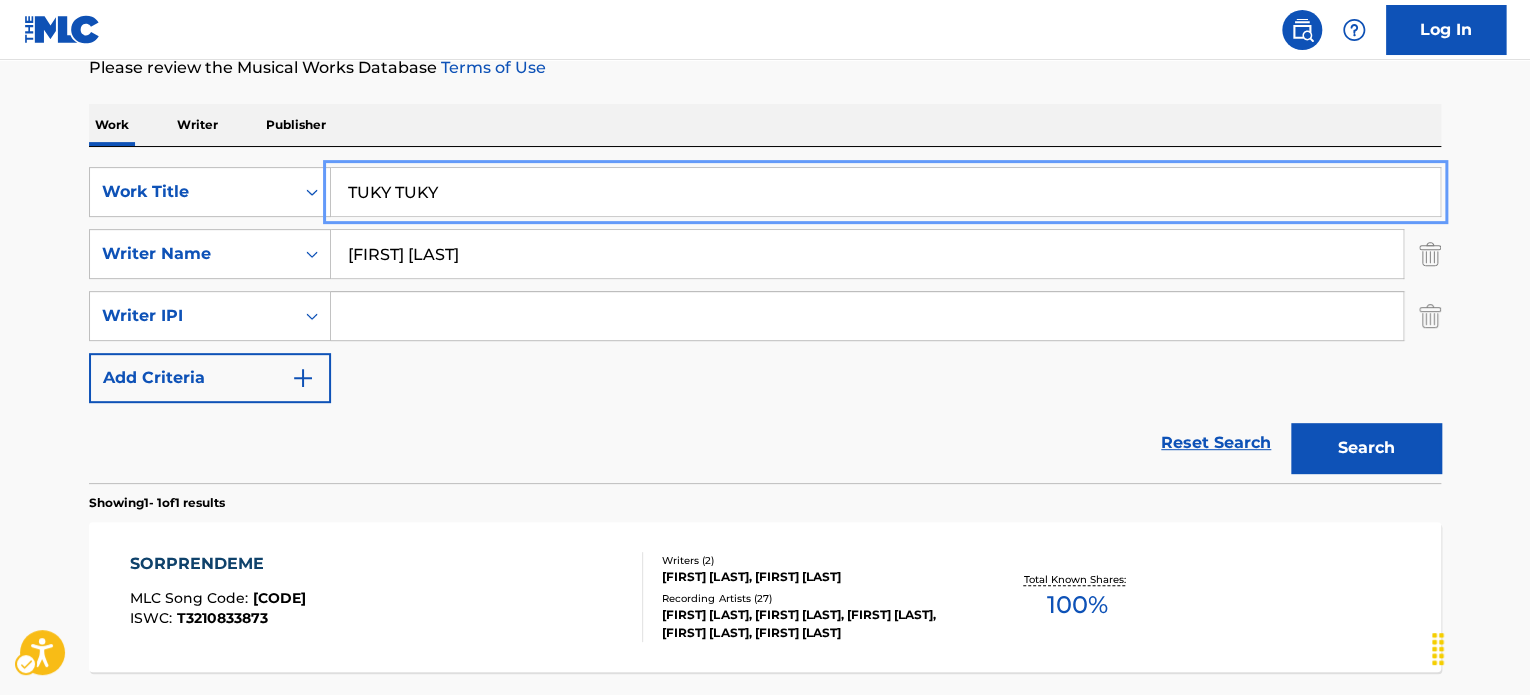 type on "TUKY TUKY" 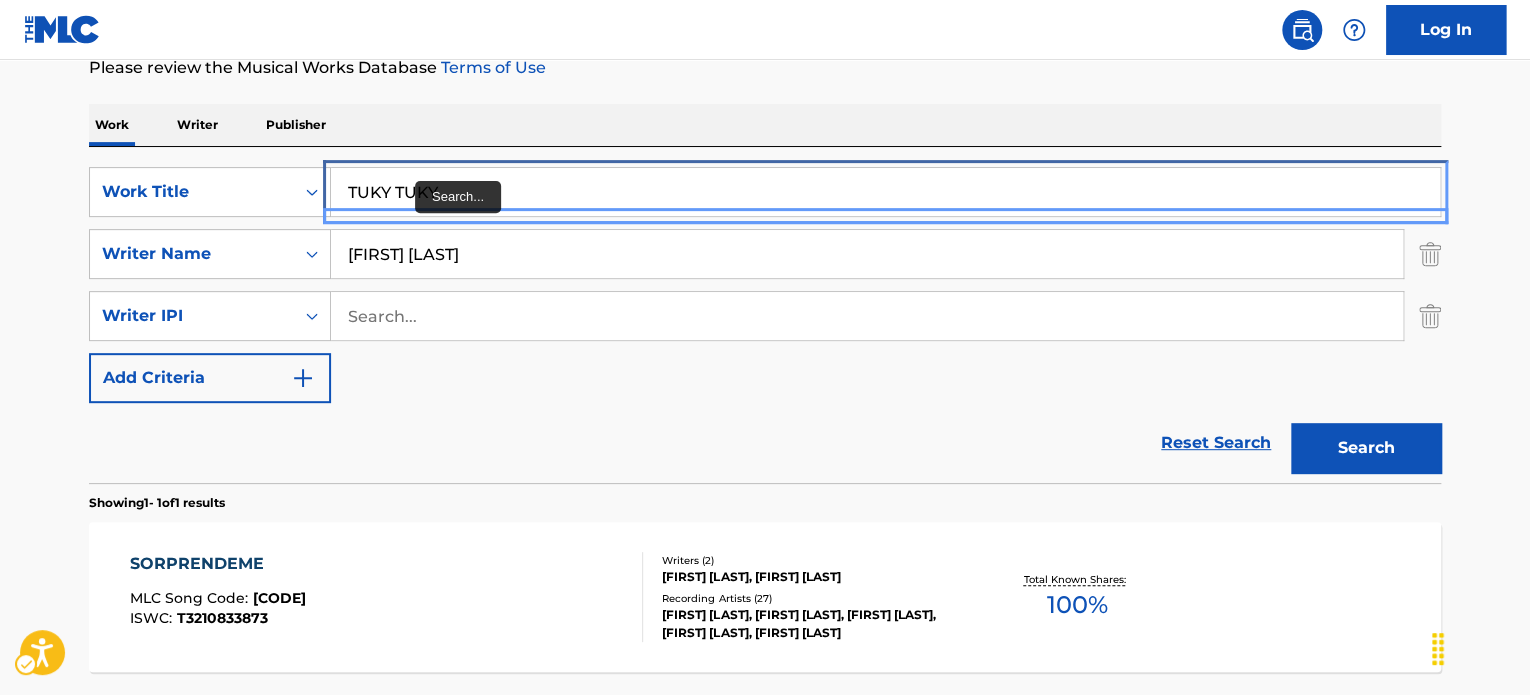 click on "TUKY TUKY" at bounding box center [885, 192] 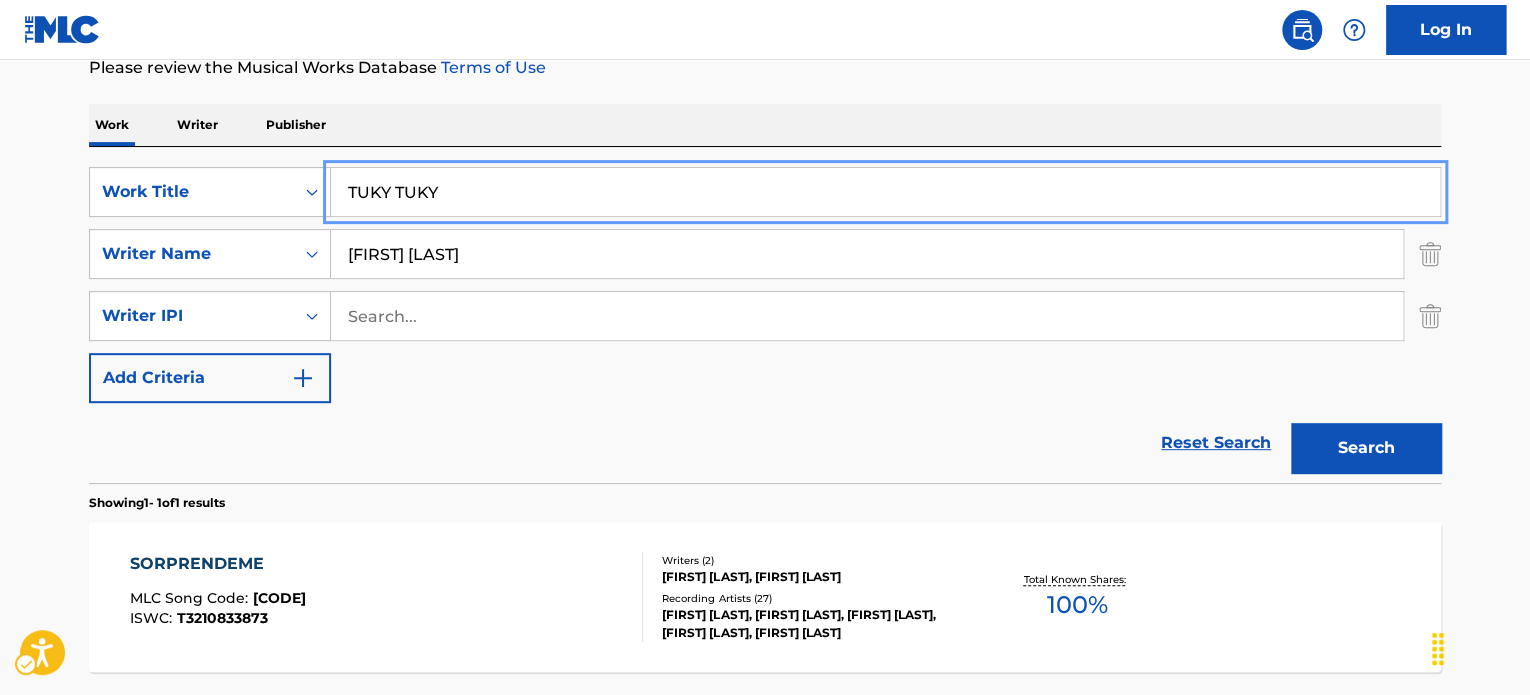 click on "Work Writer Publisher" at bounding box center (765, 125) 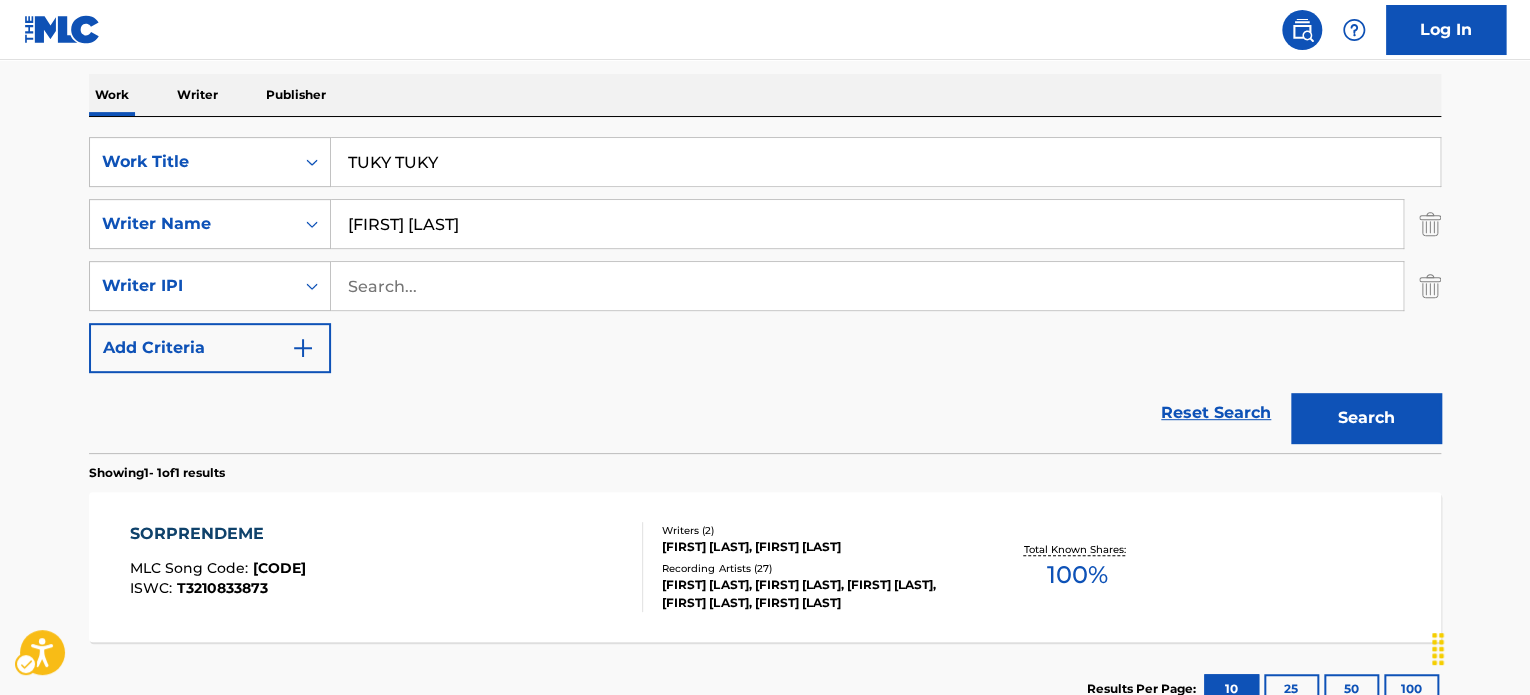 scroll, scrollTop: 378, scrollLeft: 0, axis: vertical 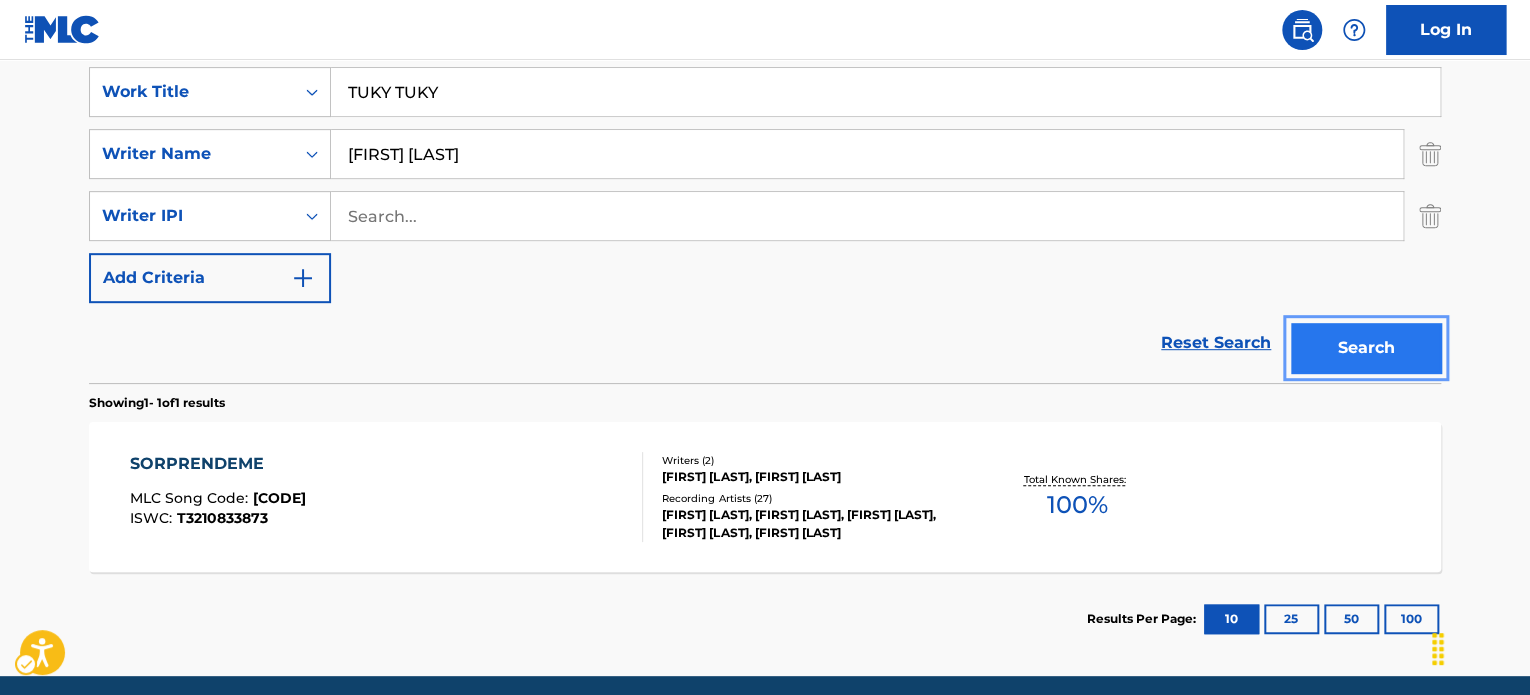 click on "Search" at bounding box center (1366, 348) 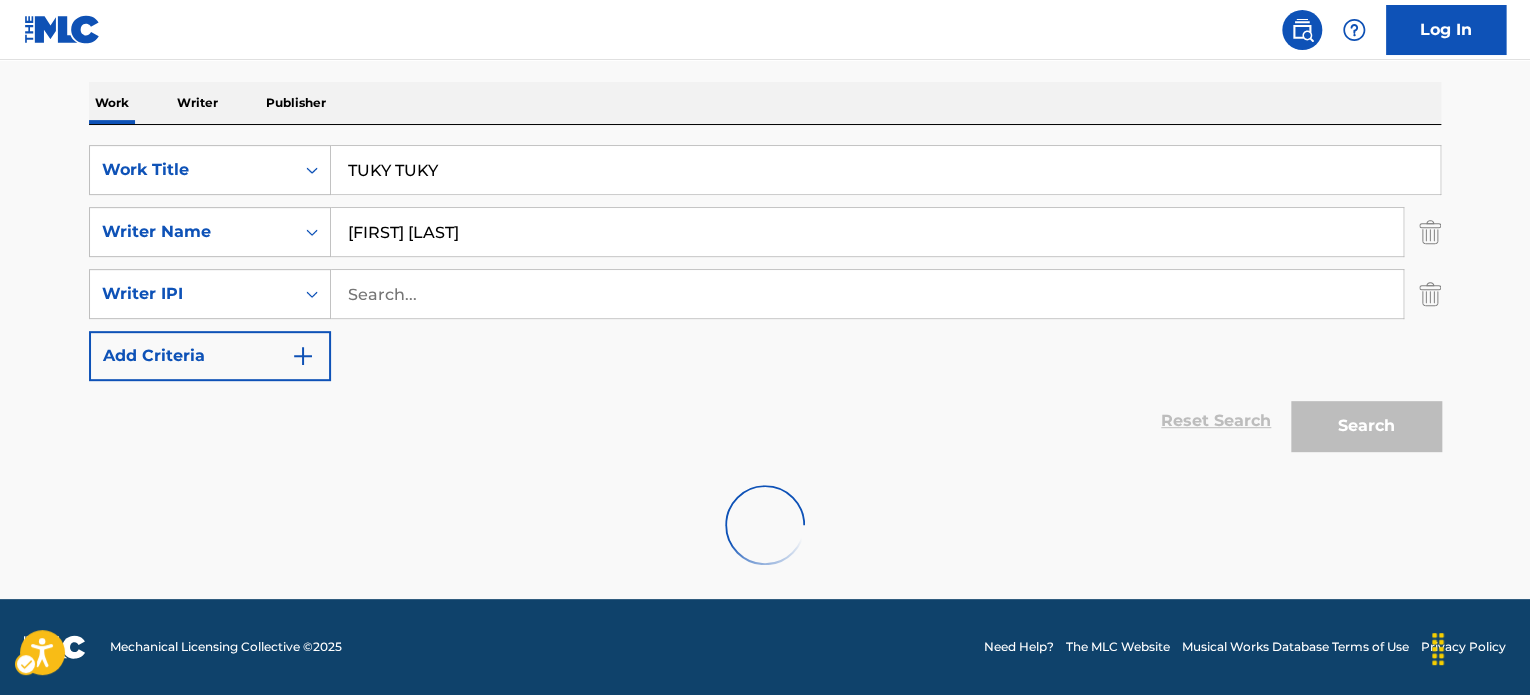 scroll, scrollTop: 378, scrollLeft: 0, axis: vertical 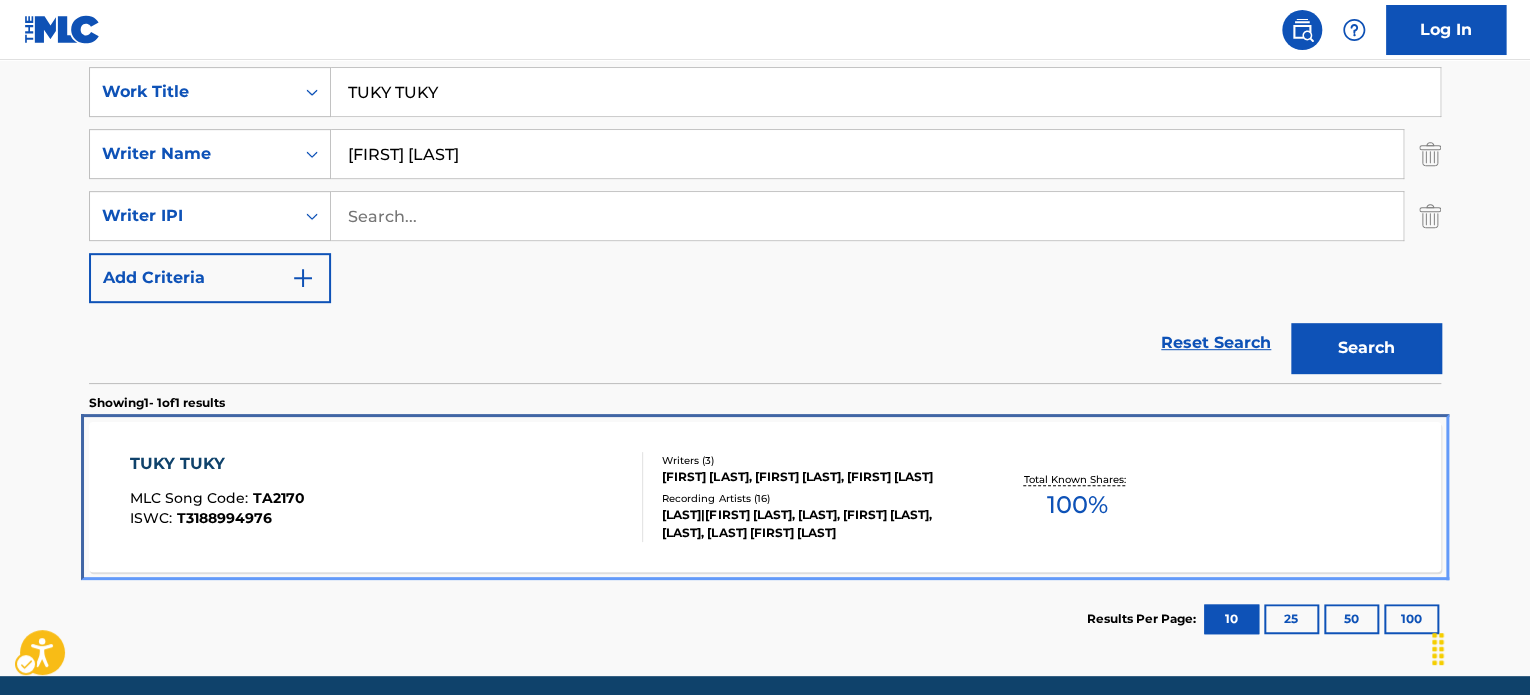 click on "[LAST] [LAST] MLC Song Code : TA2170 ISWC : T3188994976" at bounding box center [387, 497] 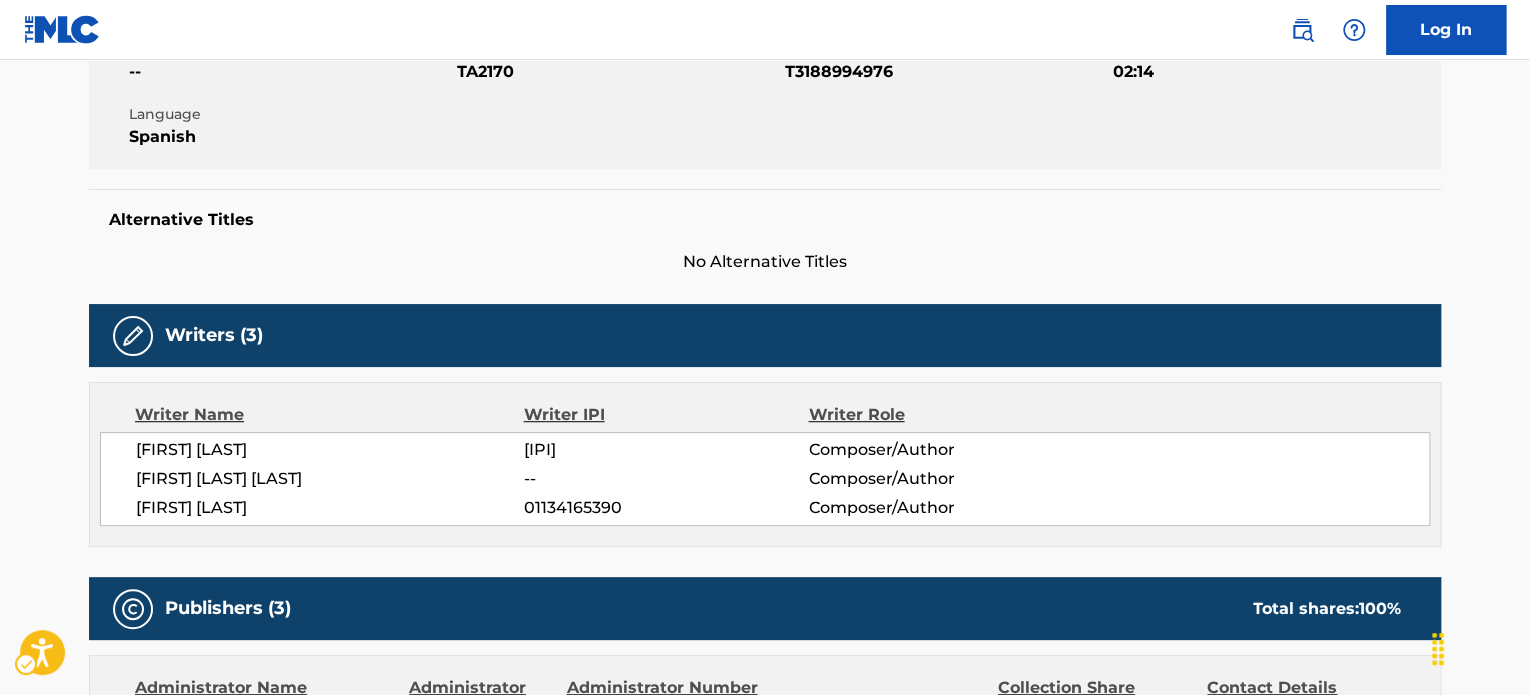 scroll, scrollTop: 0, scrollLeft: 0, axis: both 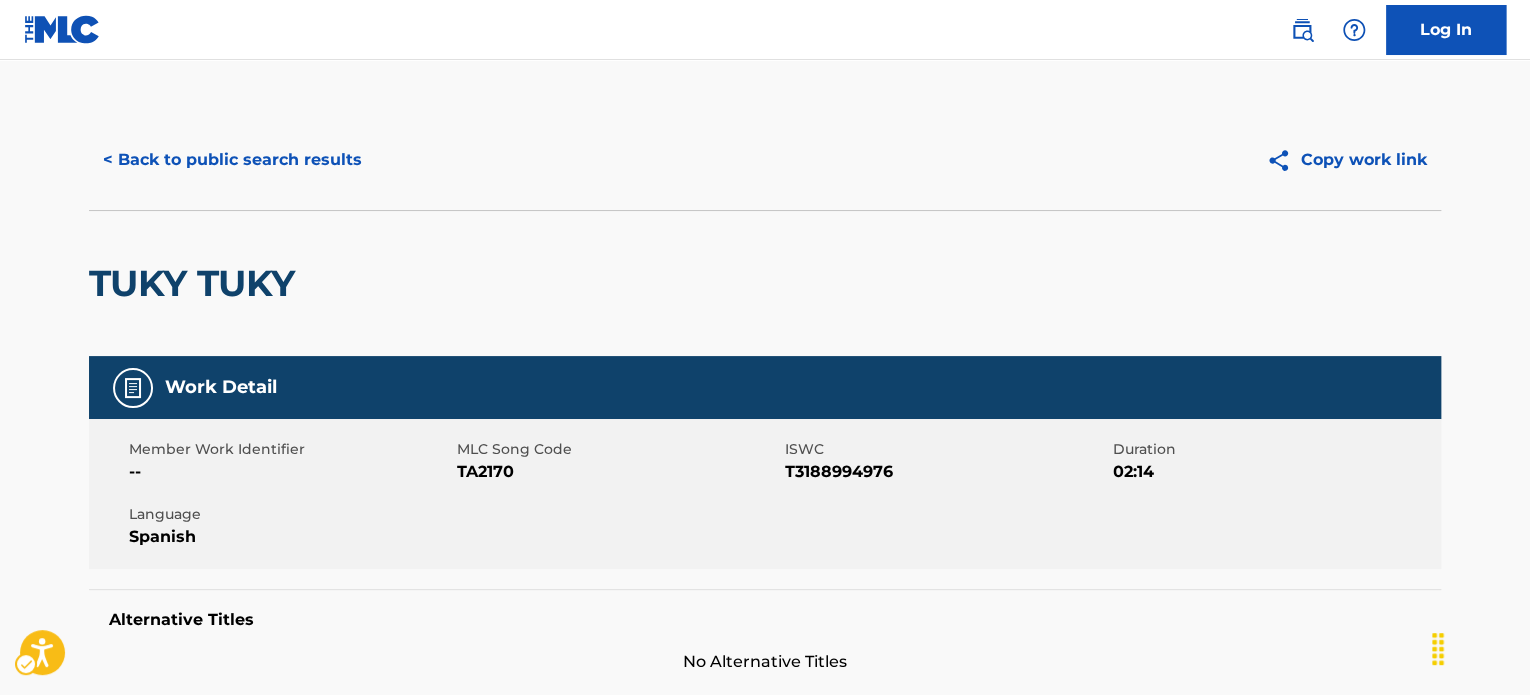 click on "ISWC -  T3188994976" at bounding box center (946, 472) 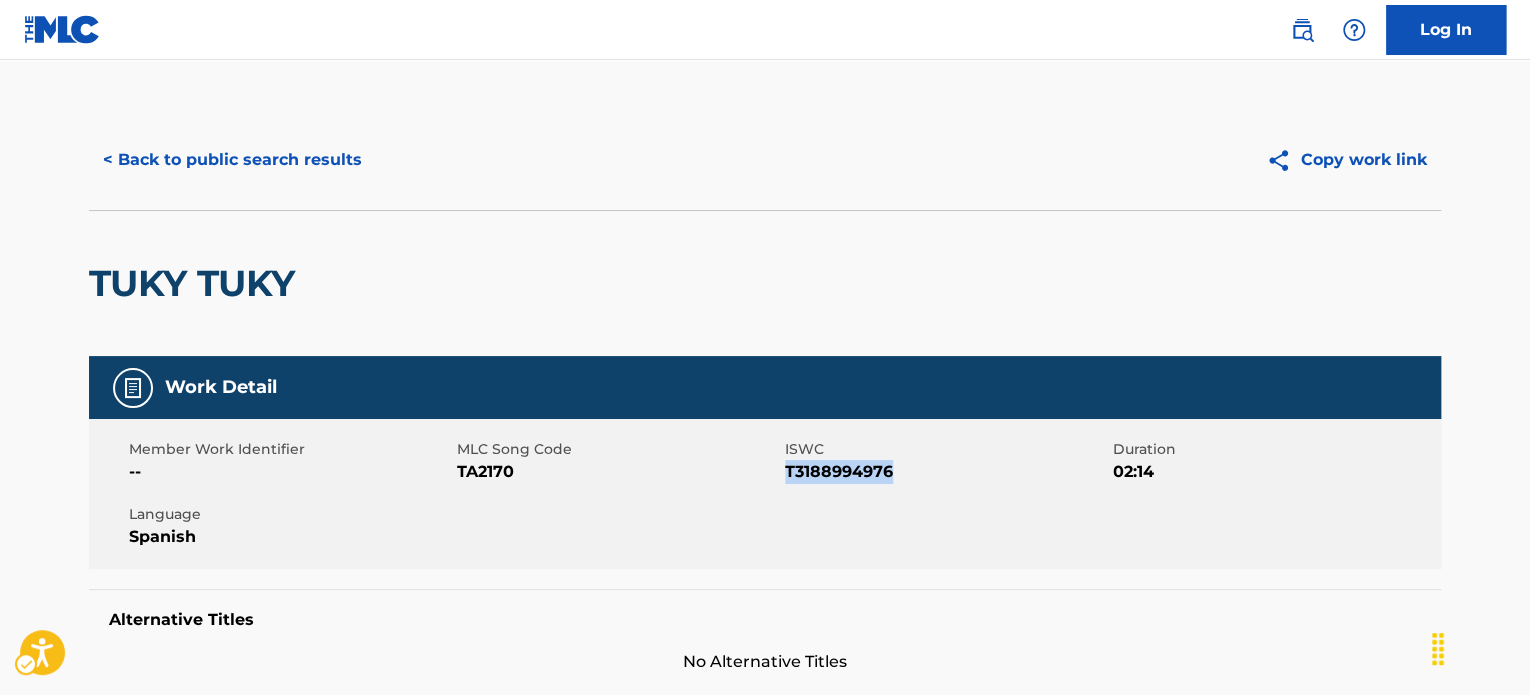 click on "ISWC -  T3188994976" at bounding box center [946, 472] 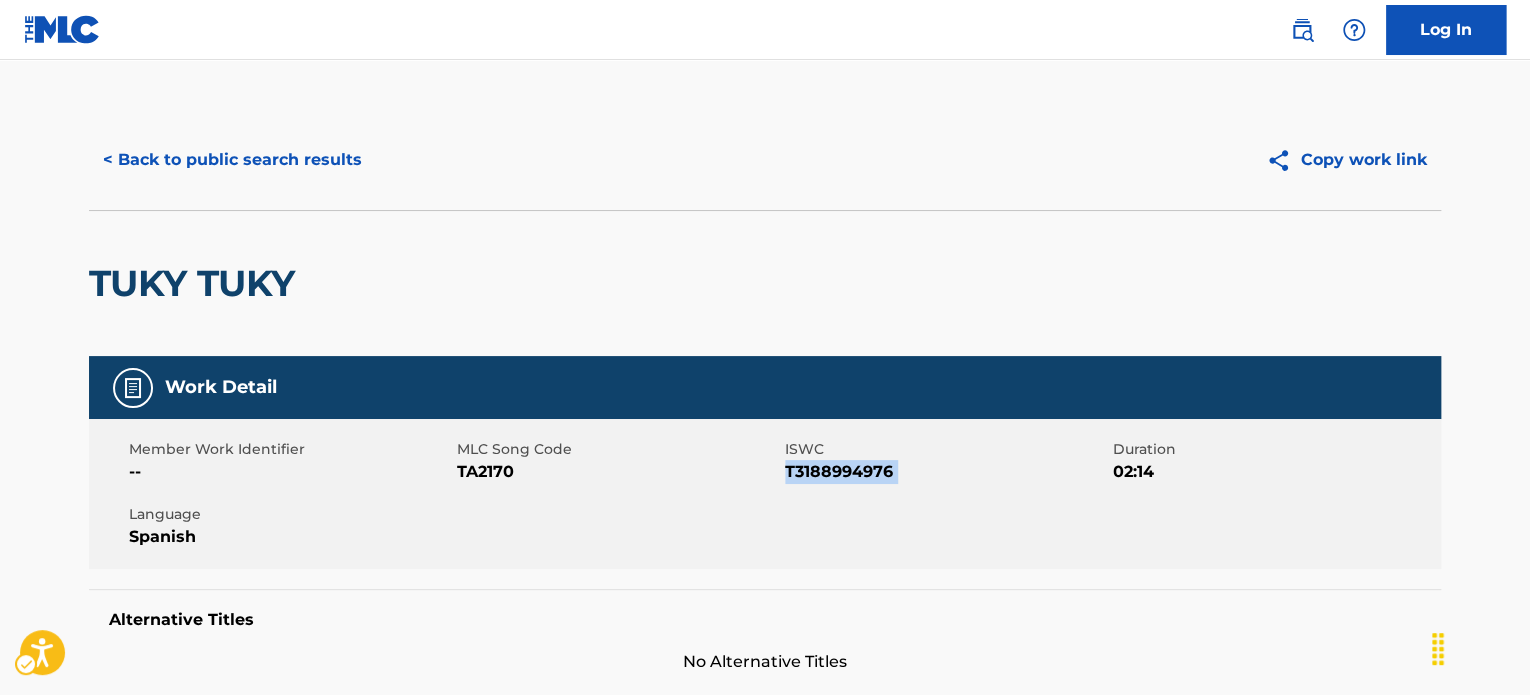 click on "ISWC -  T3188994976" at bounding box center (946, 472) 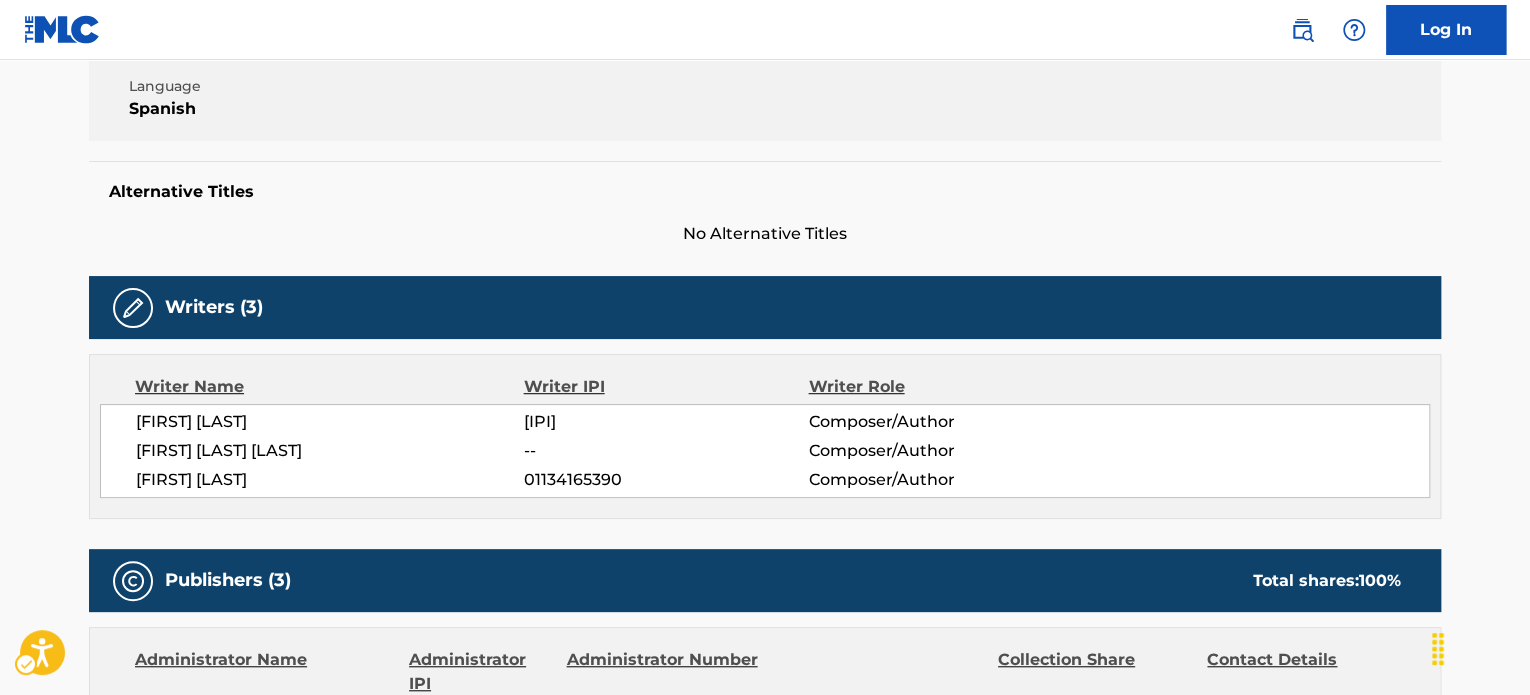 scroll, scrollTop: 500, scrollLeft: 0, axis: vertical 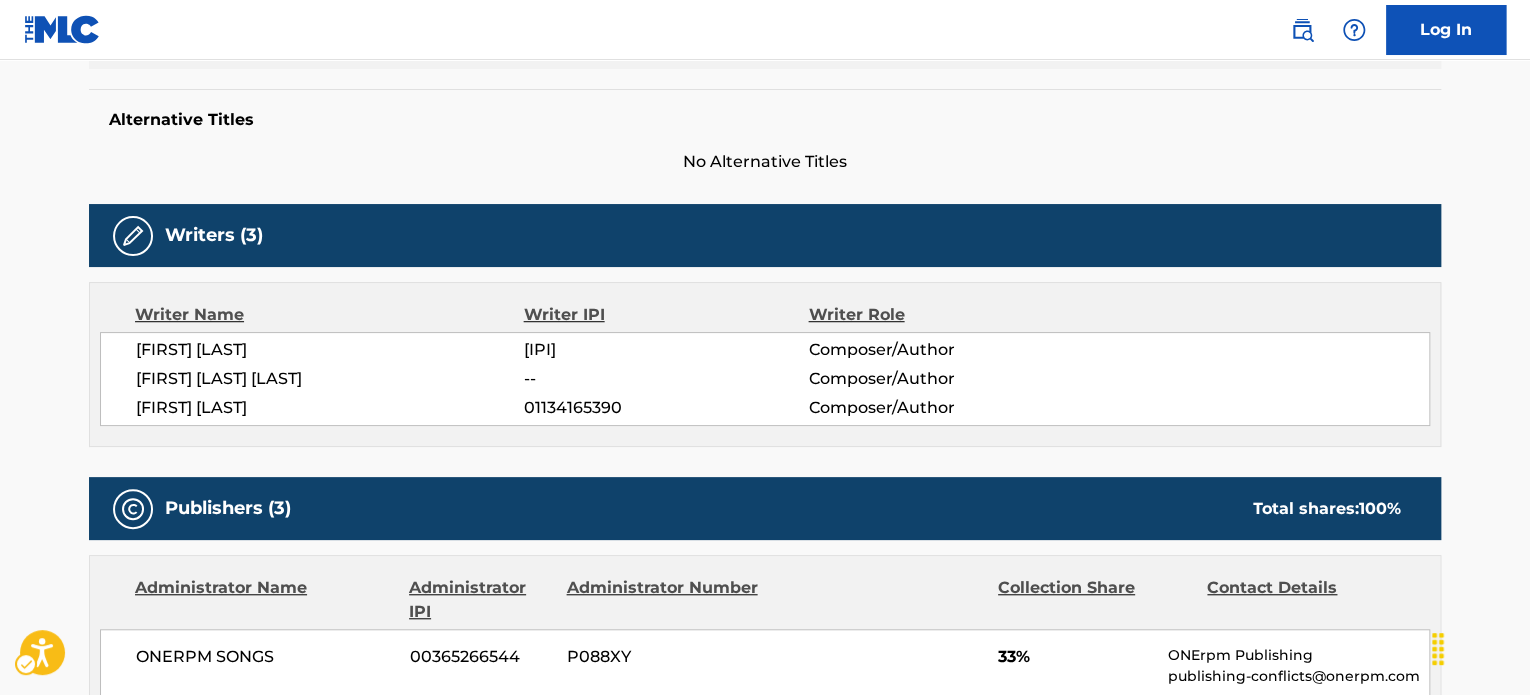 click on "Work Detail   Member Work Identifier -- MLC Song Code MLC Song Code -  TA2170 ISWC ISWC -  T3188994976 Duration 02:14 Language Spanish Alternative Titles No Alternative Titles Writers   (3) Writer Name Writer IPI Writer Role [FIRST] [LAST] 01154687729 Composer/Author [FIRST] [LAST] [LAST] -- Composer/Author [FIRST] [LAST] [LAST] 01134165390 Composer/Author Publishers   (3) Total shares:  100 % Administrator Name Administrator IPI Administrator Number Collection Share Contact Details ONERPM SONGS 00365266544 P088XY 33% ONErpm Publishing publishing-conflicts@onerpm.com Admin Original Publisher Connecting Line Publisher Name Publisher IPI Publisher Number Represented Writers TRANQUILO FIERA PUBLISHING 01075269837 P140YV [FIRST] [LAST] [LAST] Publisher Name Publisher IPI Publisher Number Collection Share %" at bounding box center (765, 879) 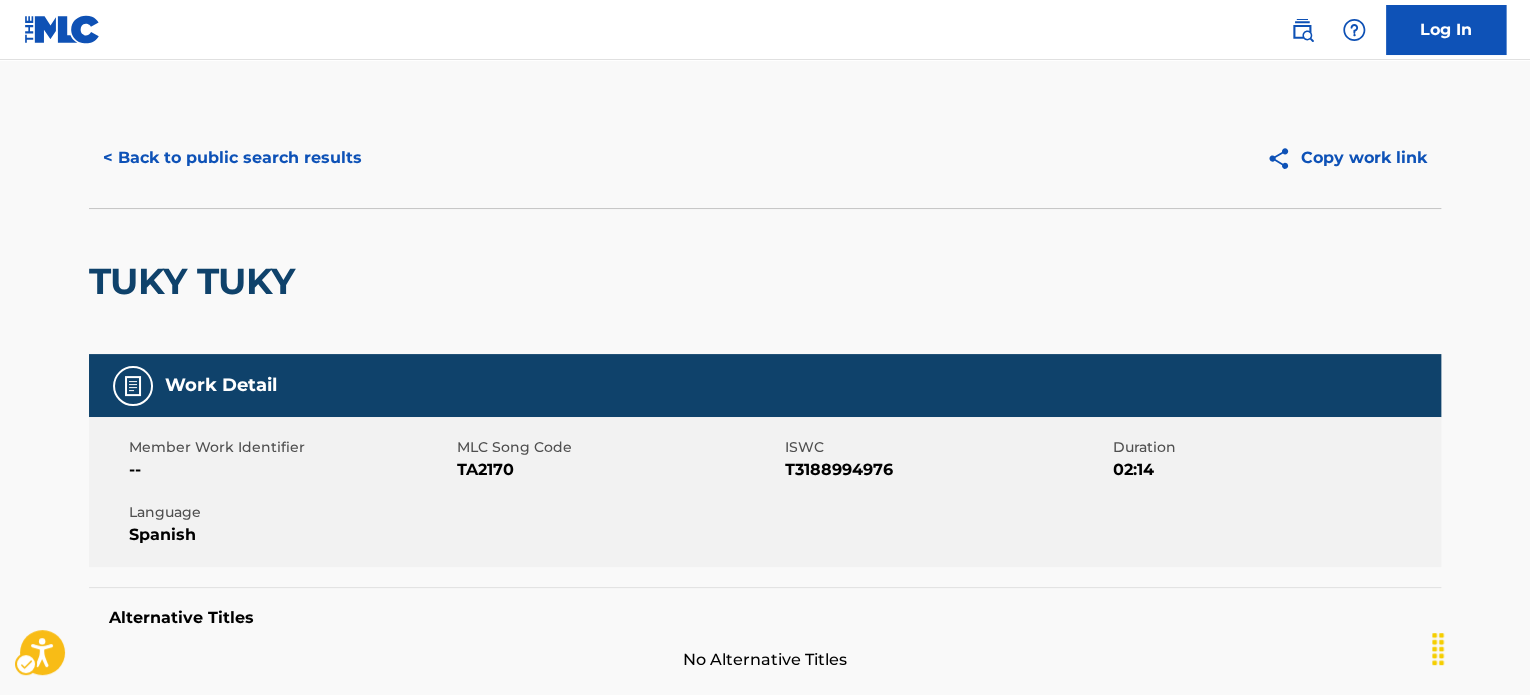 scroll, scrollTop: 0, scrollLeft: 0, axis: both 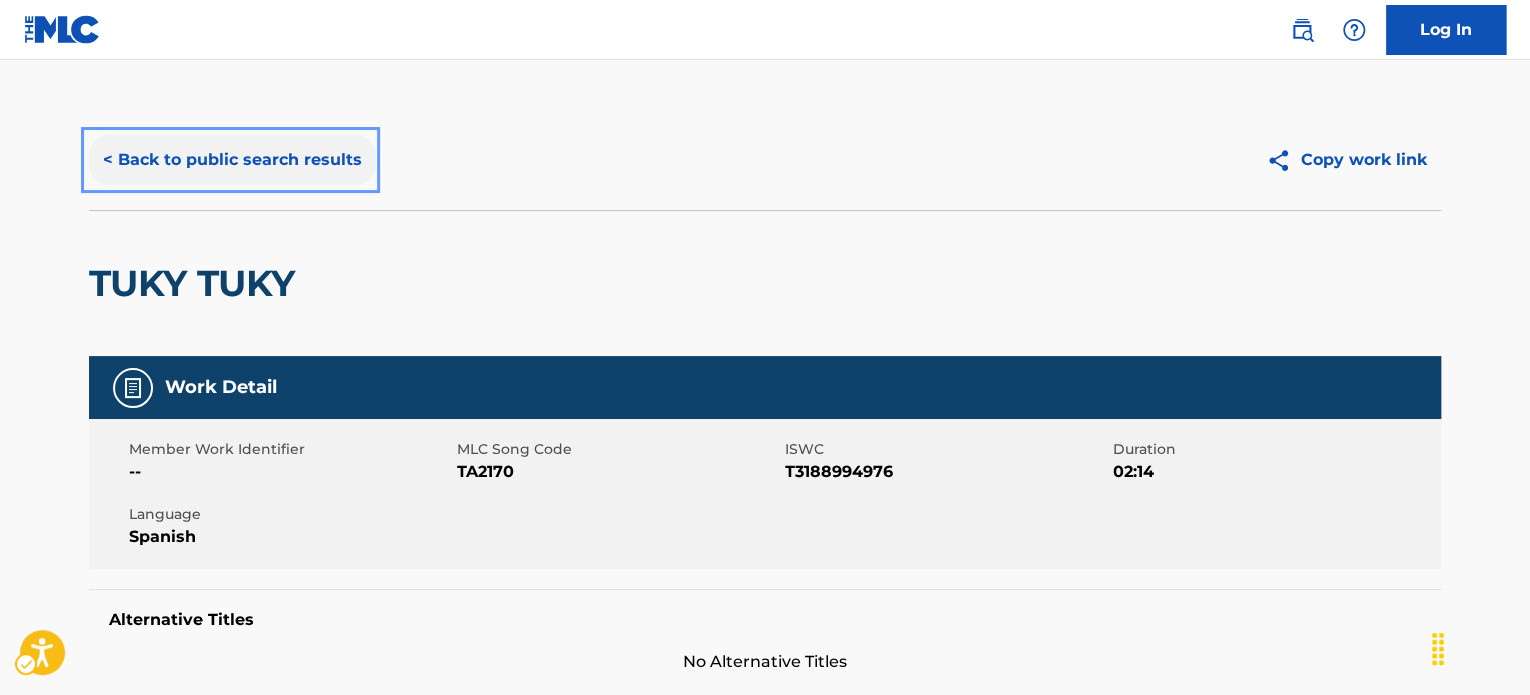 click on "< Back to public search results" at bounding box center [232, 160] 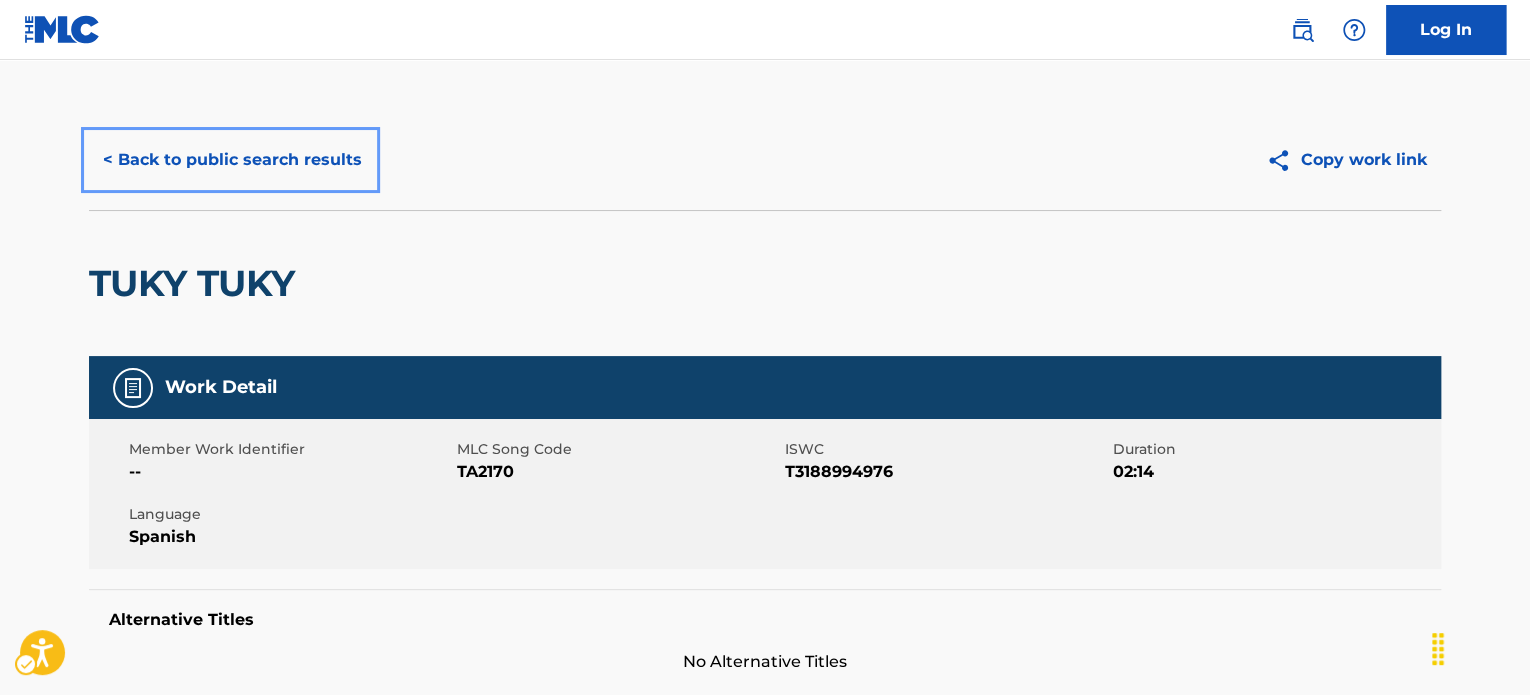 scroll, scrollTop: 278, scrollLeft: 0, axis: vertical 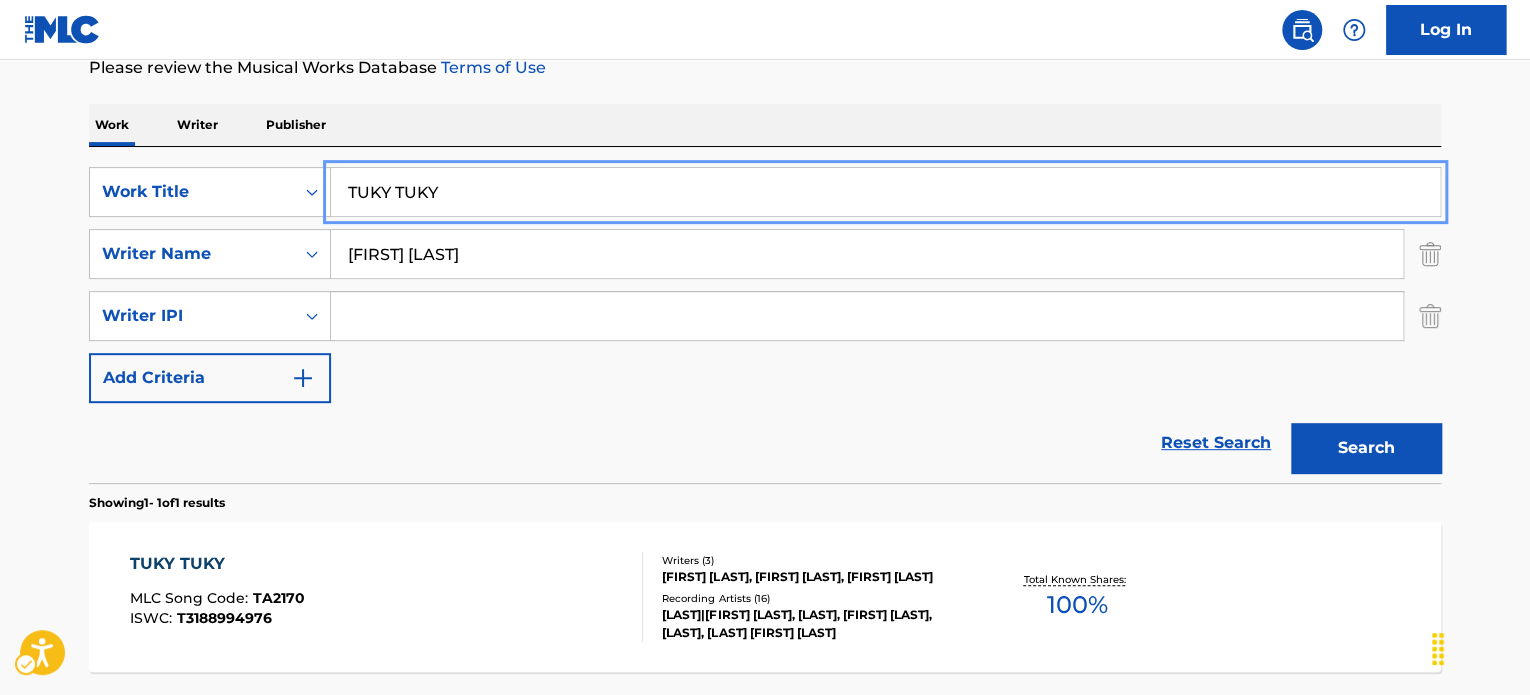 drag, startPoint x: 463, startPoint y: 192, endPoint x: 544, endPoint y: 163, distance: 86.034874 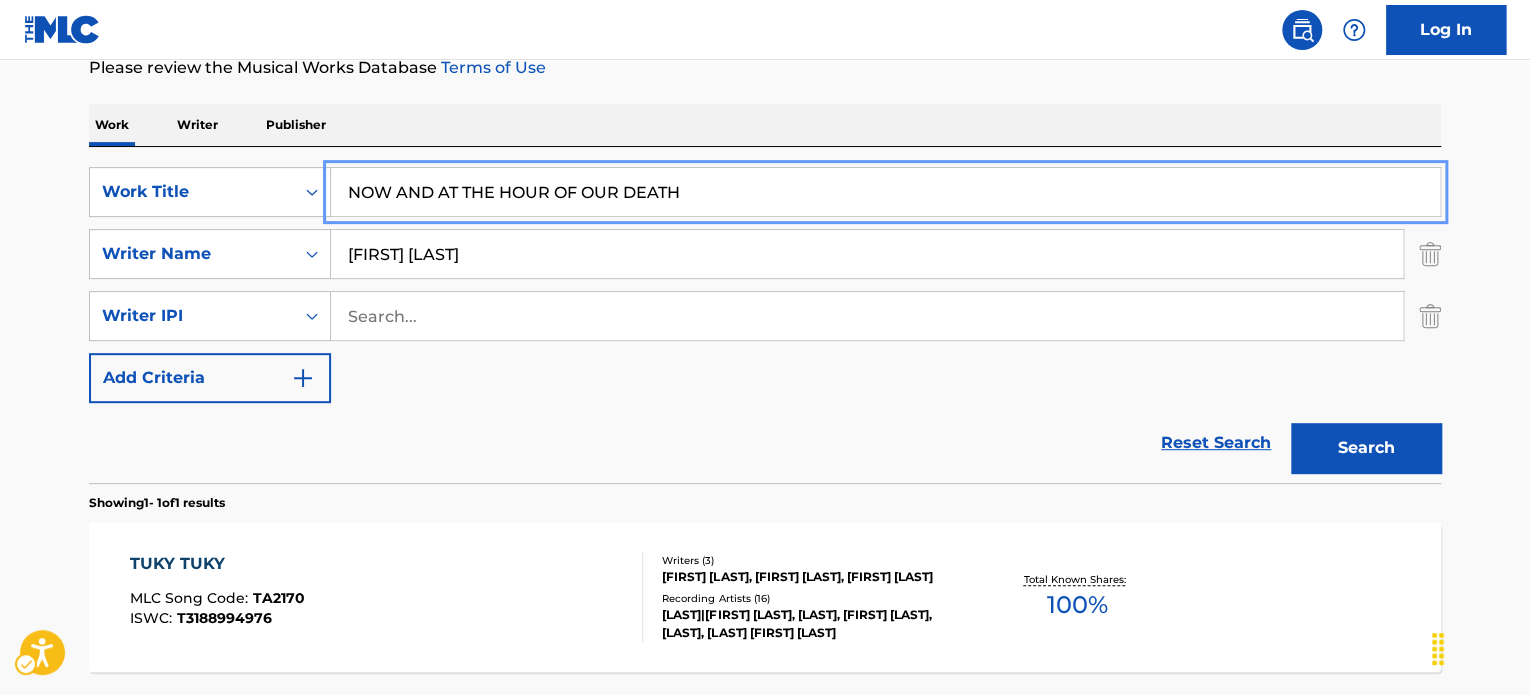 type on "NOW AND AT THE HOUR OF OUR DEATH" 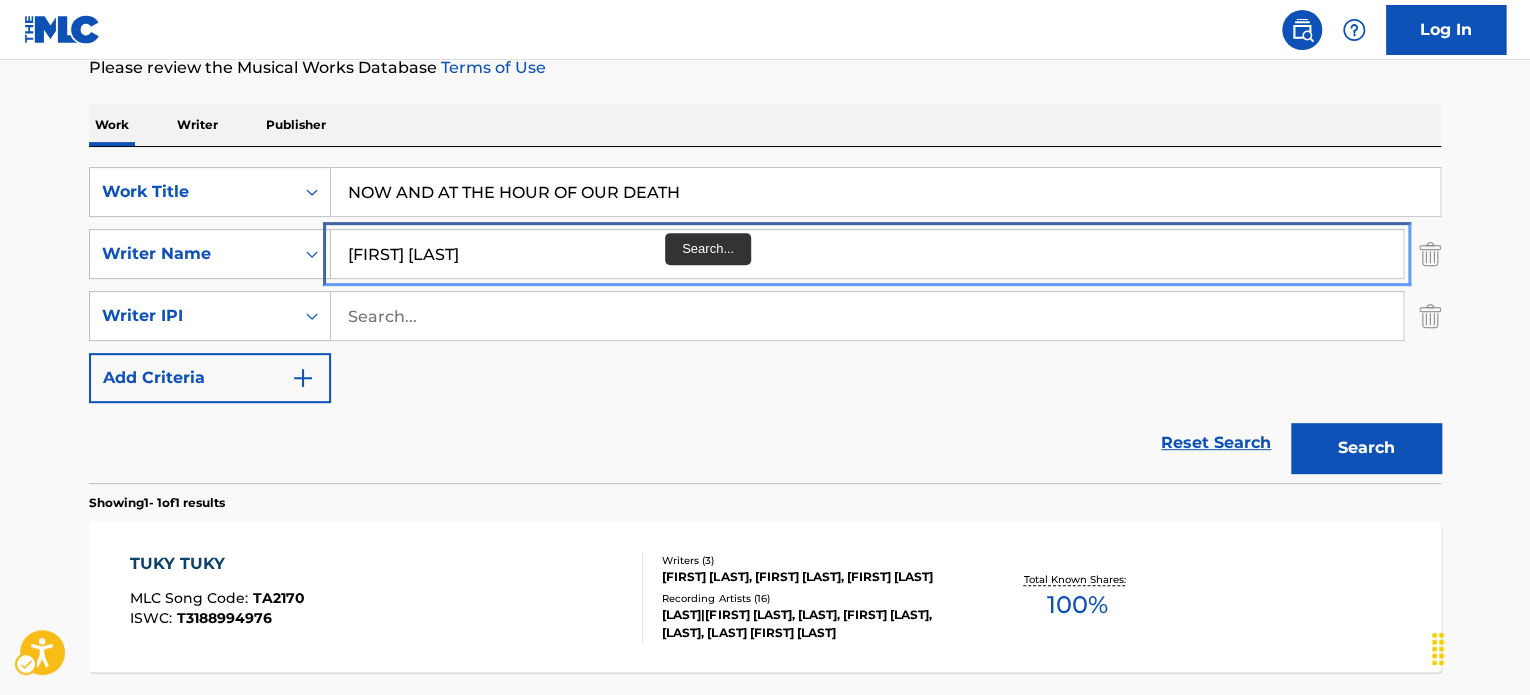 click on "[FIRST] [LAST]" at bounding box center [867, 254] 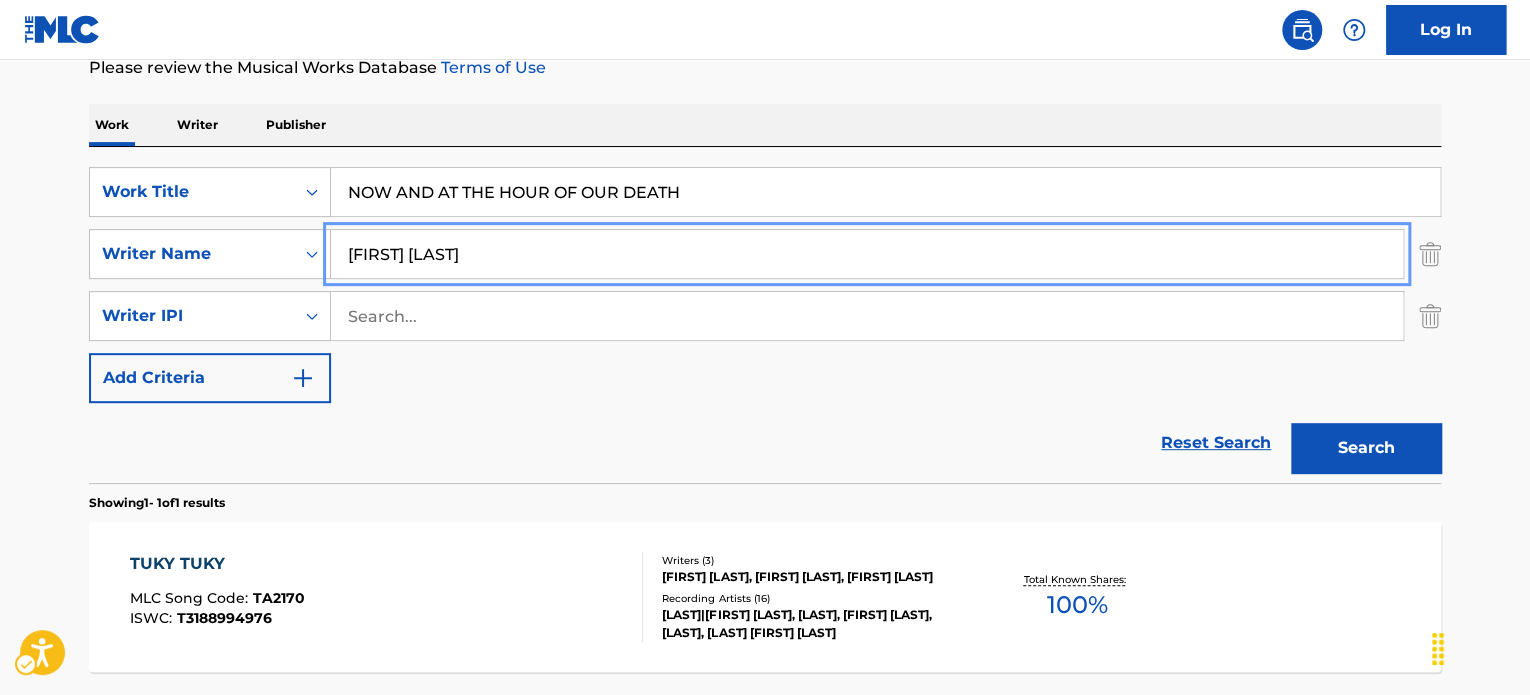 click on "[FIRST] [LAST]" at bounding box center [867, 254] 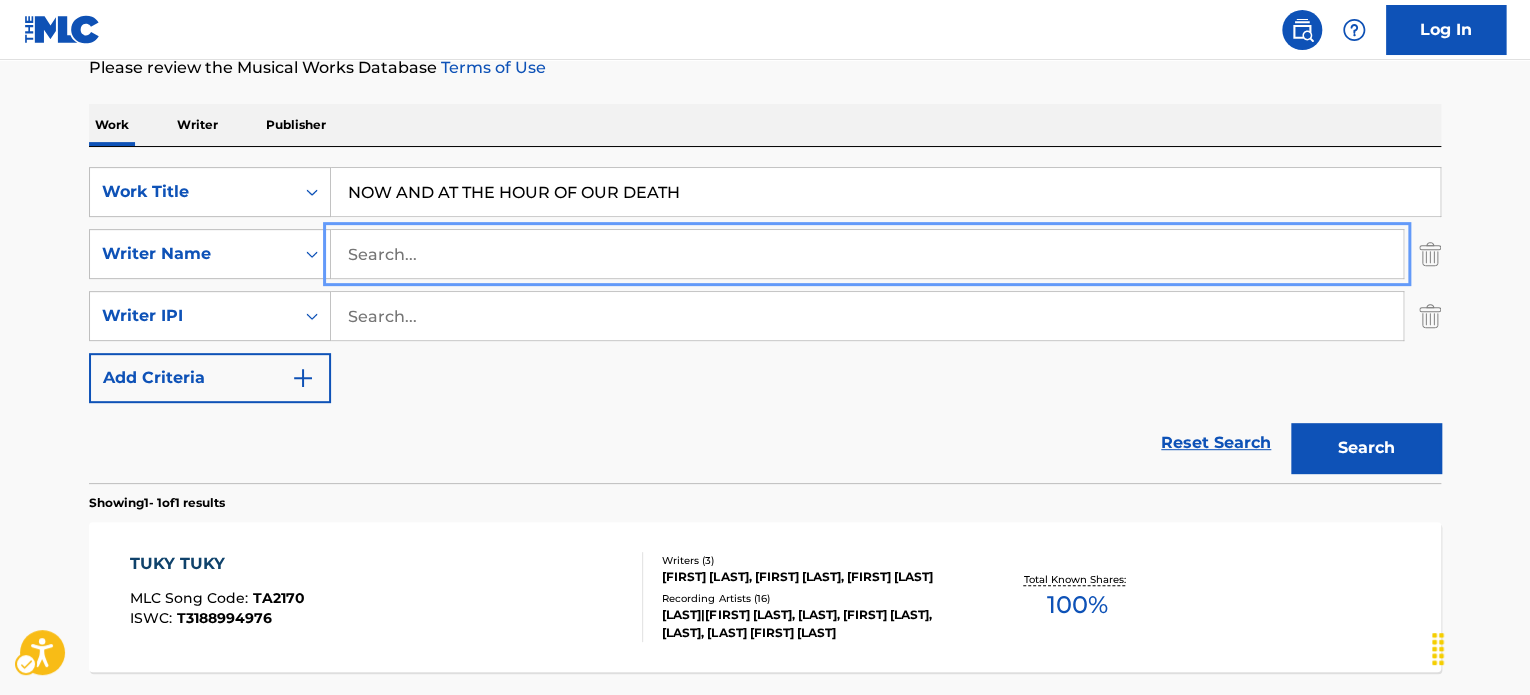type 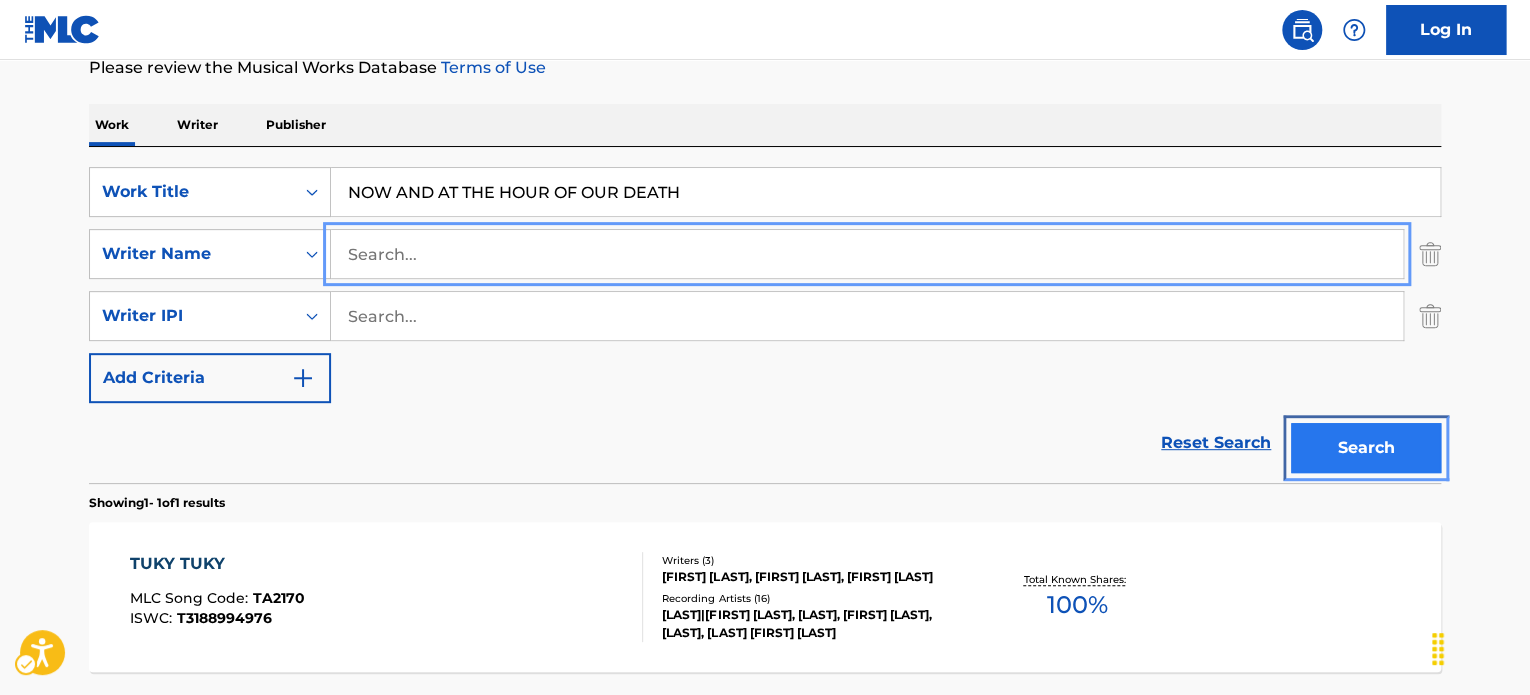 click on "Search" at bounding box center [1366, 448] 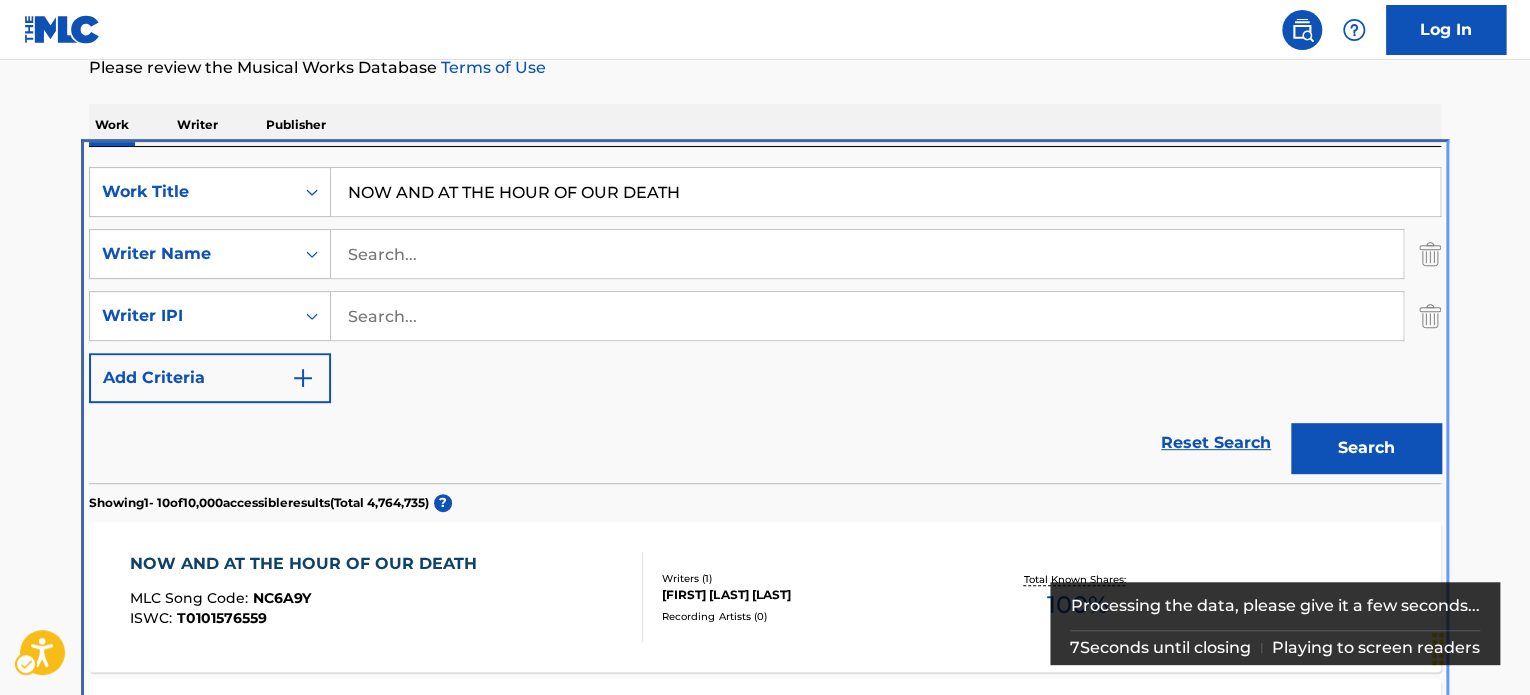 scroll, scrollTop: 424, scrollLeft: 0, axis: vertical 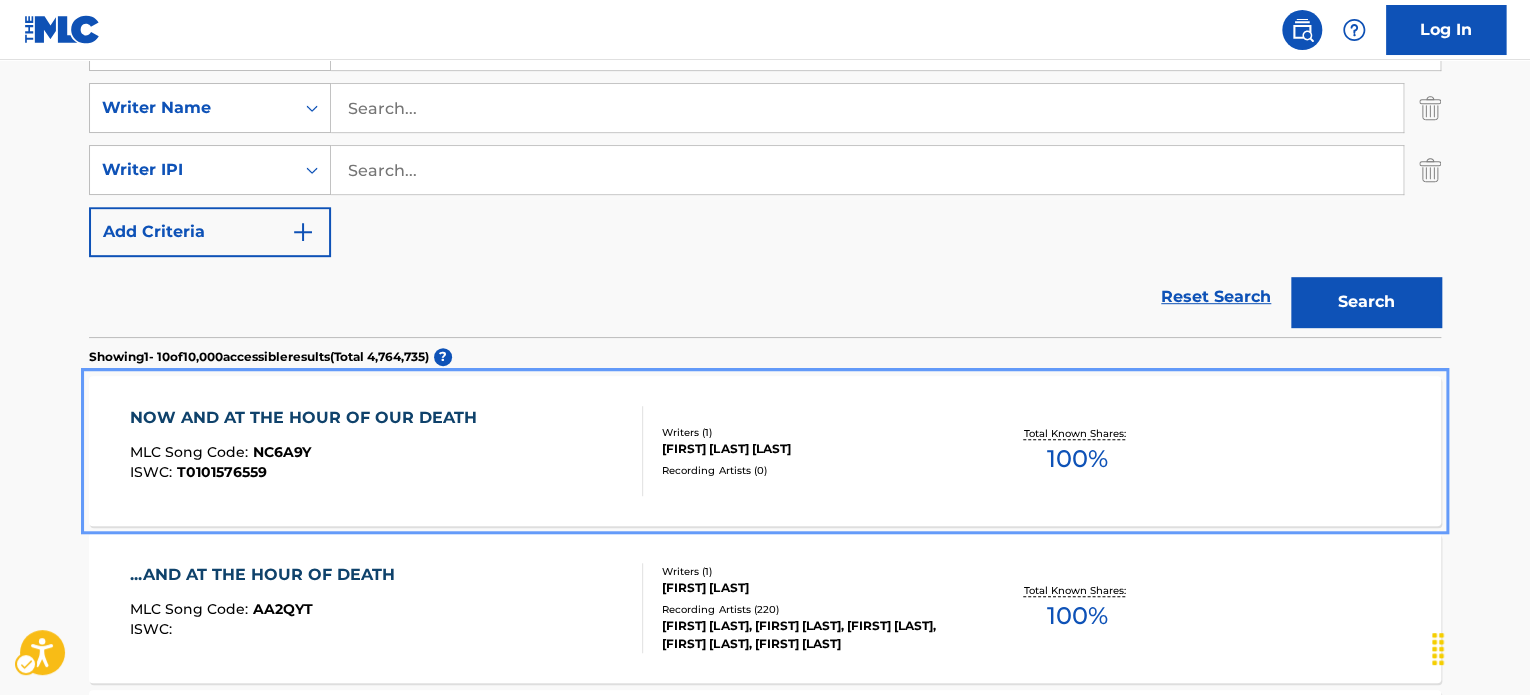 click on "NOW AND AT THE HOUR OF OUR DEATH MLC Song Code : NC6A9Y ISWC : T0101576559" at bounding box center (387, 451) 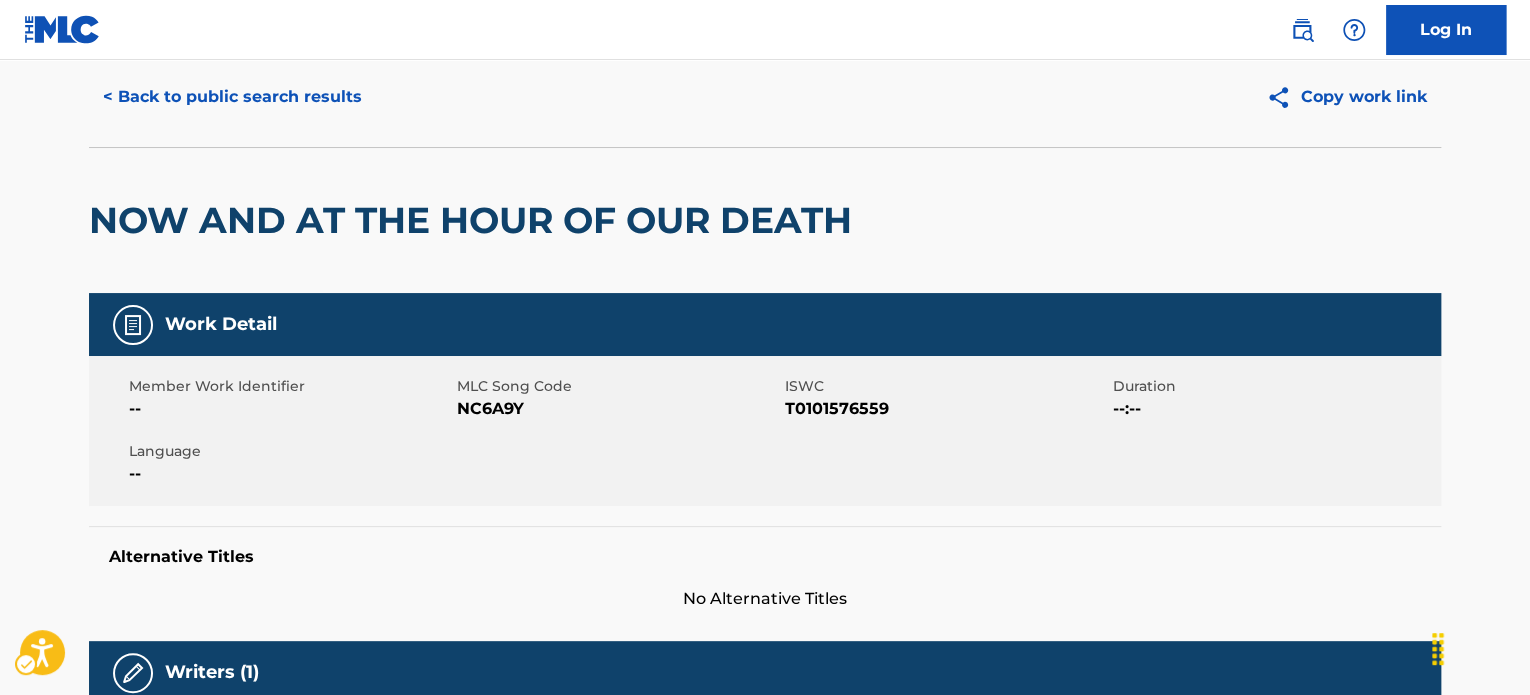 scroll, scrollTop: 400, scrollLeft: 0, axis: vertical 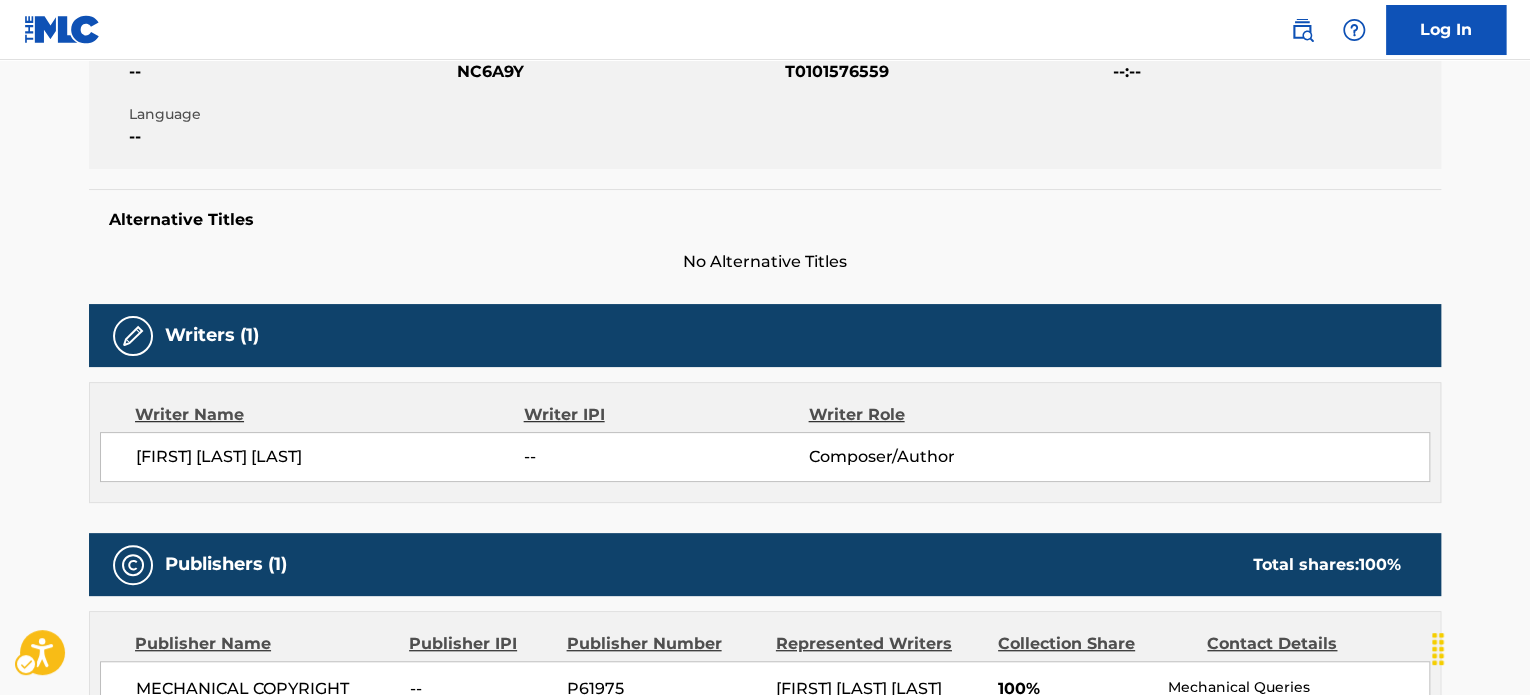drag, startPoint x: 406, startPoint y: 457, endPoint x: 88, endPoint y: 448, distance: 318.12732 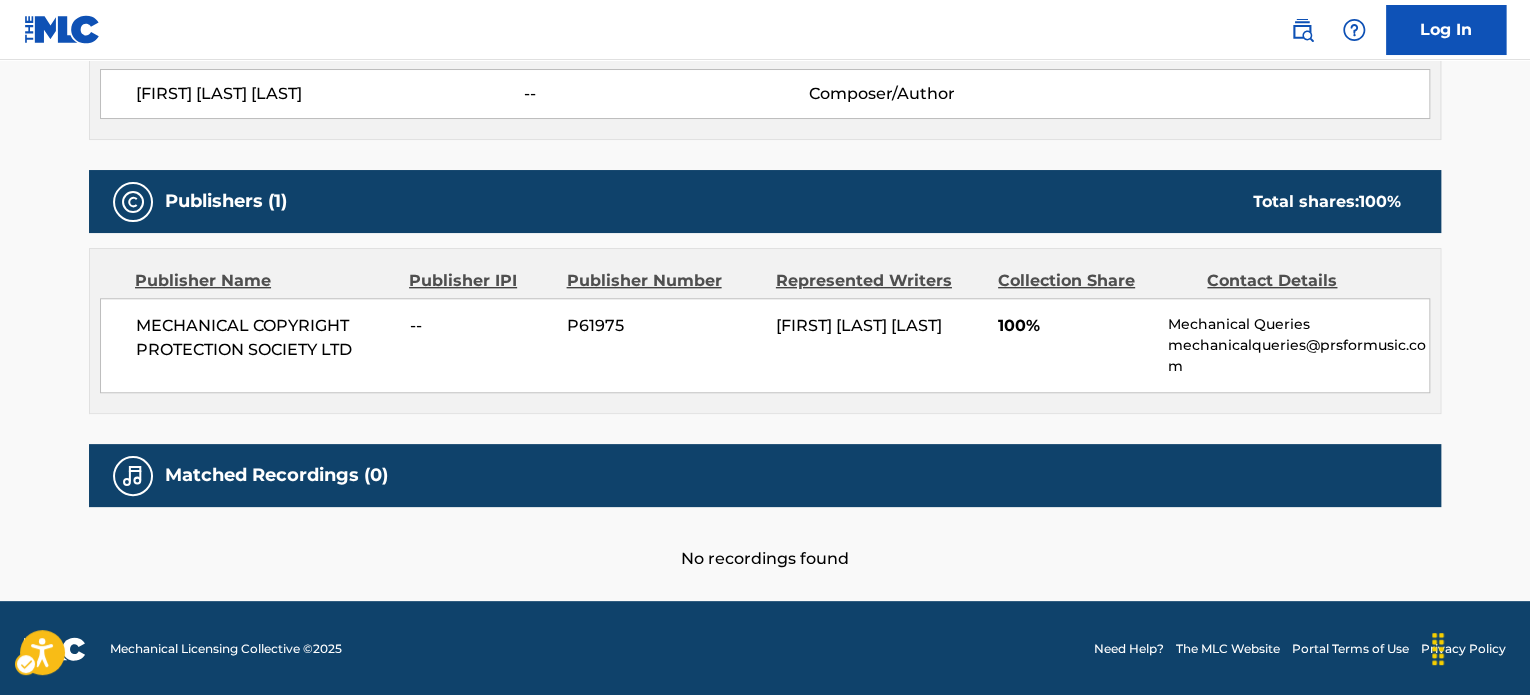 scroll, scrollTop: 0, scrollLeft: 0, axis: both 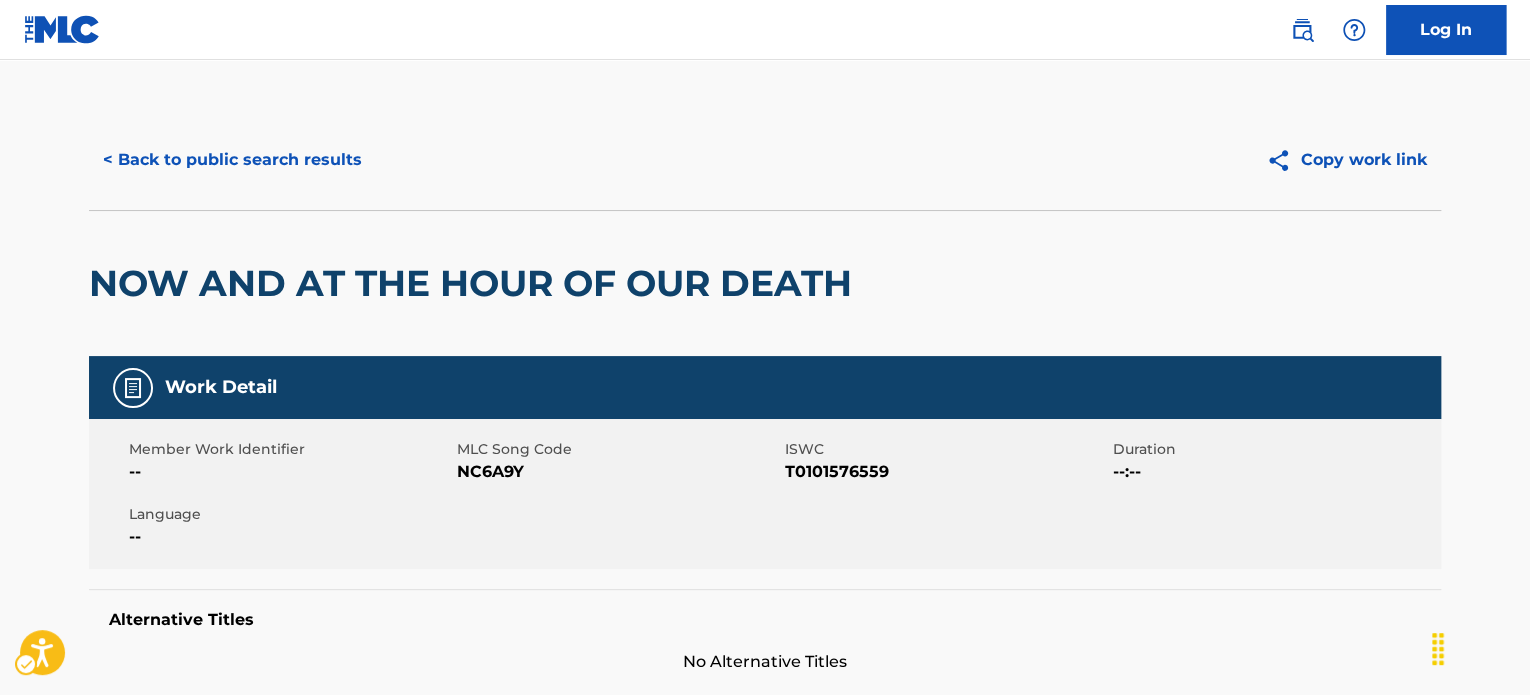 drag, startPoint x: 196, startPoint y: 198, endPoint x: 196, endPoint y: 182, distance: 16 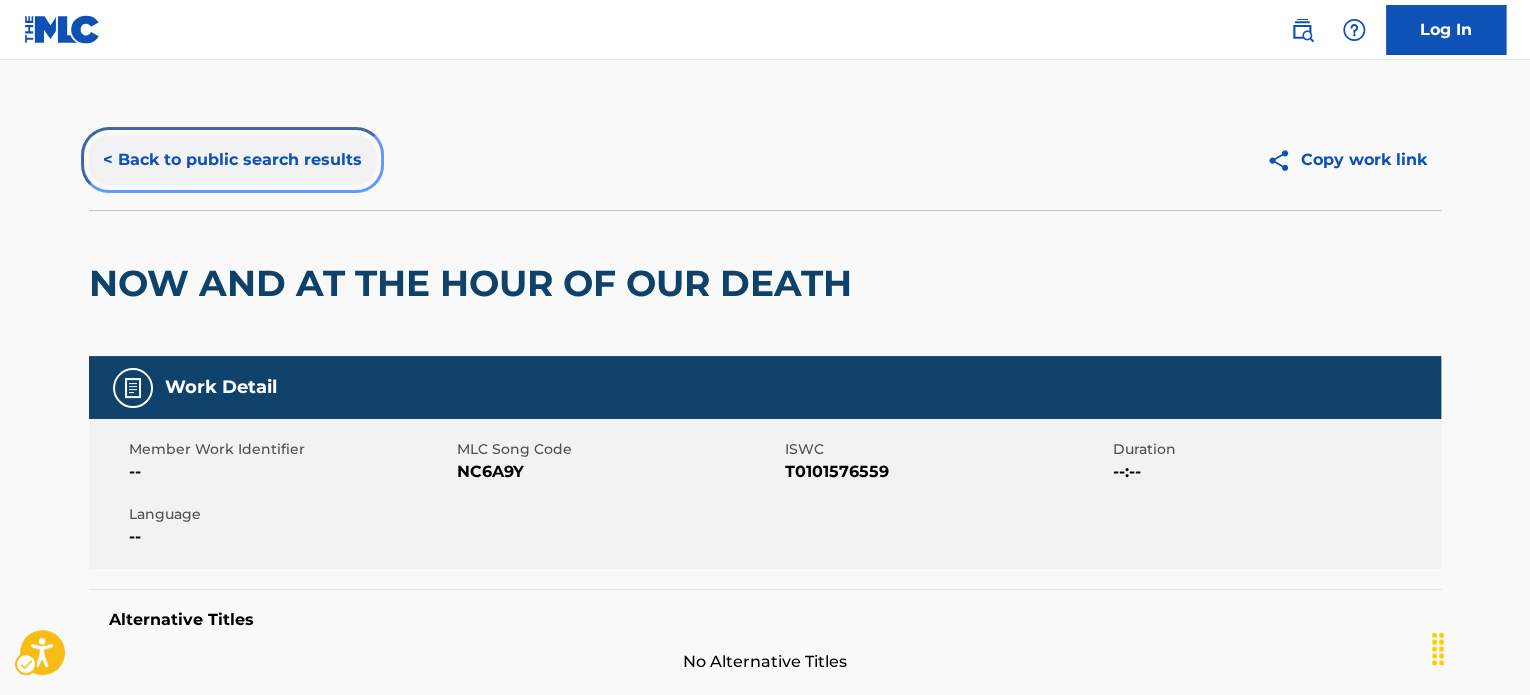 click on "< Back to public search results" at bounding box center [232, 160] 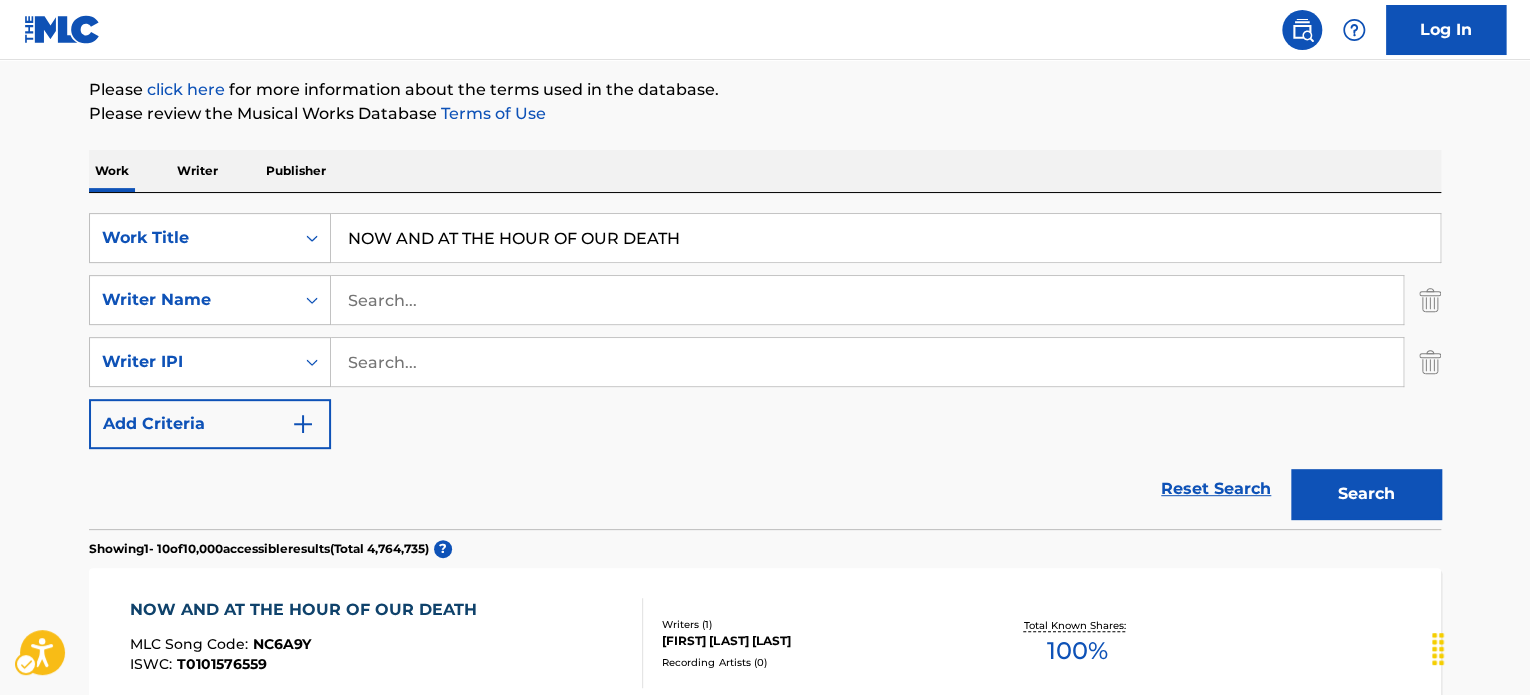 scroll, scrollTop: 224, scrollLeft: 0, axis: vertical 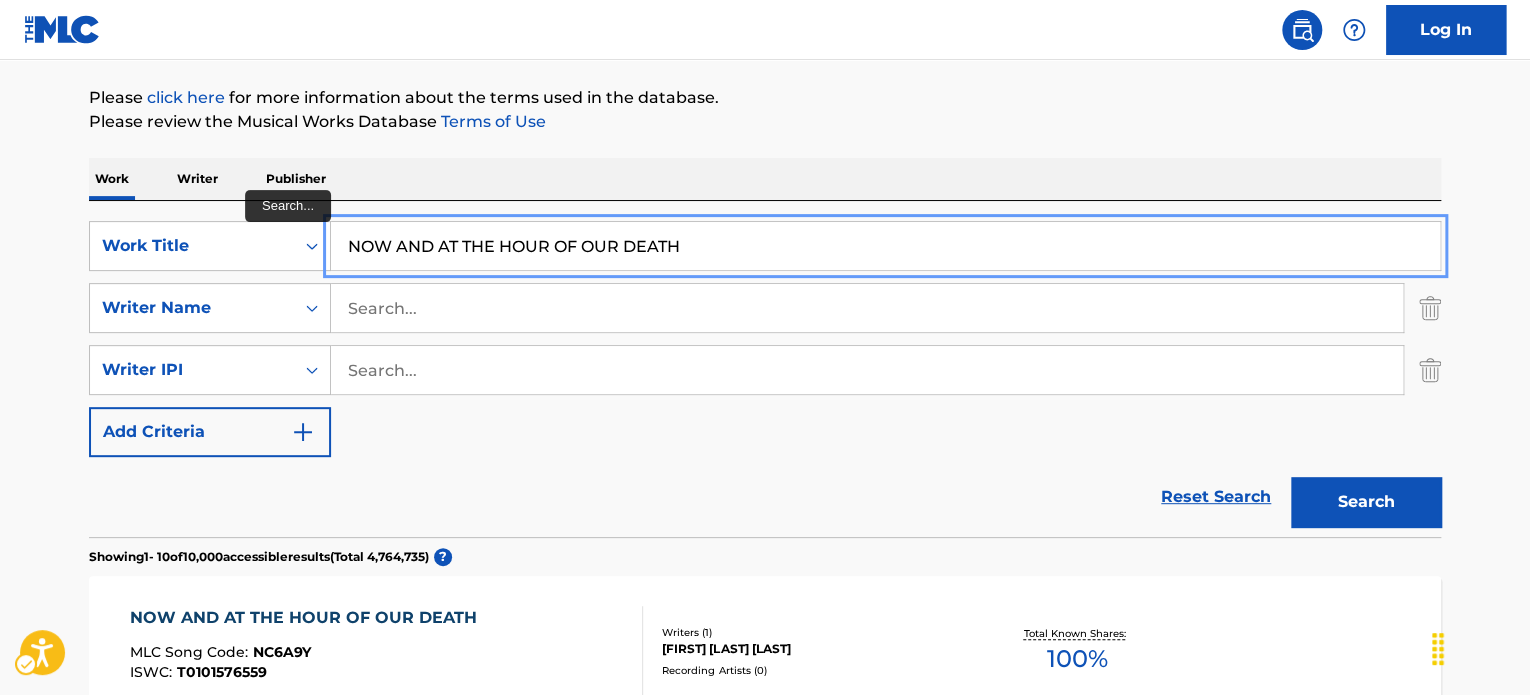 click on "NOW AND AT THE HOUR OF OUR DEATH" at bounding box center (885, 246) 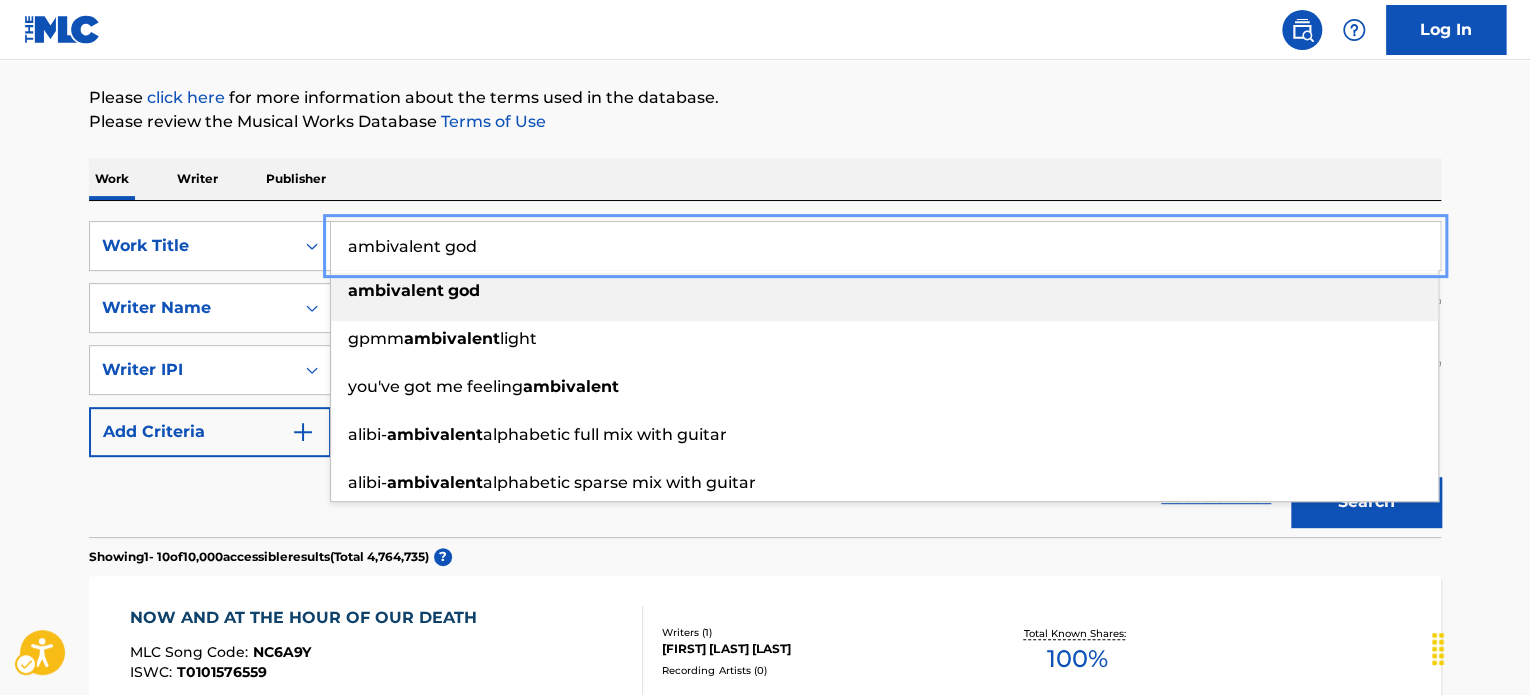 type on "ambivalent god" 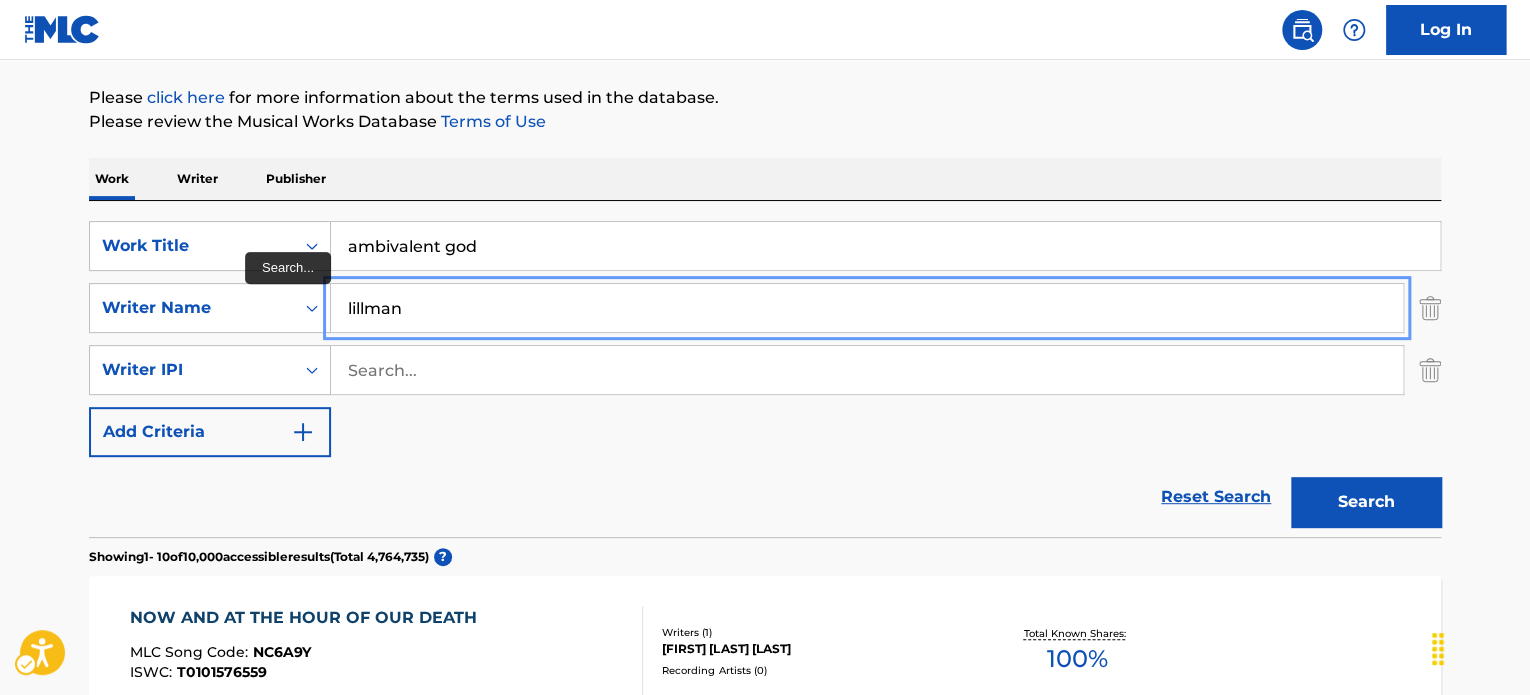 type on "lillman" 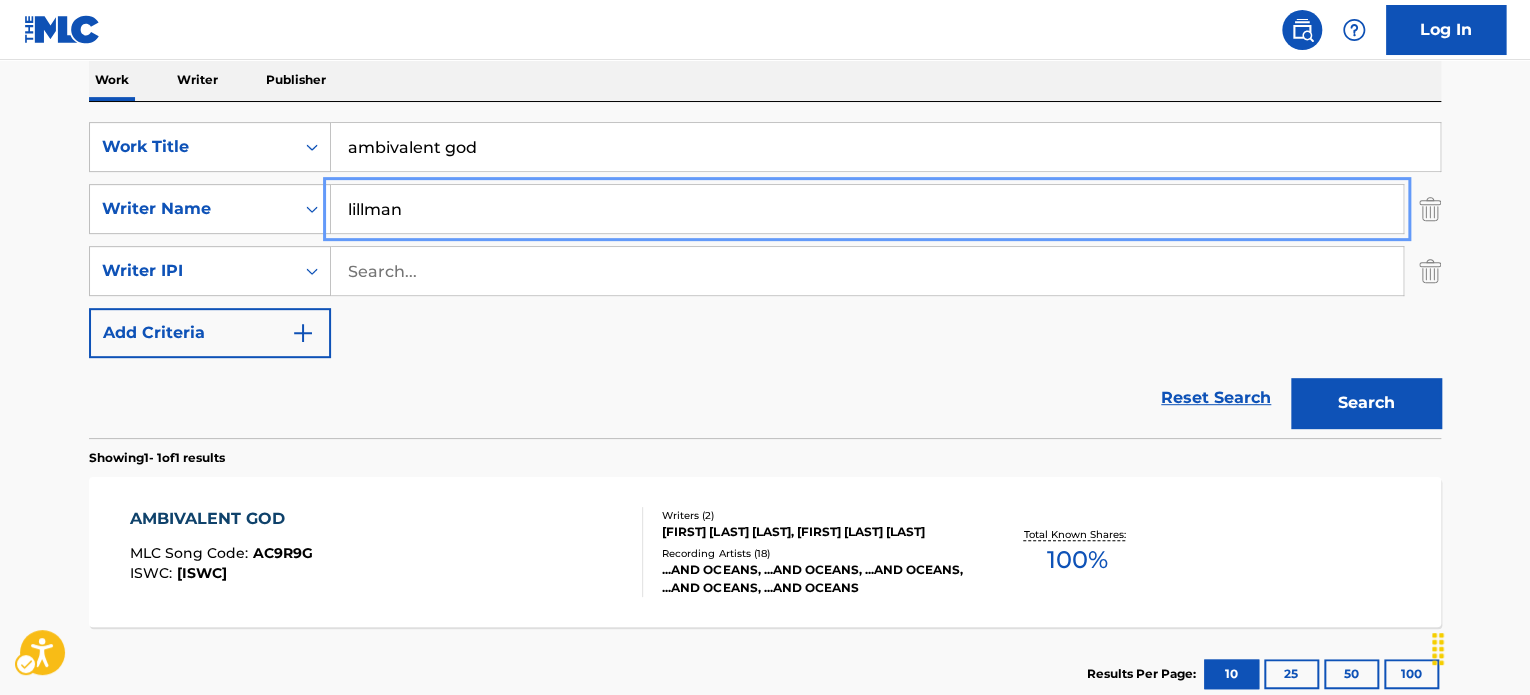 scroll, scrollTop: 324, scrollLeft: 0, axis: vertical 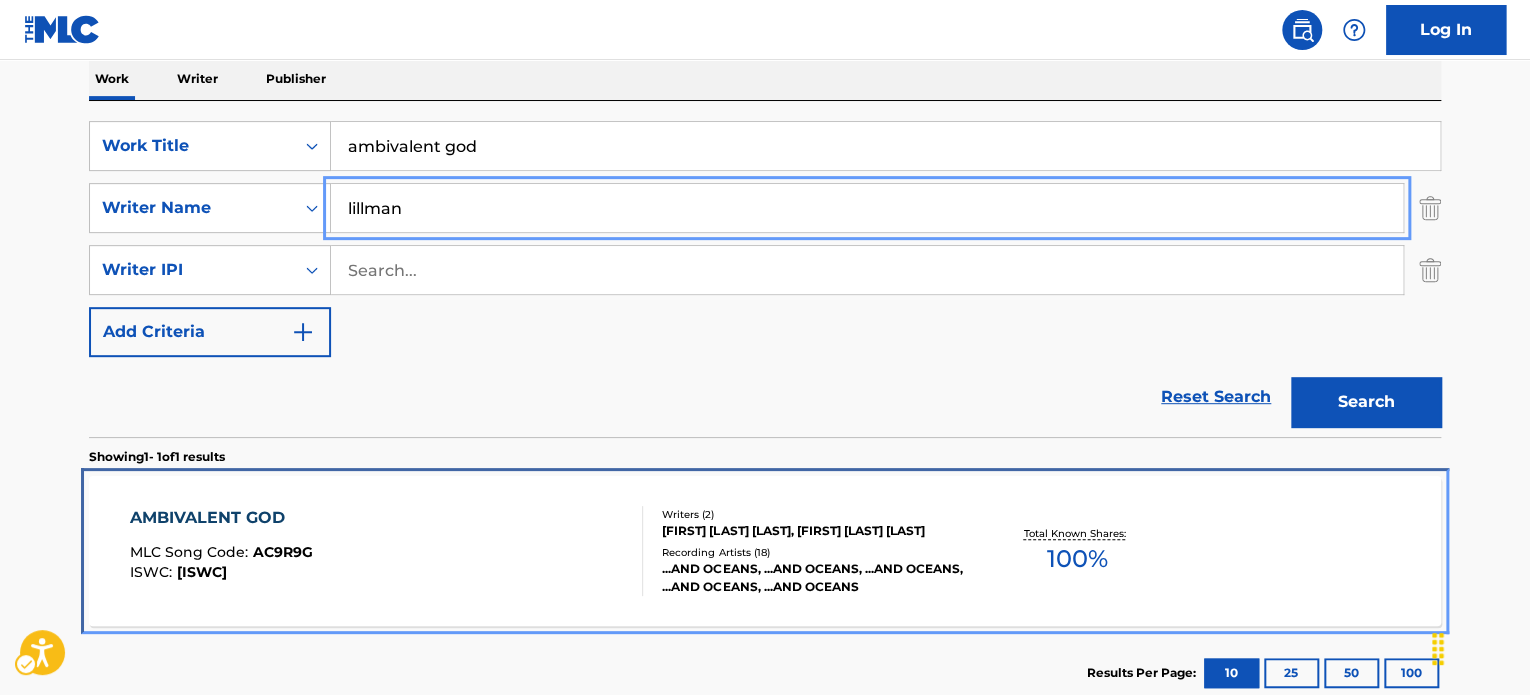 click at bounding box center [634, 551] 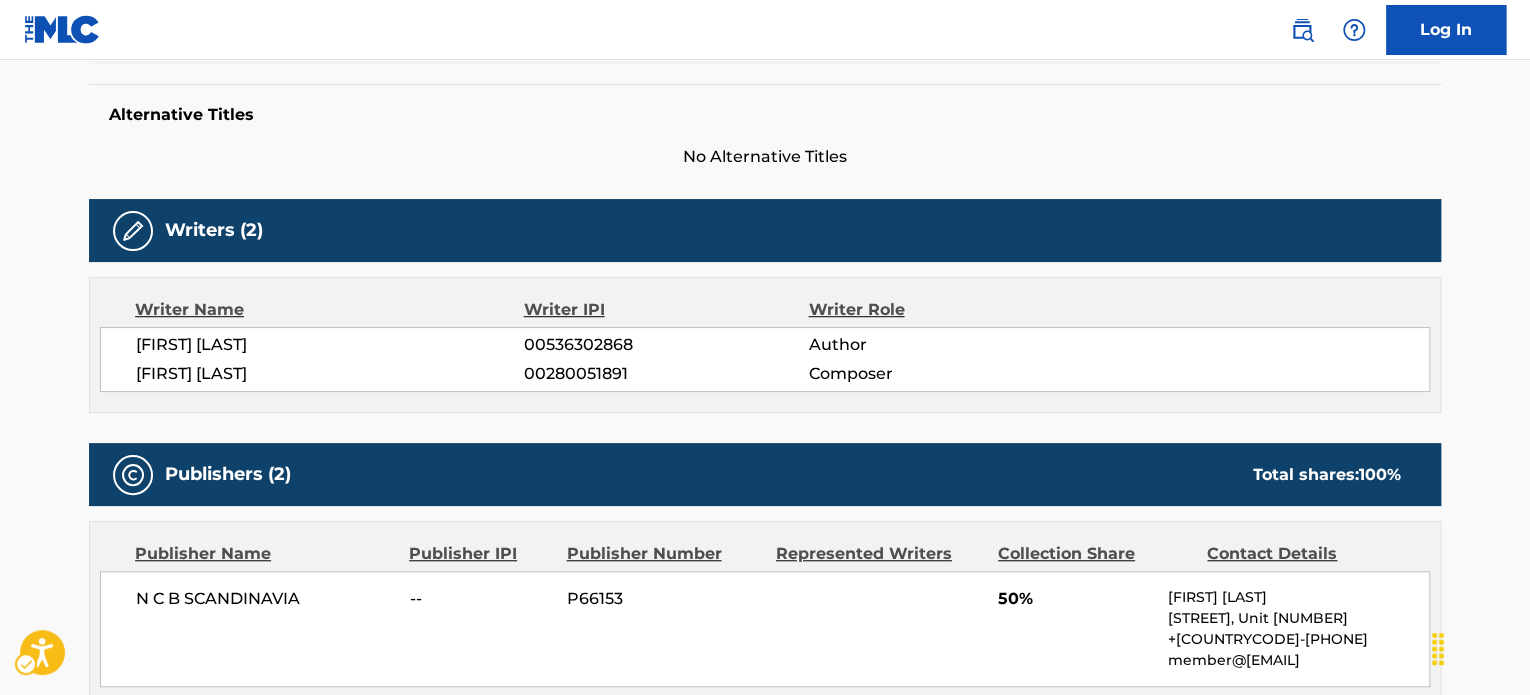 scroll, scrollTop: 500, scrollLeft: 0, axis: vertical 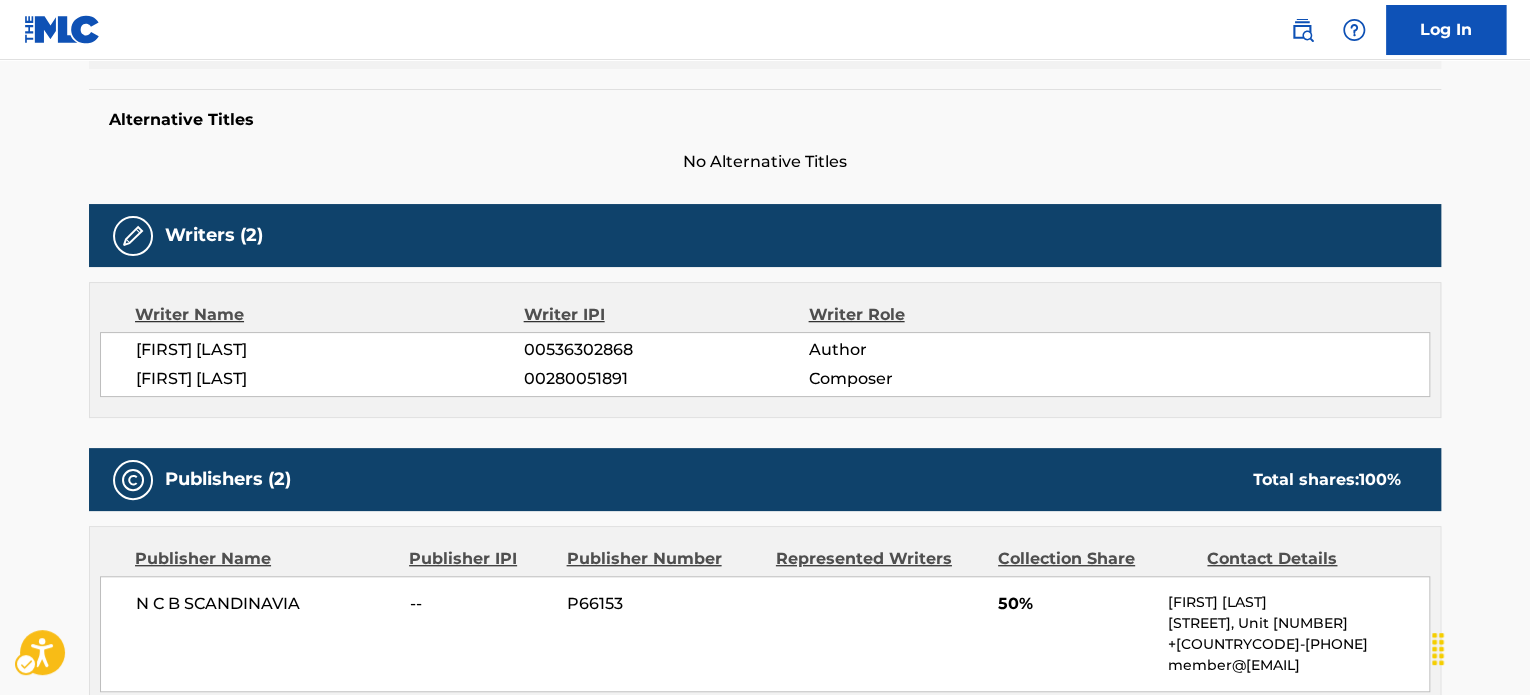 click on "Writer Name Writer IPI Writer Role [FIRST] [LAST] [IPI] Author [FIRST] [LAST] [IPI] Composer" at bounding box center [765, 350] 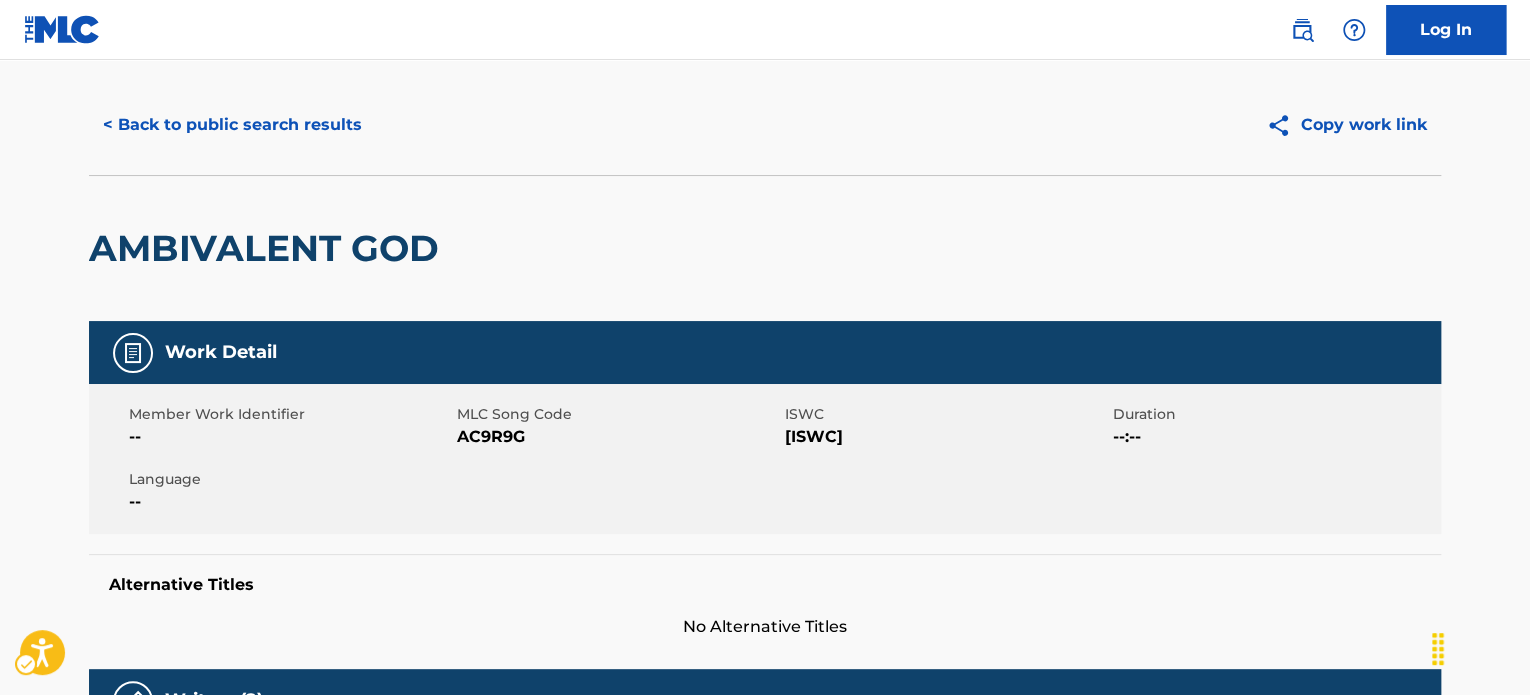 scroll, scrollTop: 0, scrollLeft: 0, axis: both 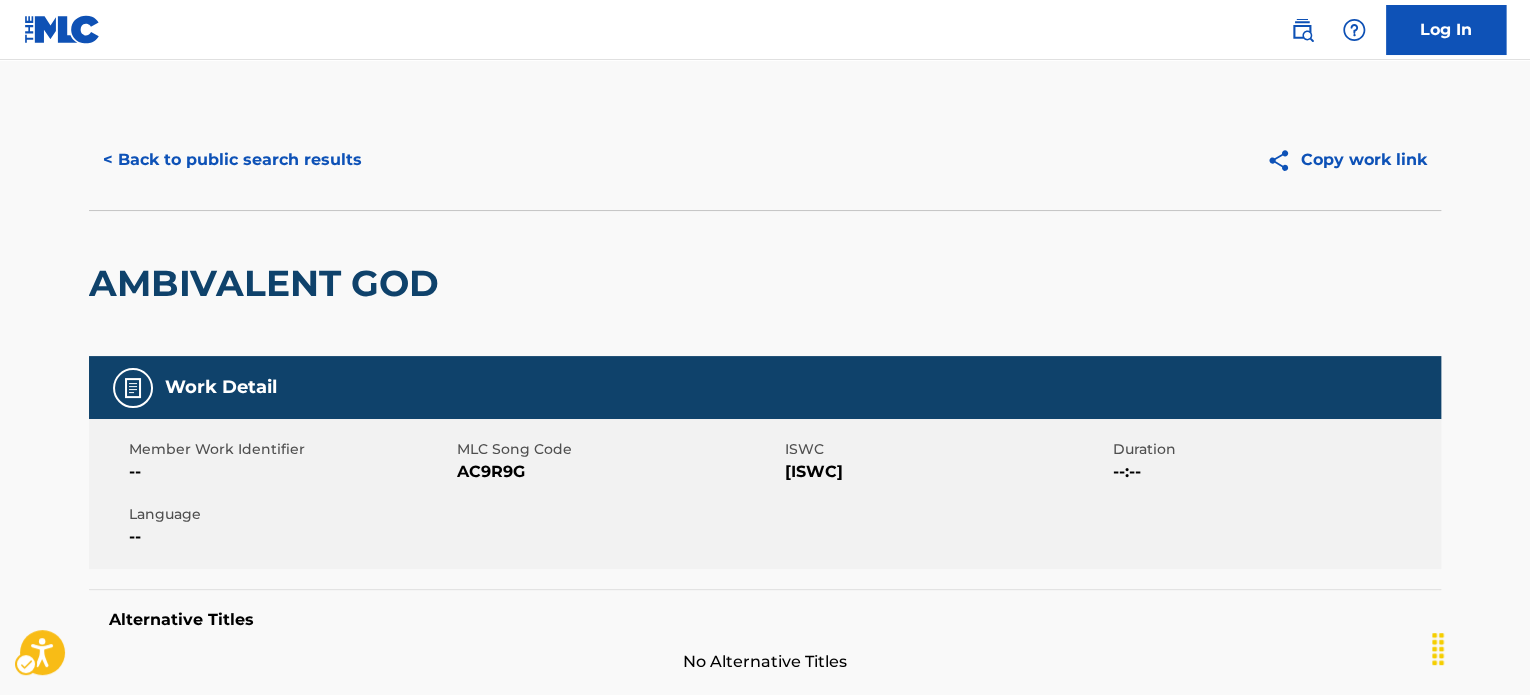 click on "ISWC -  T3109014117" at bounding box center [946, 472] 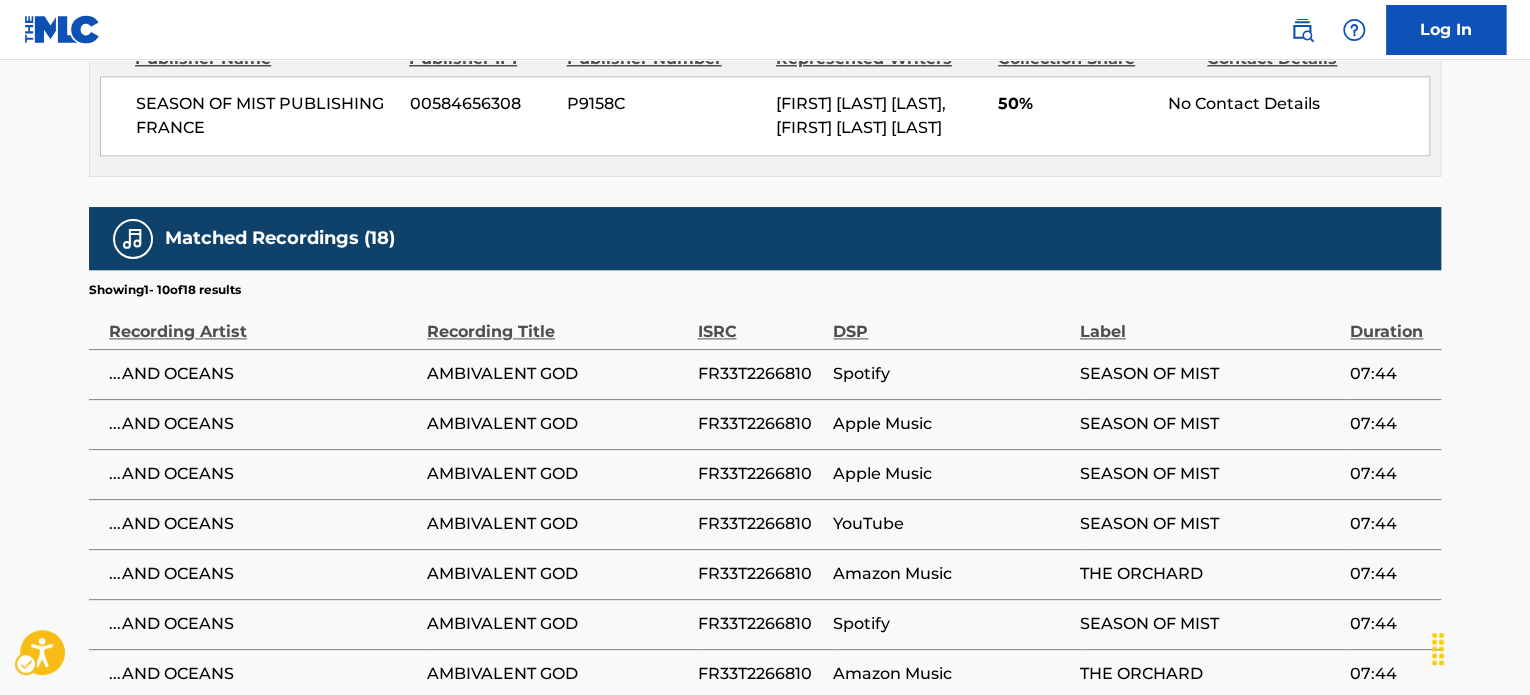 scroll, scrollTop: 1576, scrollLeft: 0, axis: vertical 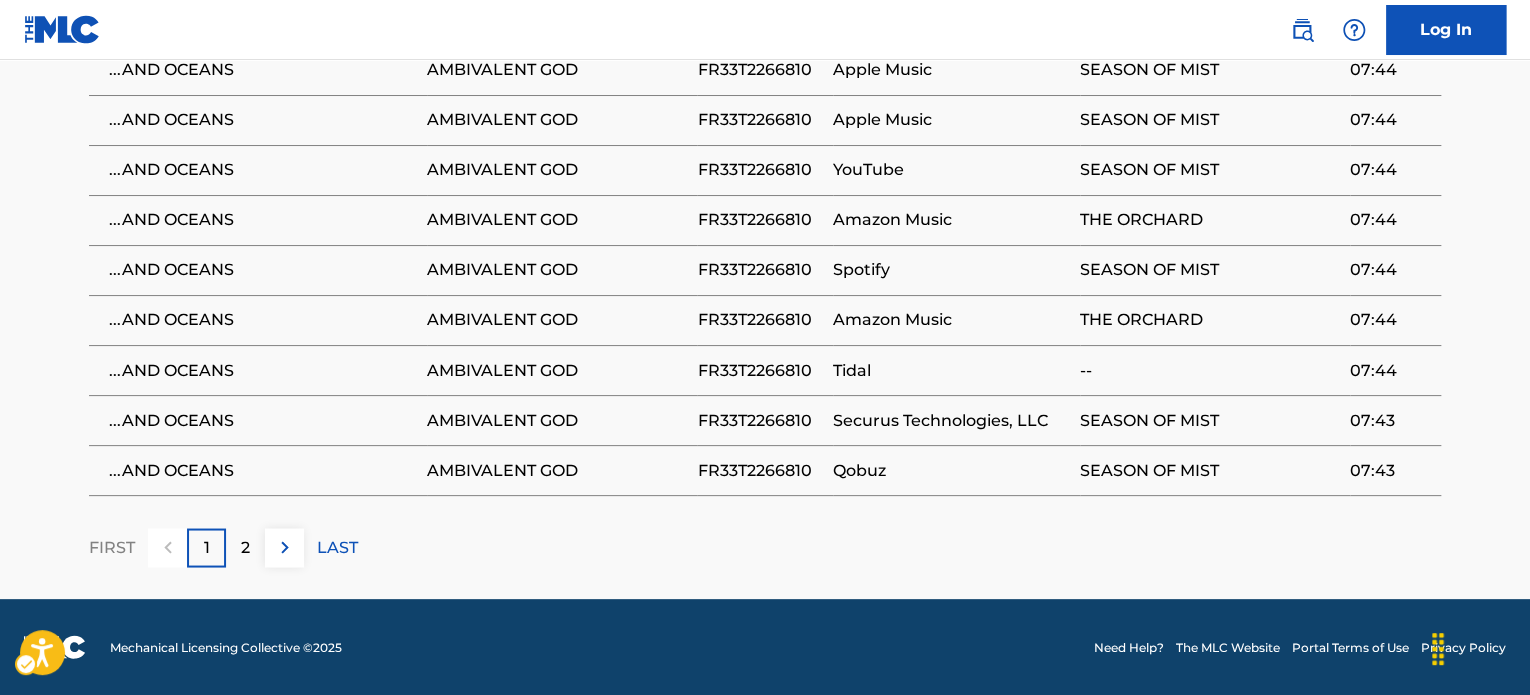 drag, startPoint x: 775, startPoint y: 298, endPoint x: 773, endPoint y: 279, distance: 19.104973 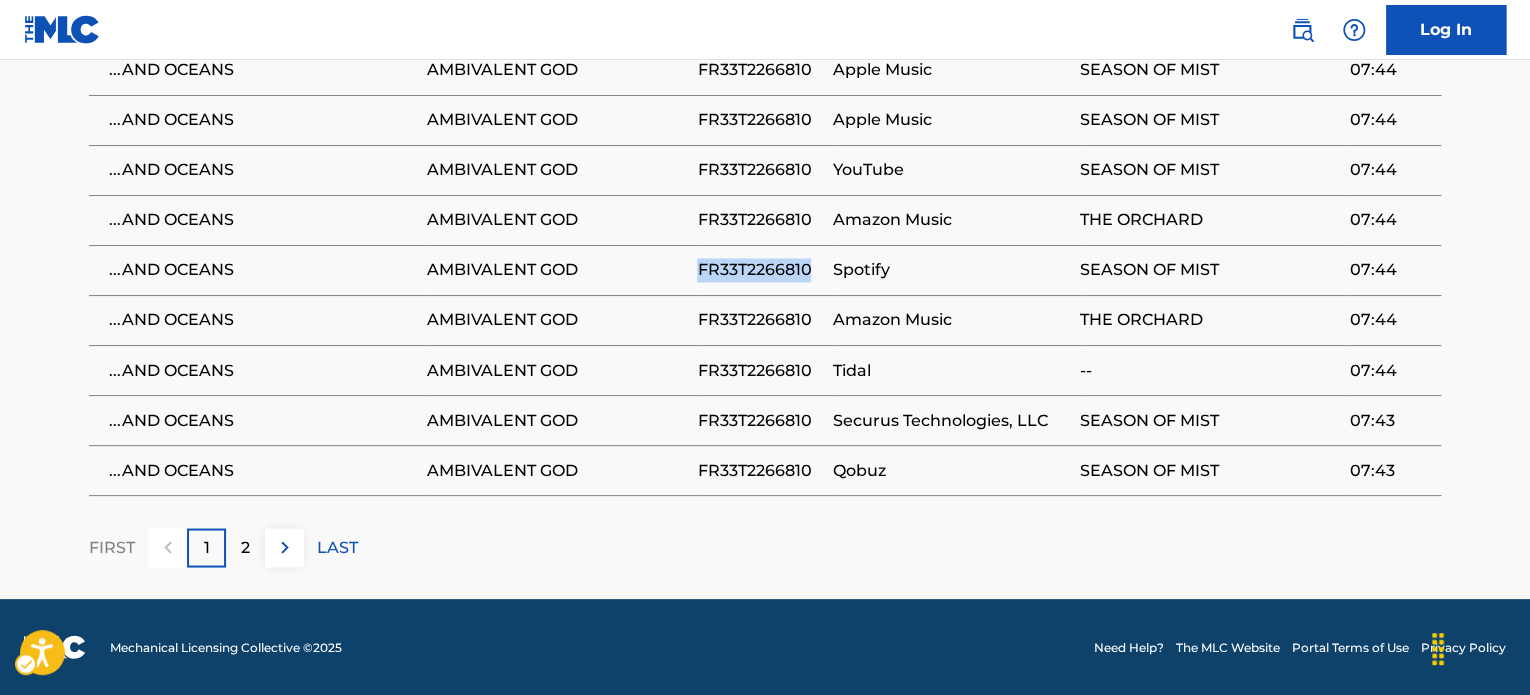 click on "FR33T2266810" at bounding box center [760, 270] 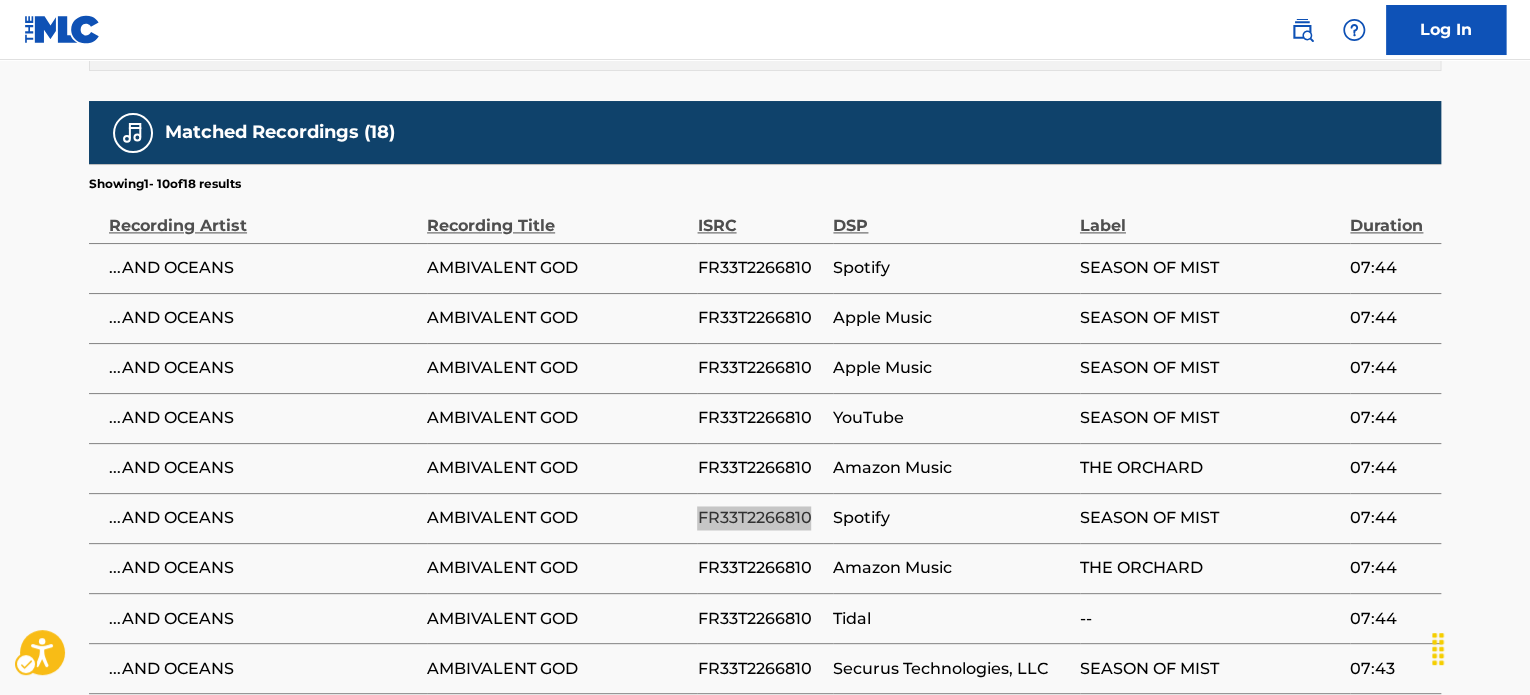 scroll, scrollTop: 1376, scrollLeft: 0, axis: vertical 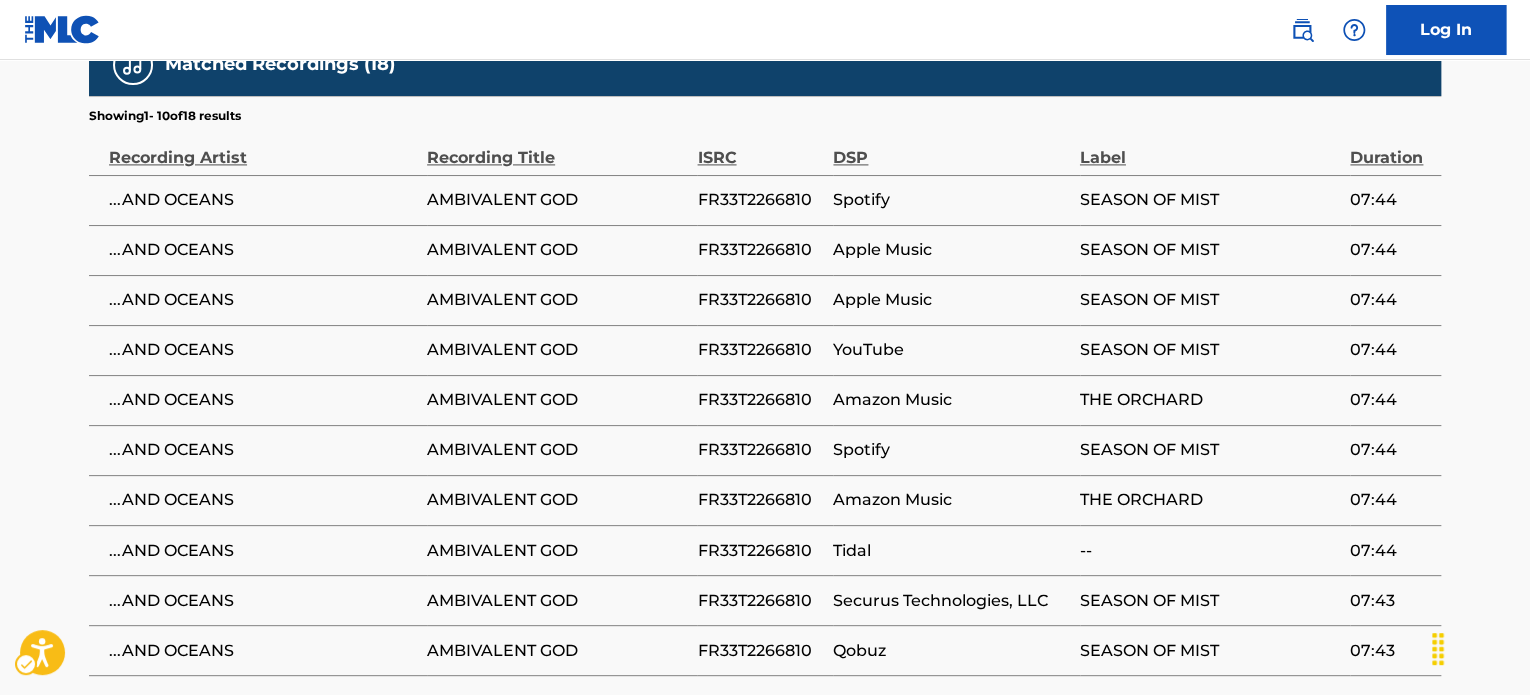click on "AMBIVALENT GOD" at bounding box center [557, 350] 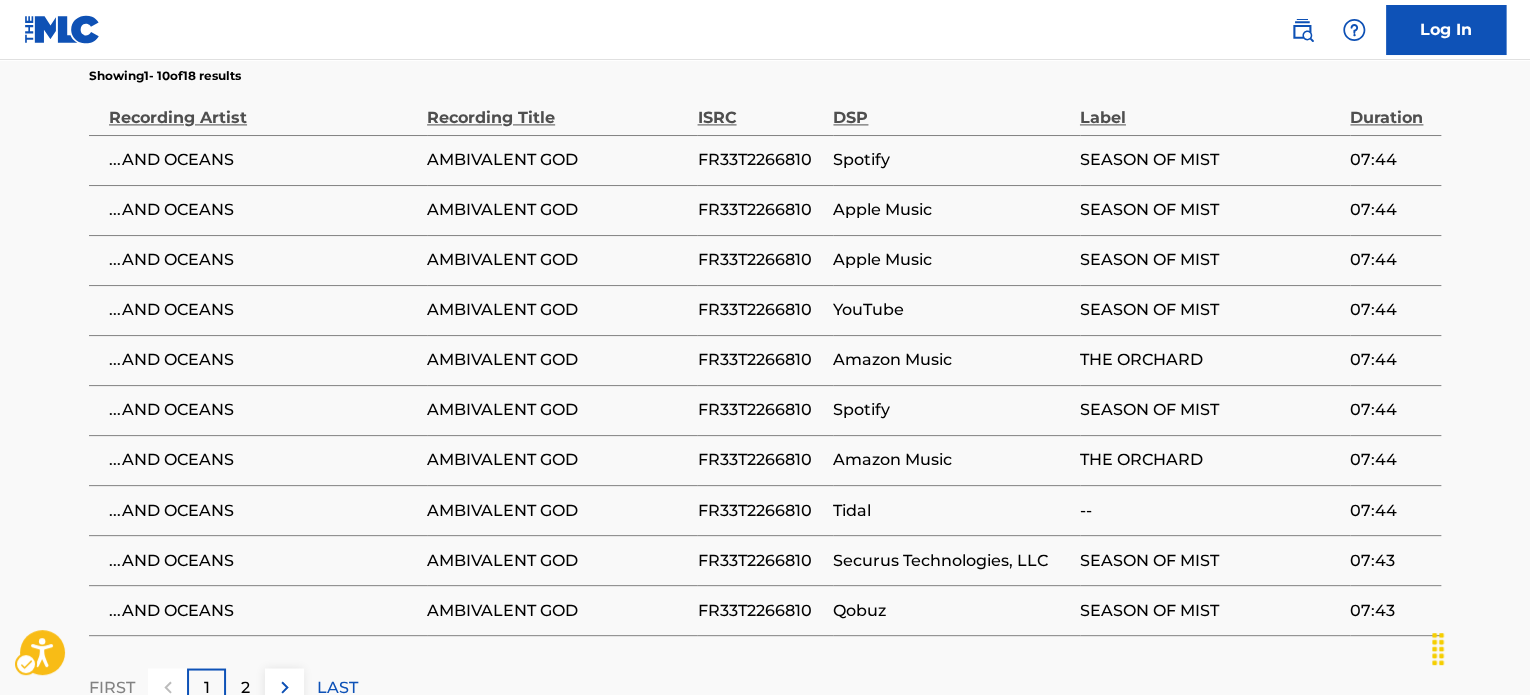 scroll, scrollTop: 1476, scrollLeft: 0, axis: vertical 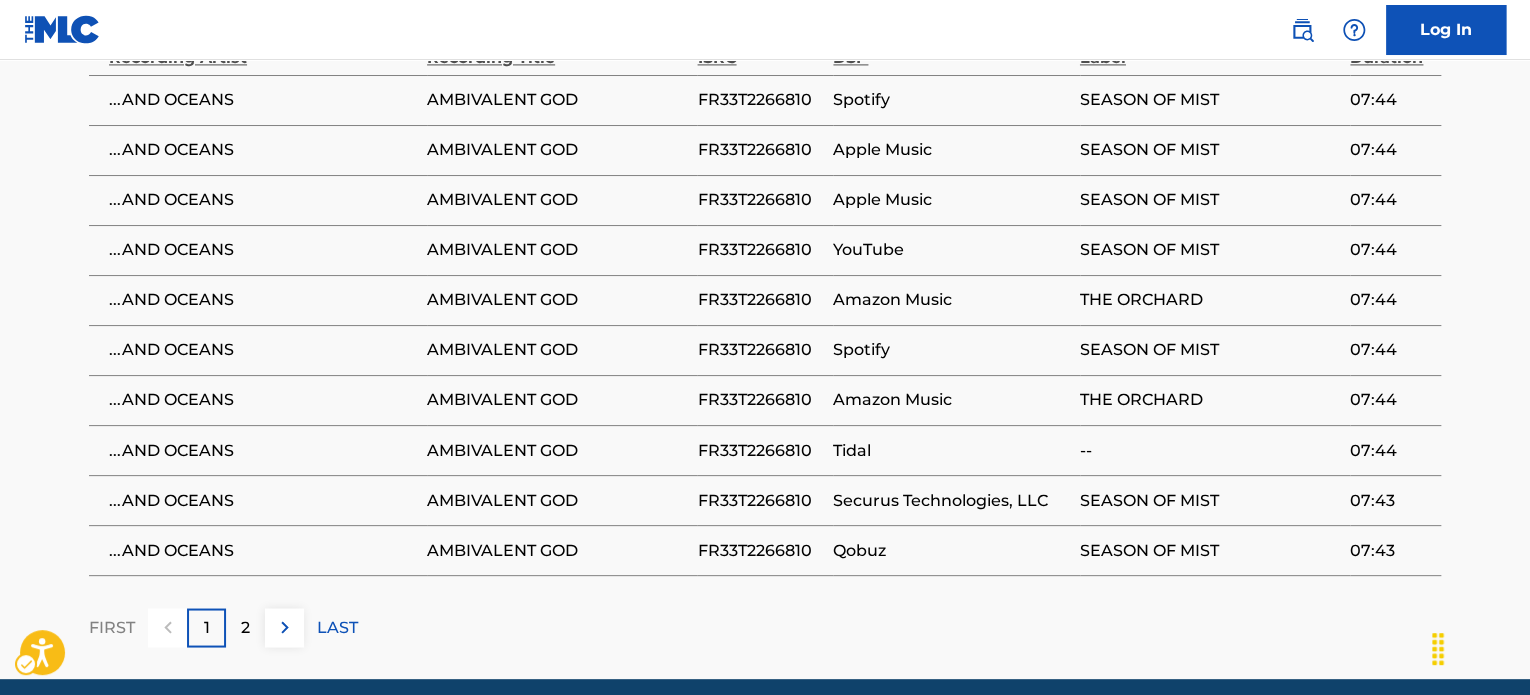 click on "Amazon Music" at bounding box center [956, 300] 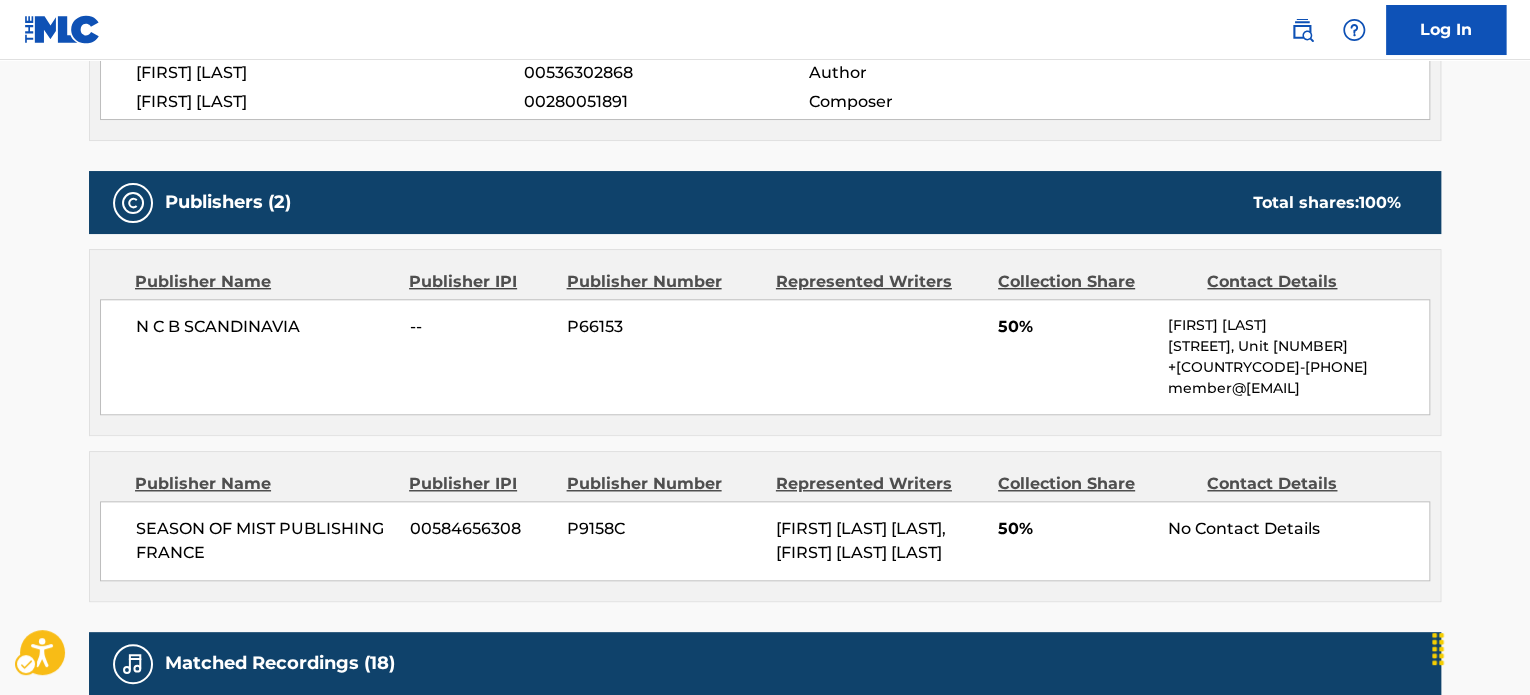 scroll, scrollTop: 776, scrollLeft: 0, axis: vertical 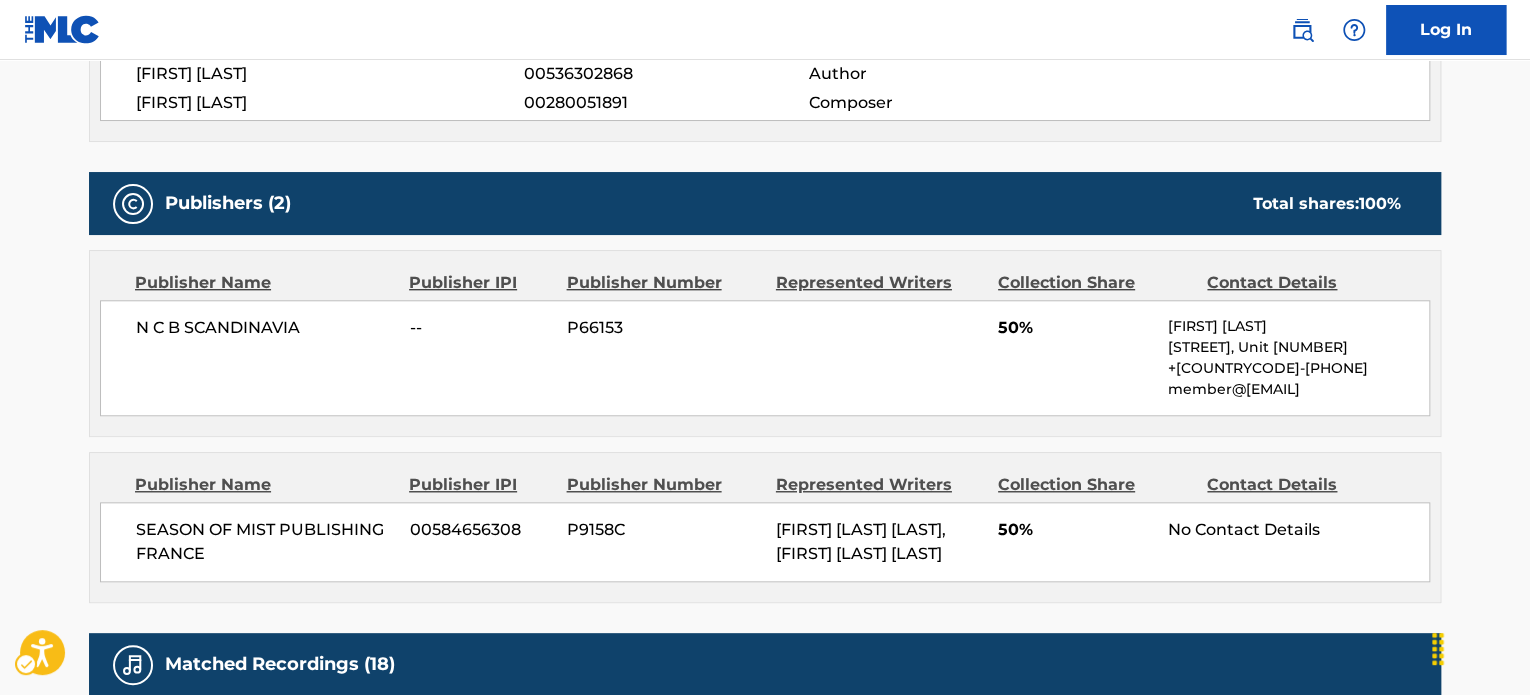 click on "P9158C" at bounding box center [664, 530] 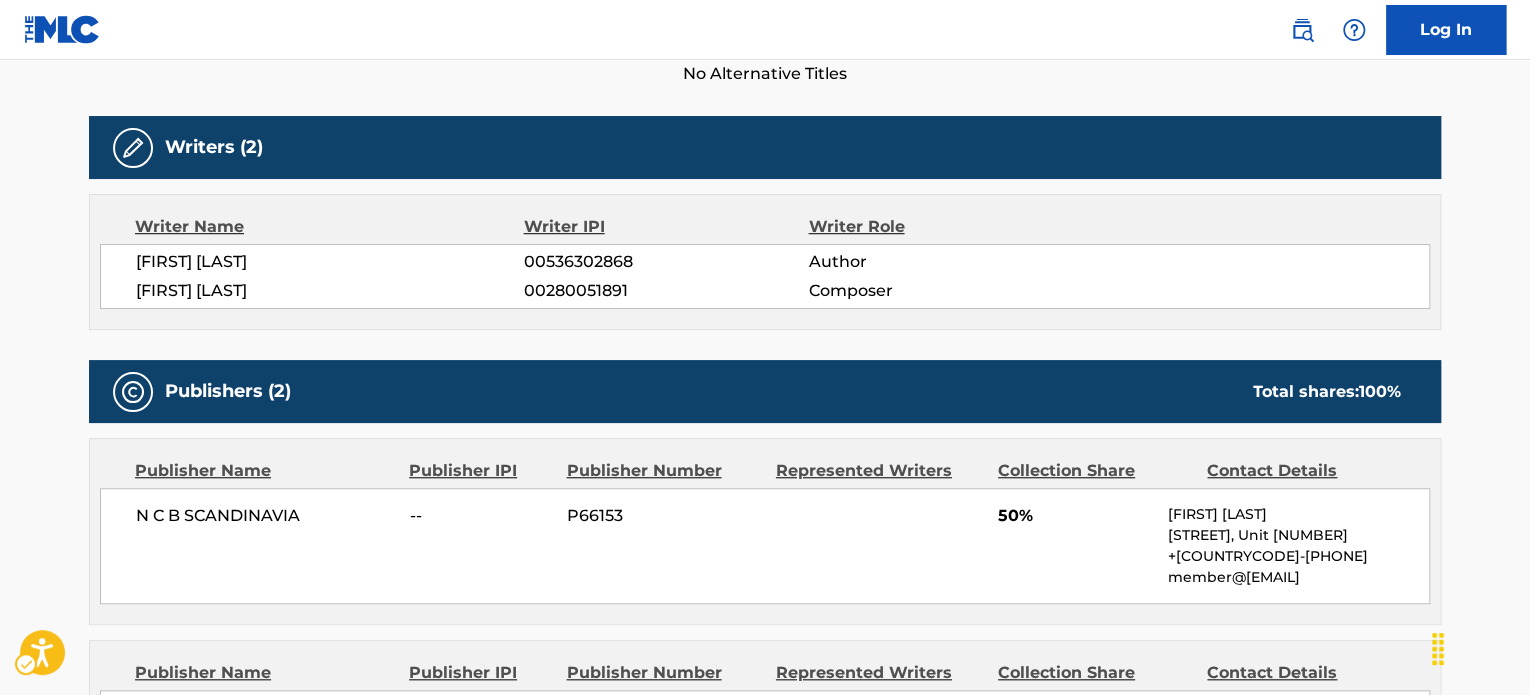 scroll, scrollTop: 576, scrollLeft: 0, axis: vertical 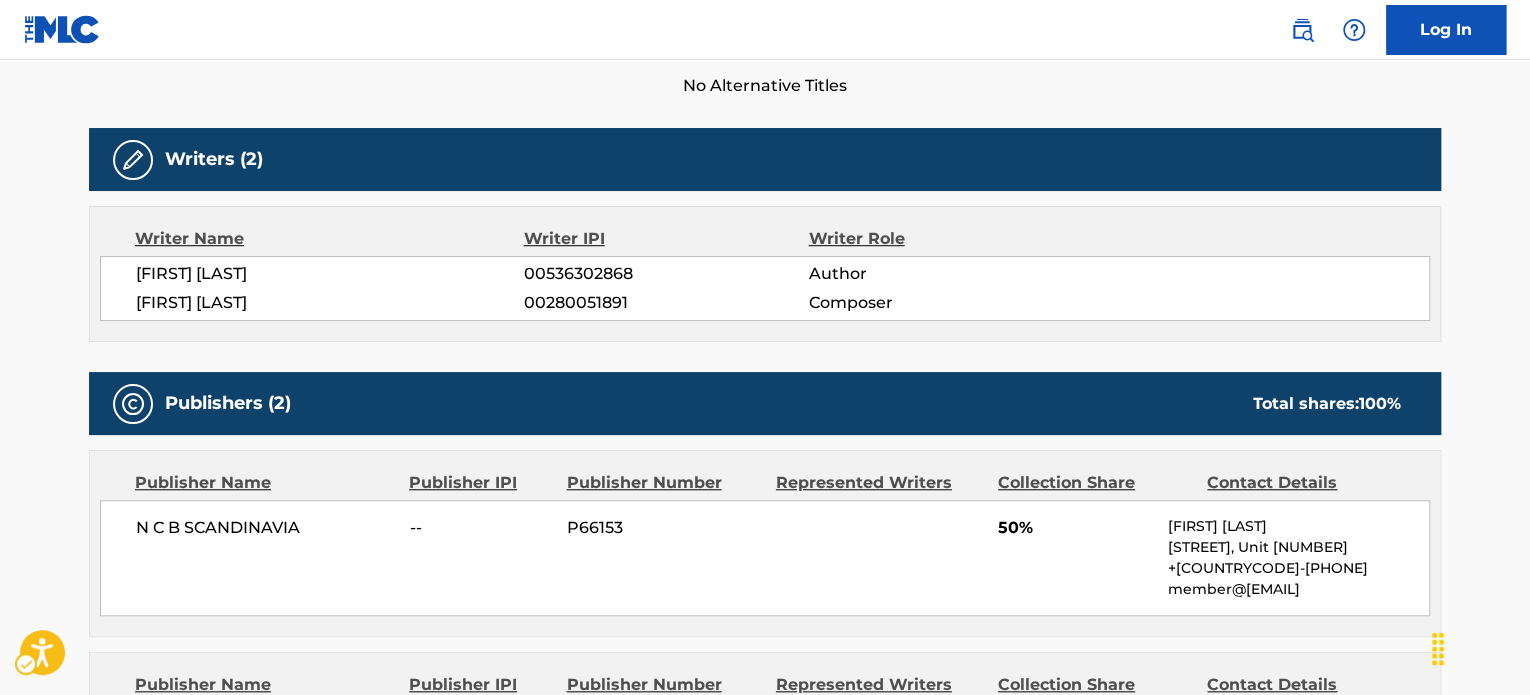 click on "[FIRST] [LAST] [LAST] 00536302868 Author [FIRST] [LAST] 00280051891 Composer" at bounding box center [765, 288] 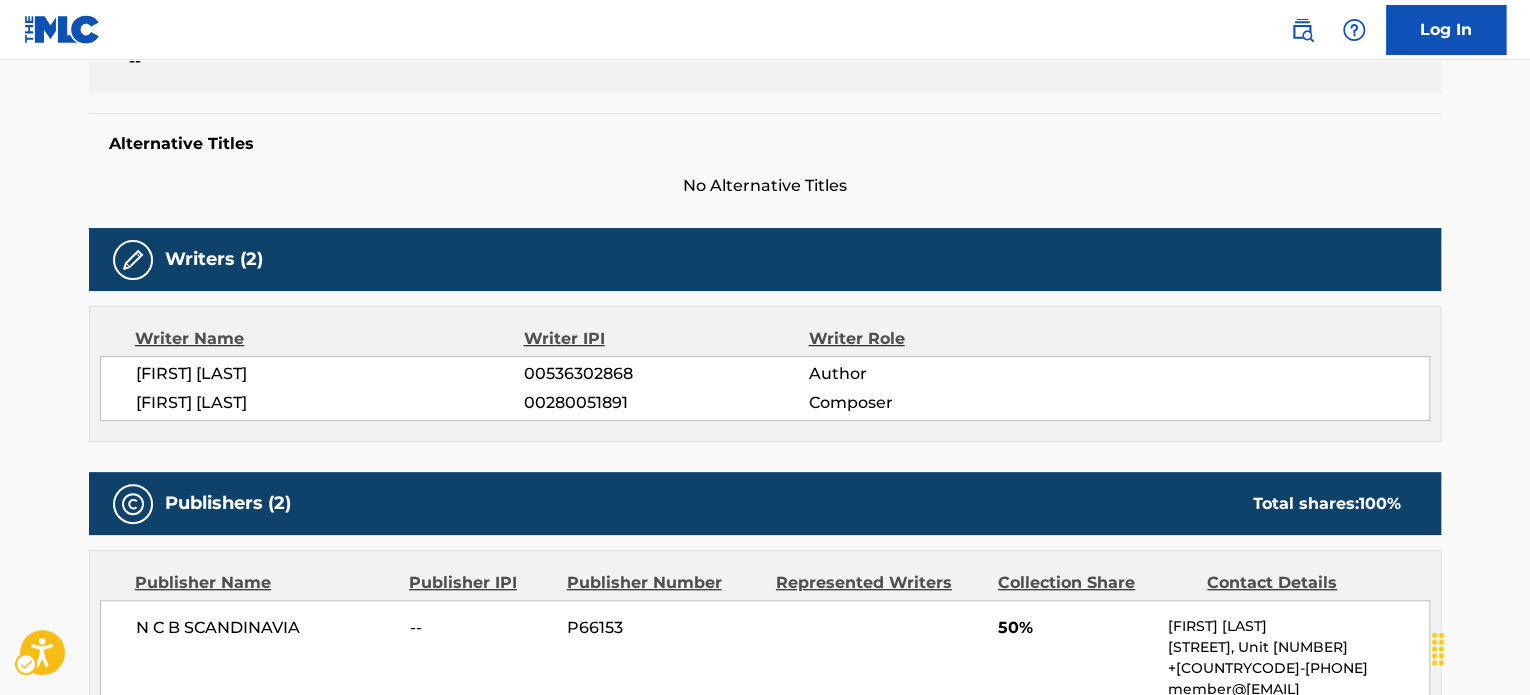 scroll, scrollTop: 0, scrollLeft: 0, axis: both 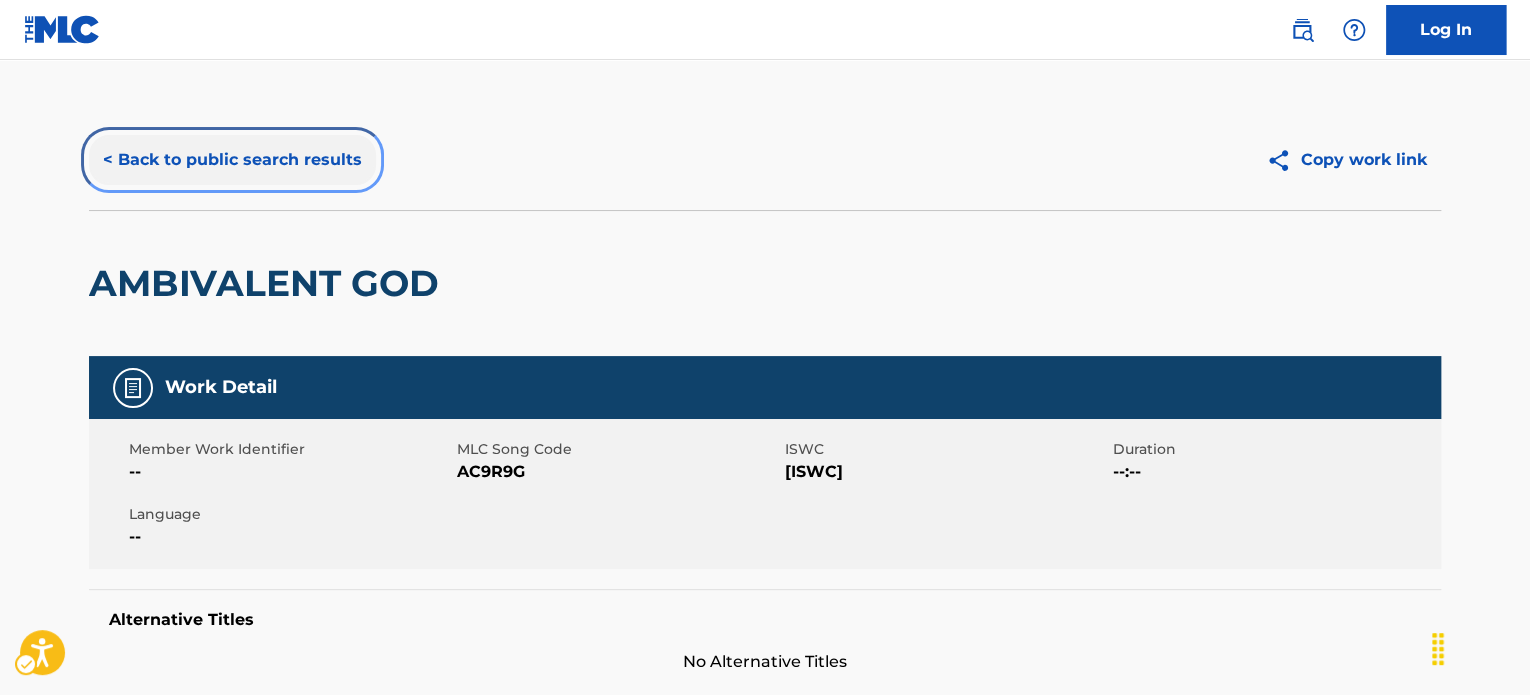 click on "< Back to public search results" at bounding box center [232, 160] 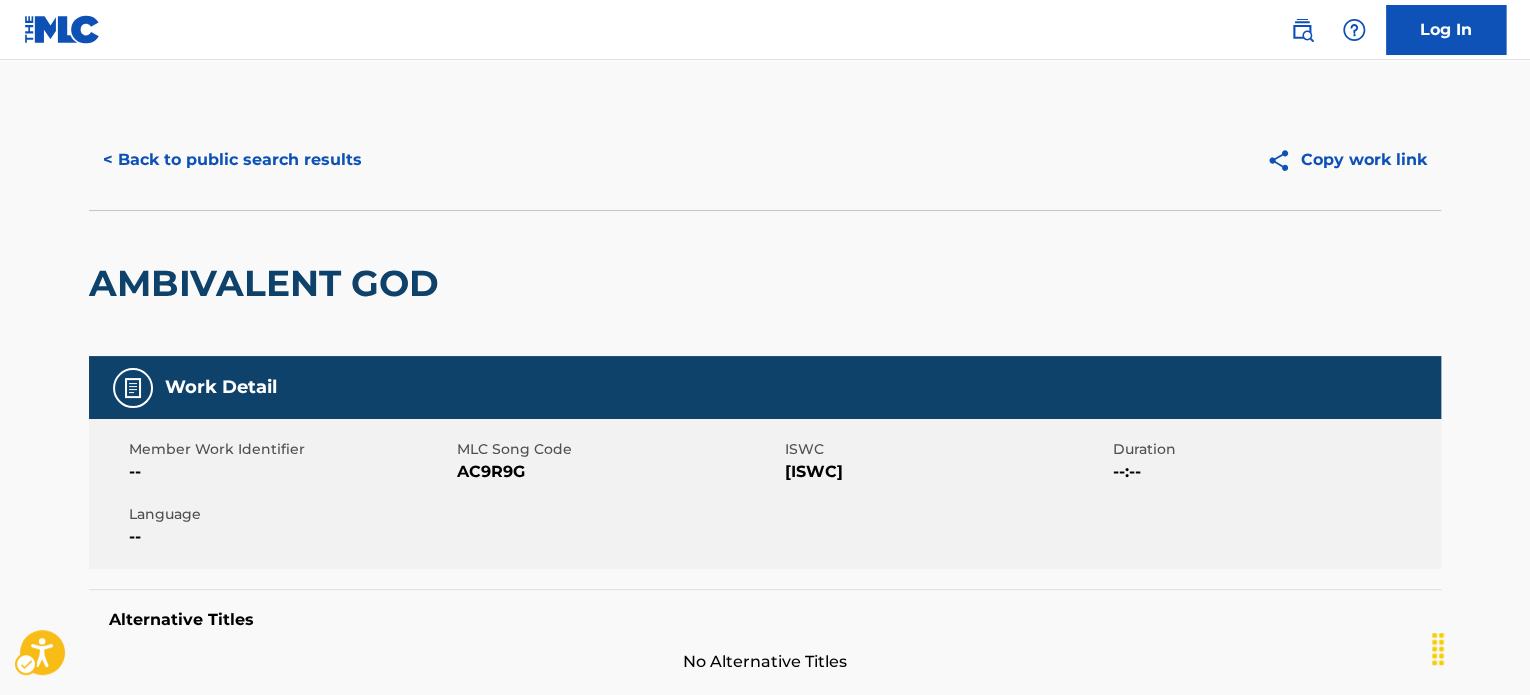 scroll, scrollTop: 278, scrollLeft: 0, axis: vertical 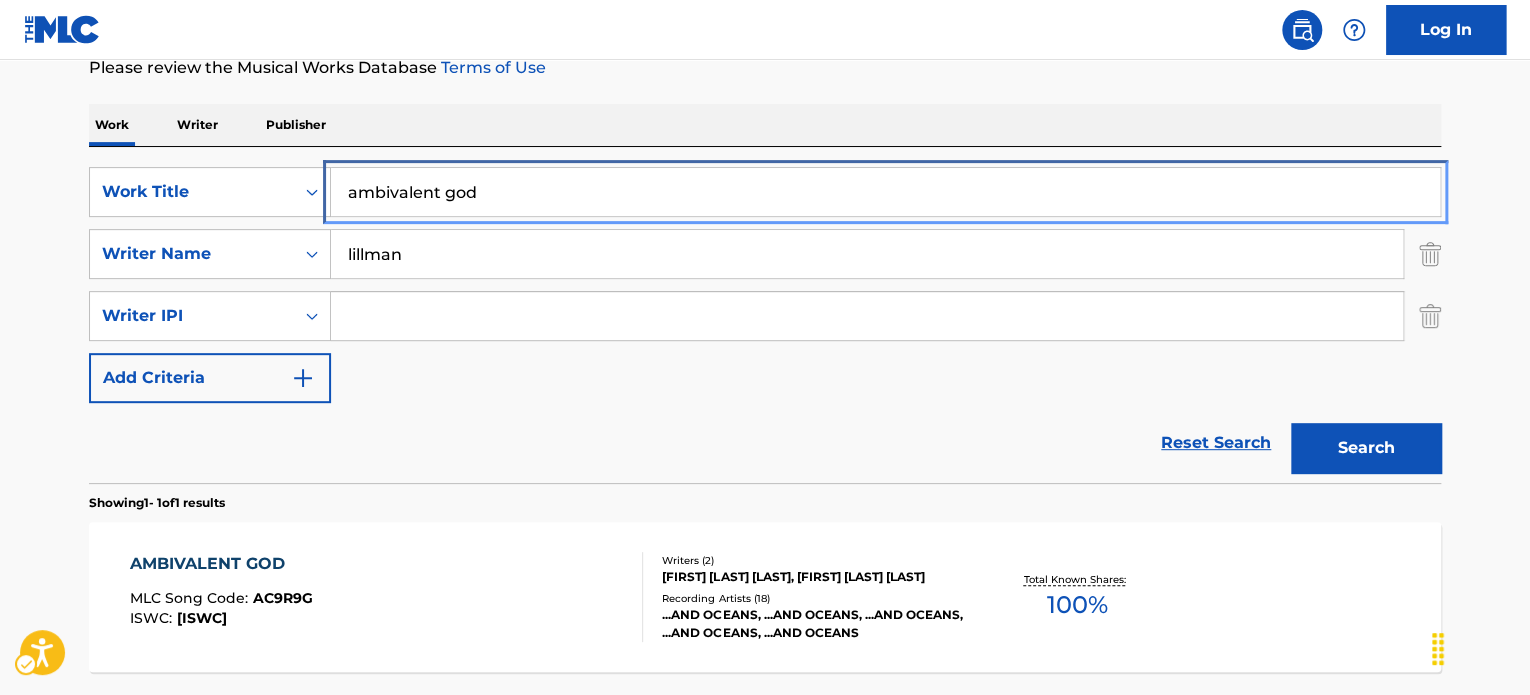 click on "ambivalent god" at bounding box center [885, 192] 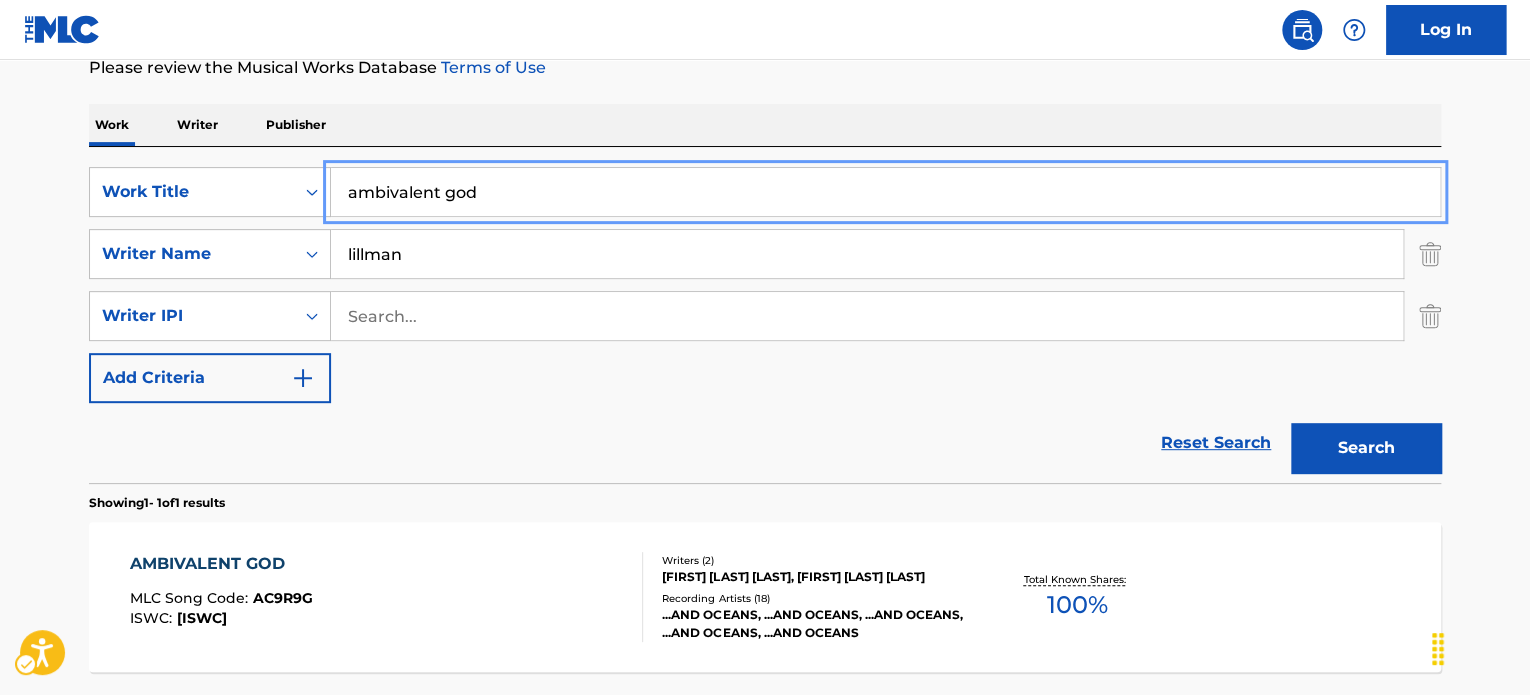 paste on "CARRIED ON LEAD WINGS" 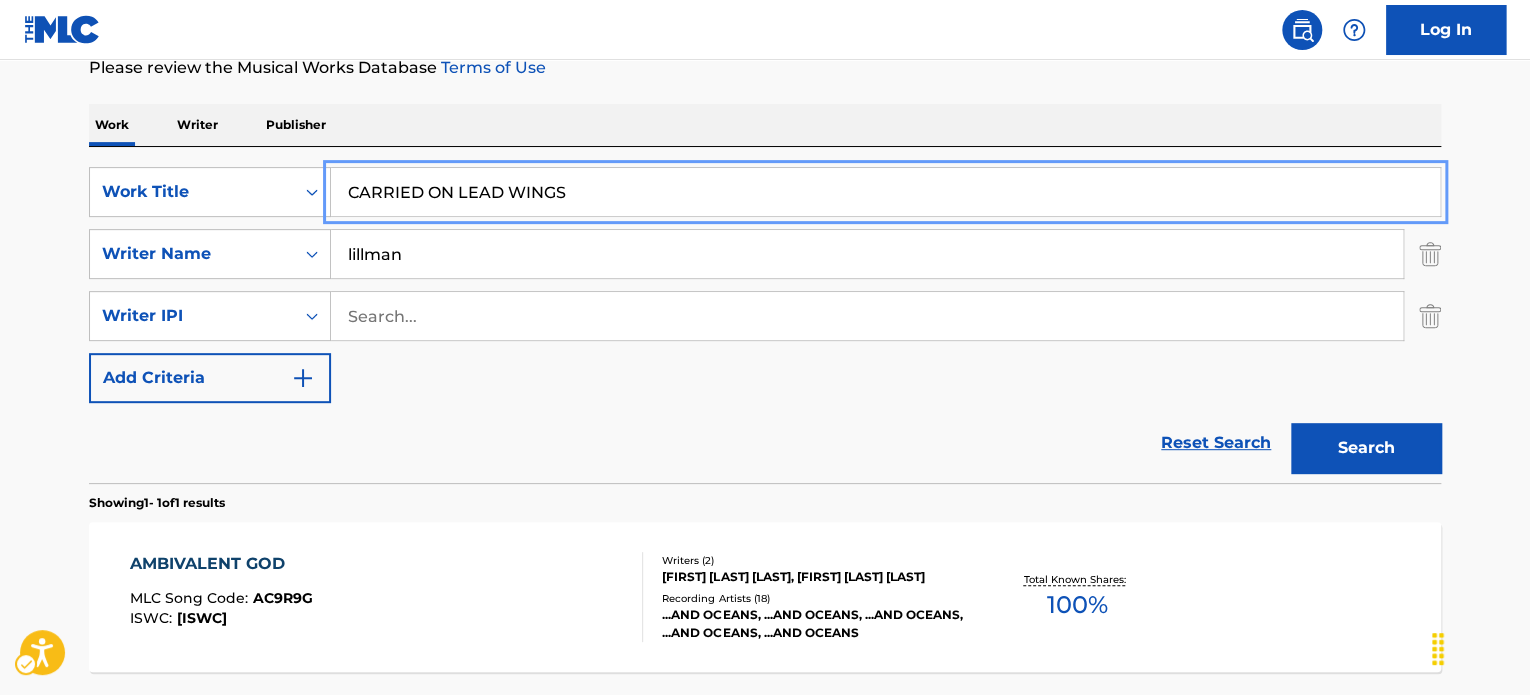 type on "CARRIED ON LEAD WINGS" 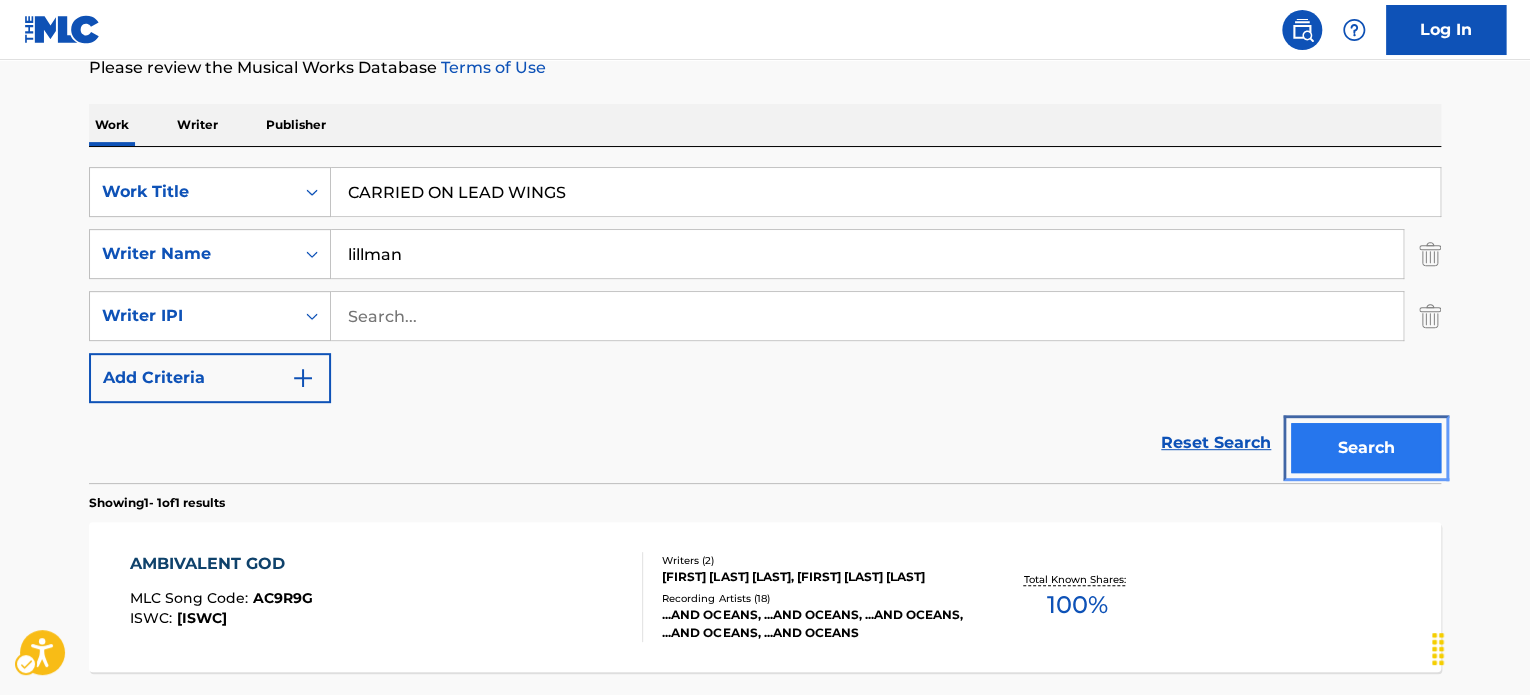 click on "Search" at bounding box center [1366, 448] 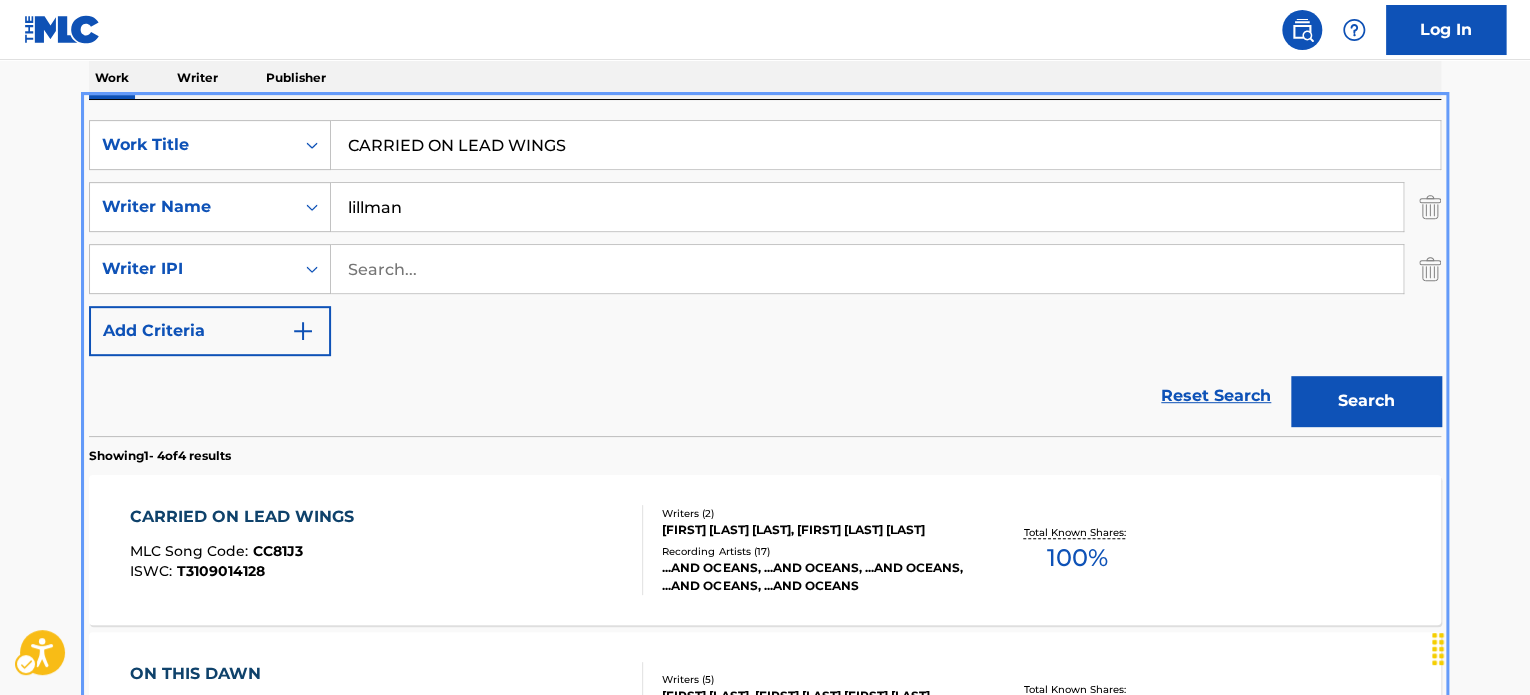 scroll, scrollTop: 324, scrollLeft: 0, axis: vertical 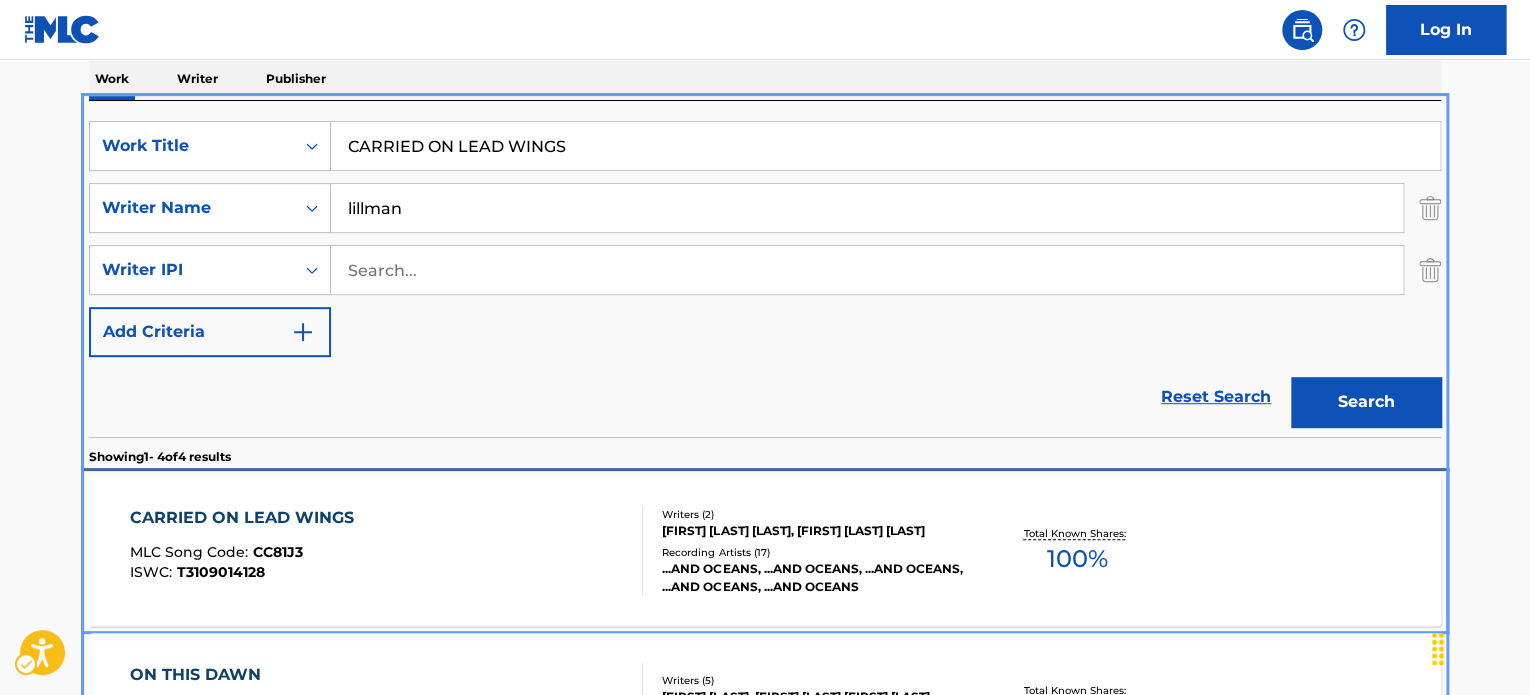 click on "[TITLE] MLC Song Code : [CODE] ISWC :" at bounding box center [387, 551] 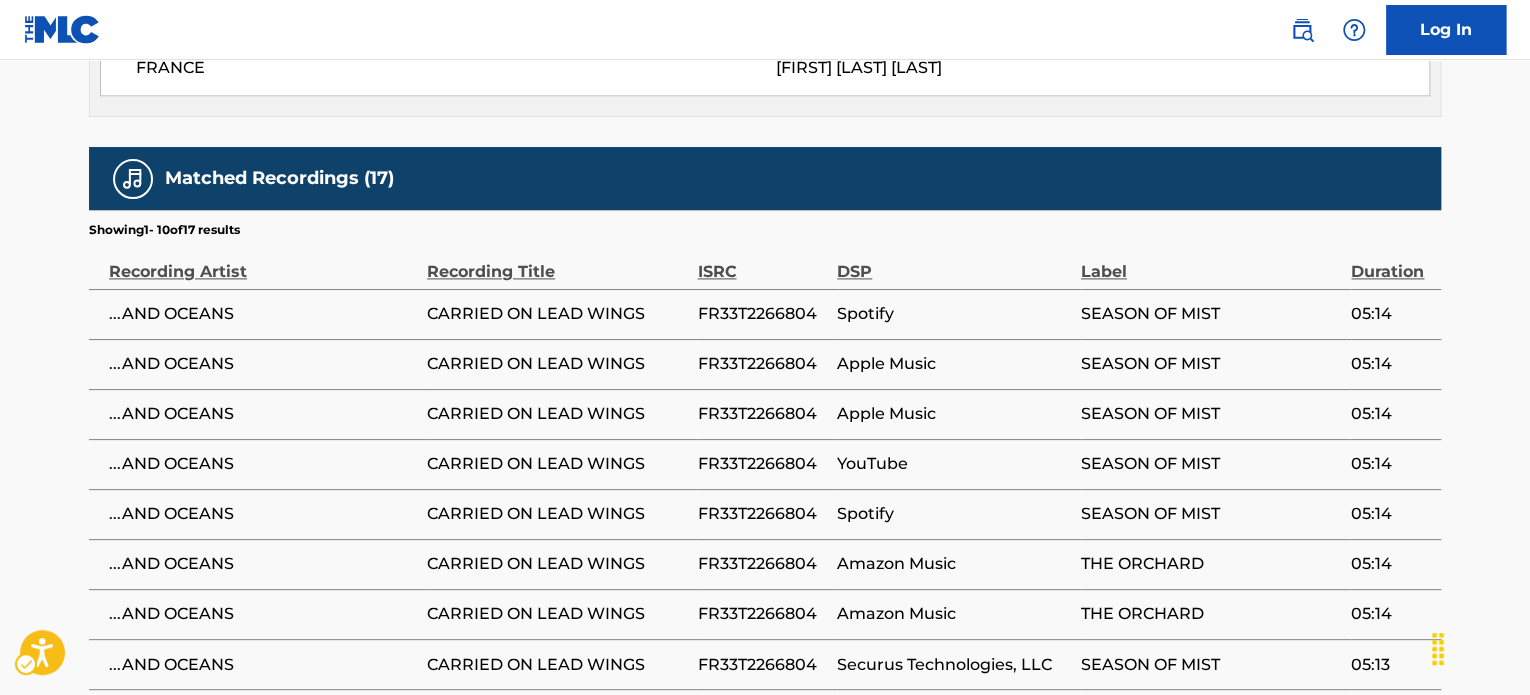 scroll, scrollTop: 1300, scrollLeft: 0, axis: vertical 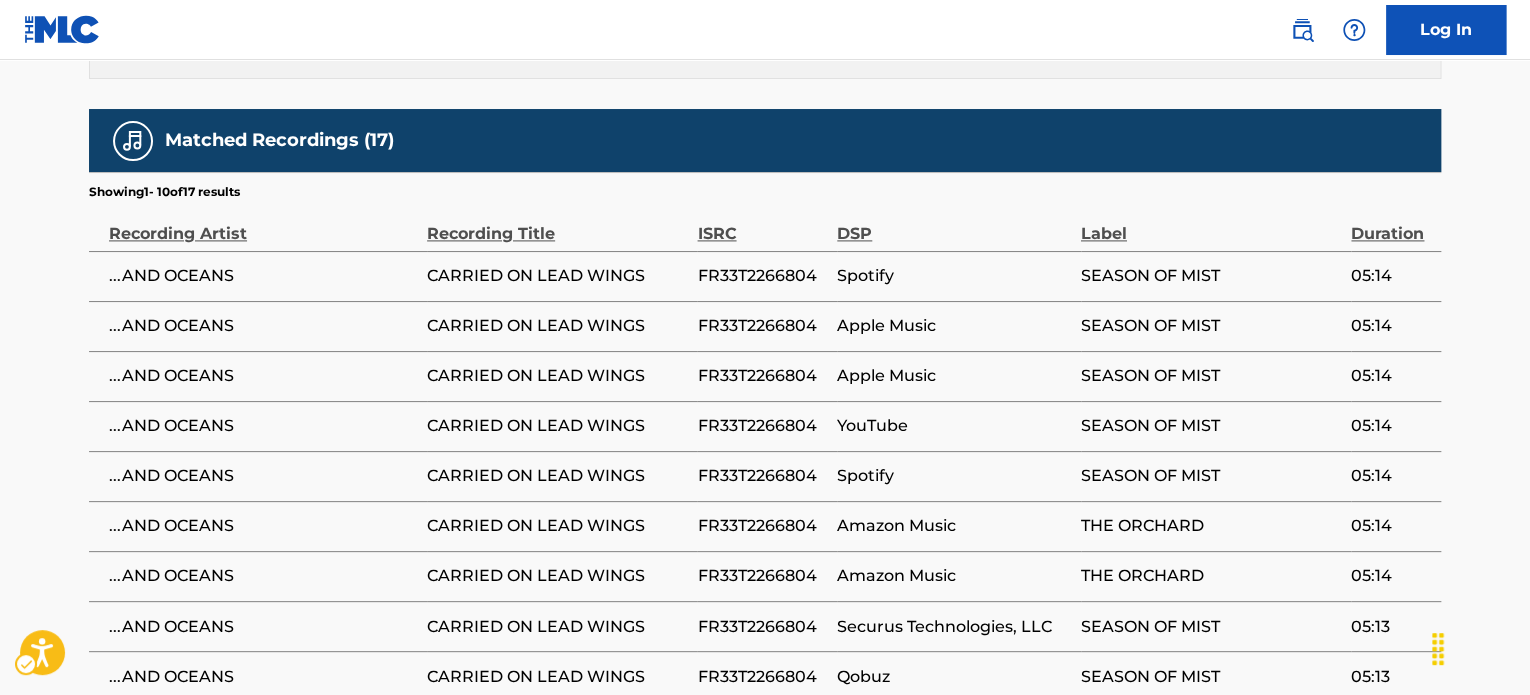 click on "FR33T2266804" at bounding box center [762, 276] 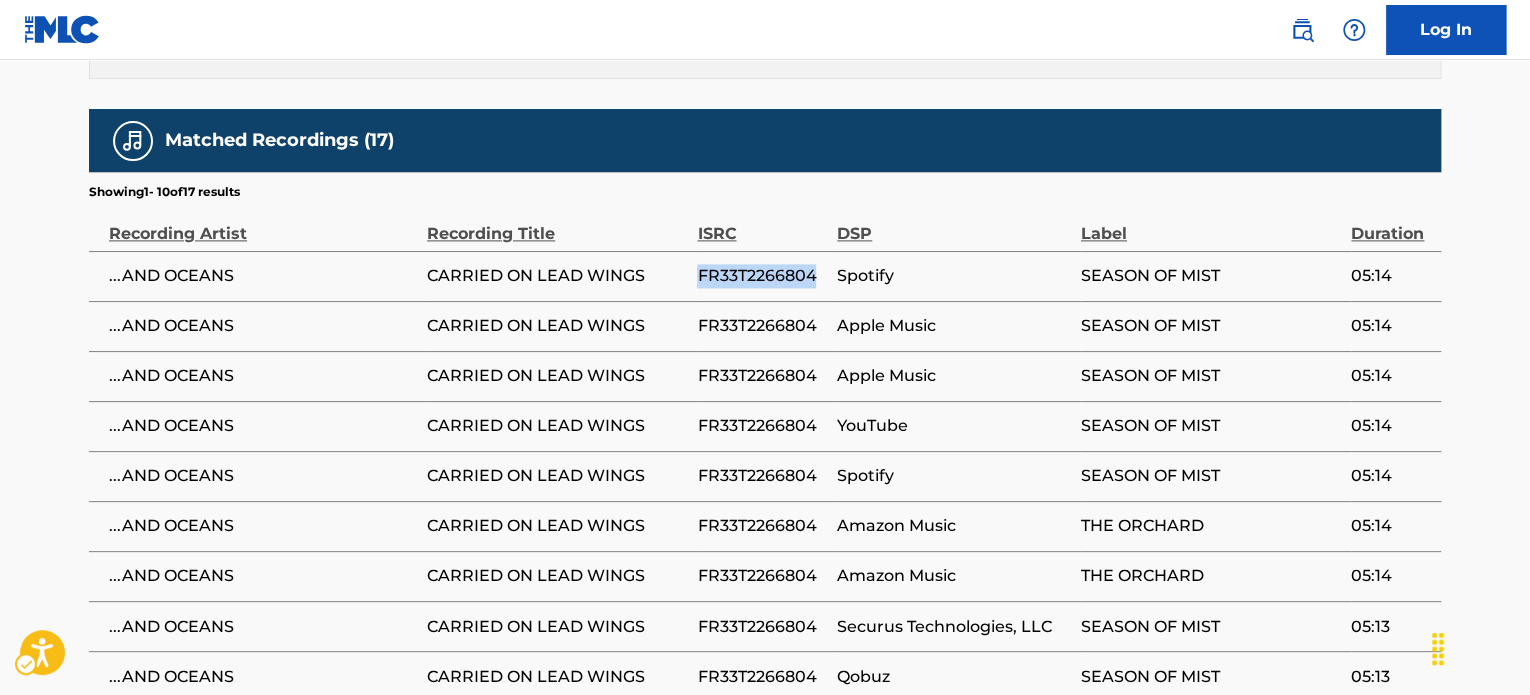 click on "FR33T2266804" at bounding box center (762, 276) 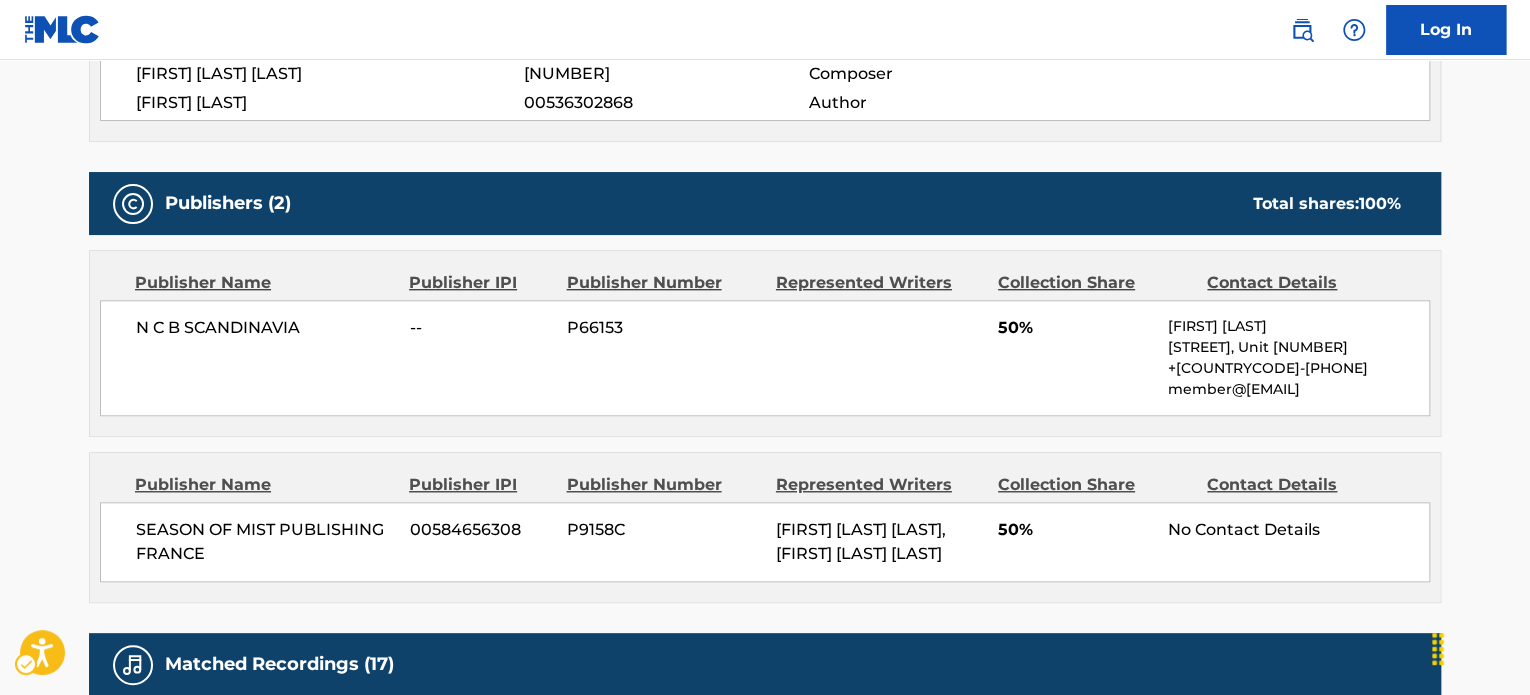 scroll, scrollTop: 0, scrollLeft: 0, axis: both 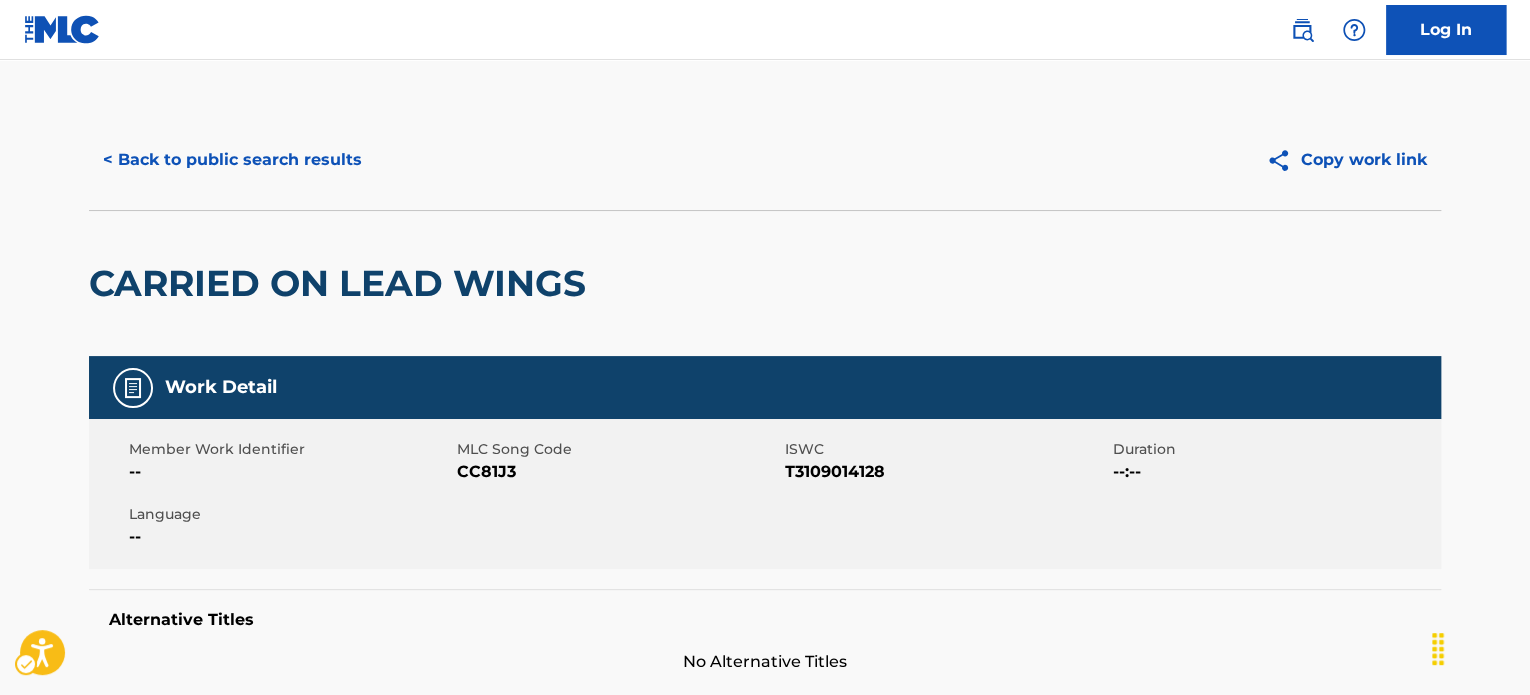 click on "Member Work Identifier -- MLC Song Code MLC Song Code -  CC81J3 ISWC ISWC -  T3109014128 Duration Duration -  --:-- Language --" at bounding box center (765, 494) 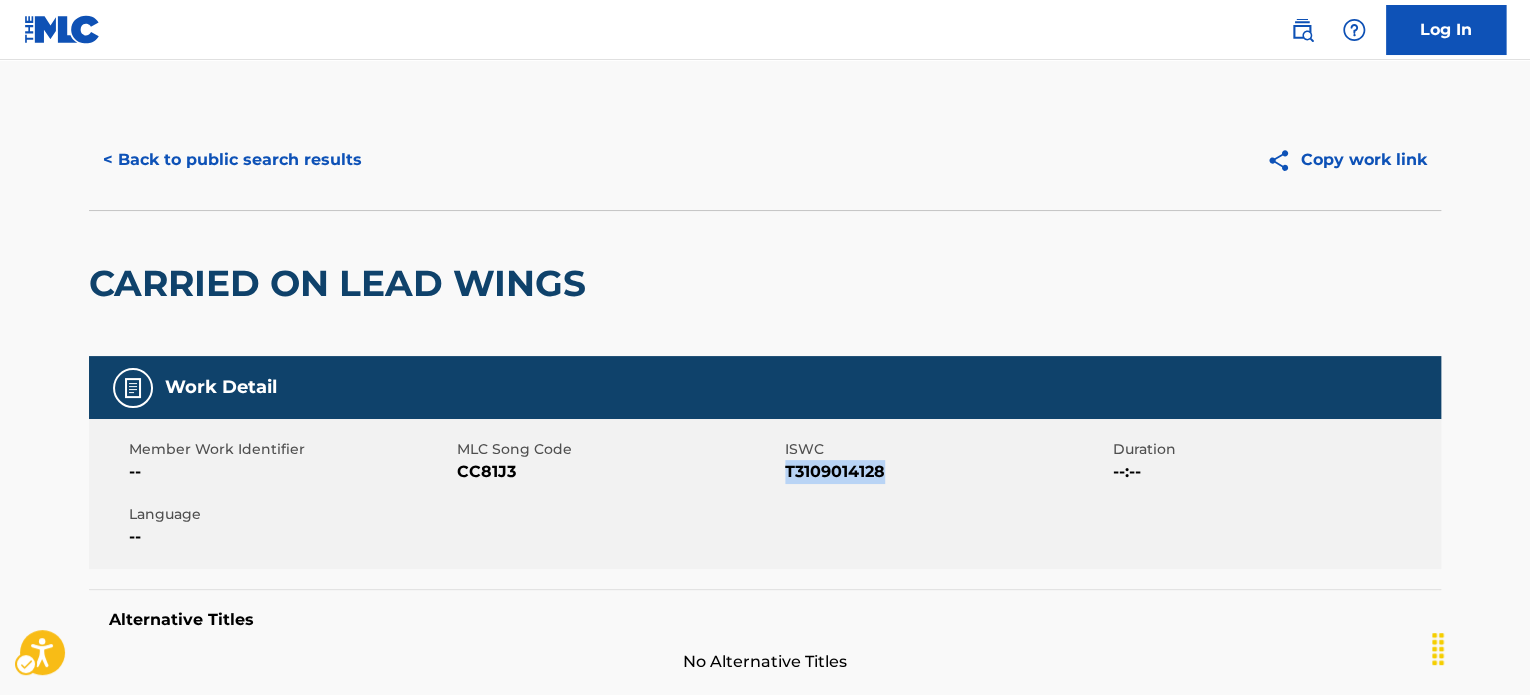 click on "Member Work Identifier -- MLC Song Code MLC Song Code -  CC81J3 ISWC ISWC -  T3109014128 Duration Duration -  --:-- Language --" at bounding box center [765, 494] 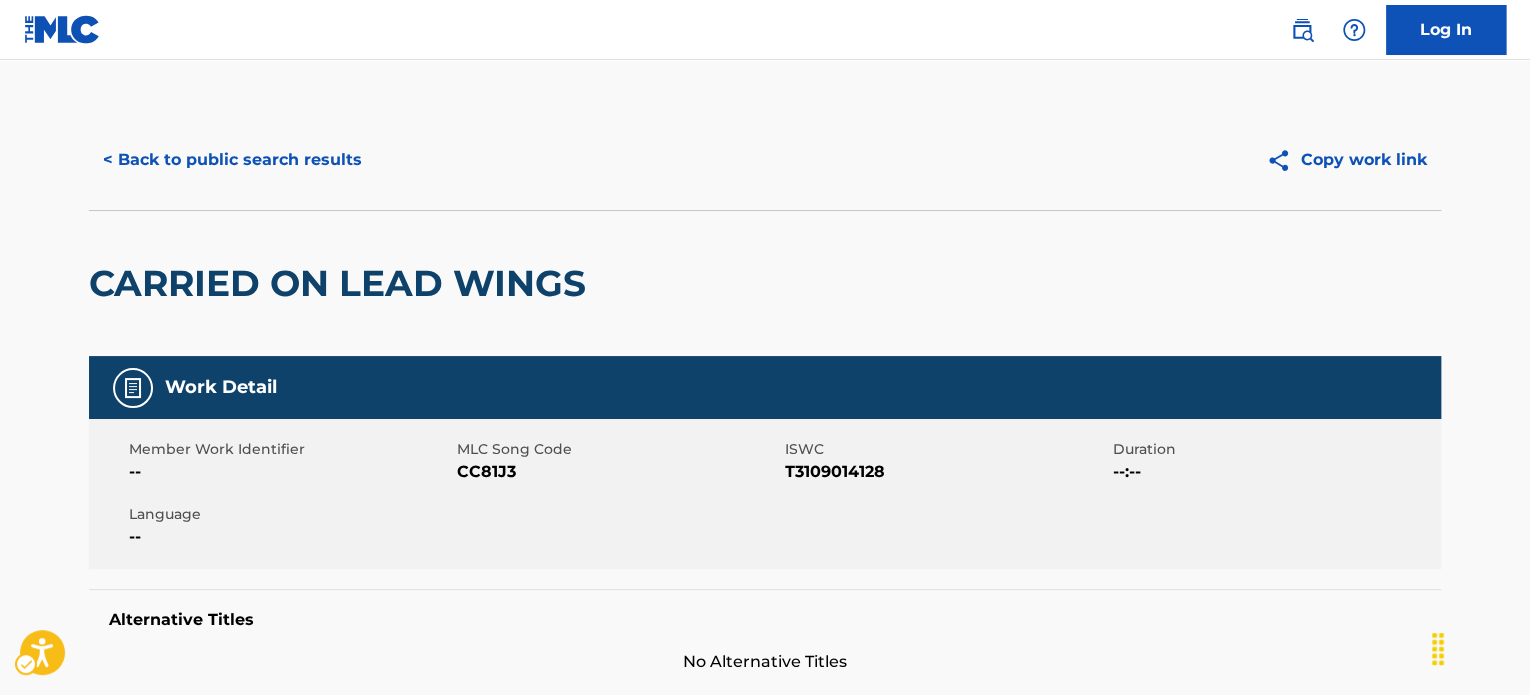 click on "CARRIED ON LEAD WINGS" at bounding box center (765, 283) 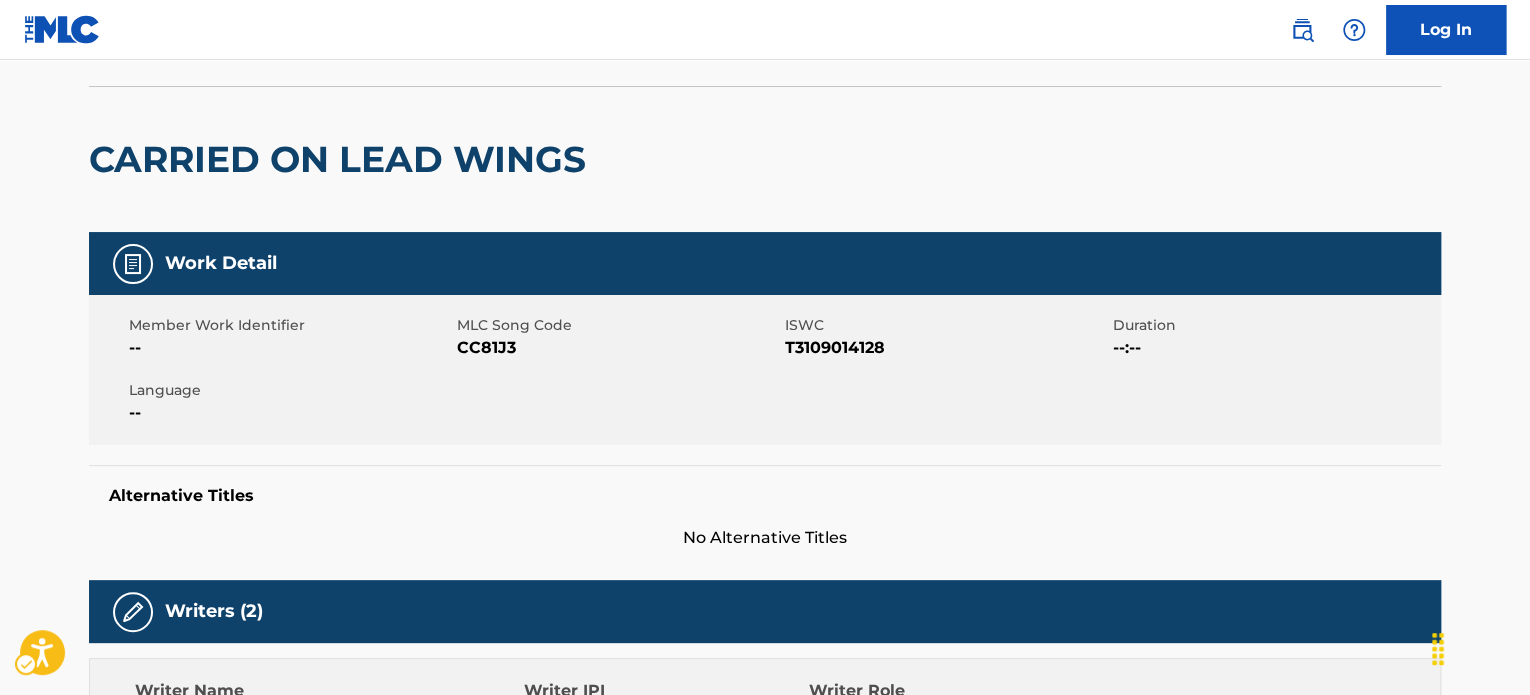 scroll, scrollTop: 100, scrollLeft: 0, axis: vertical 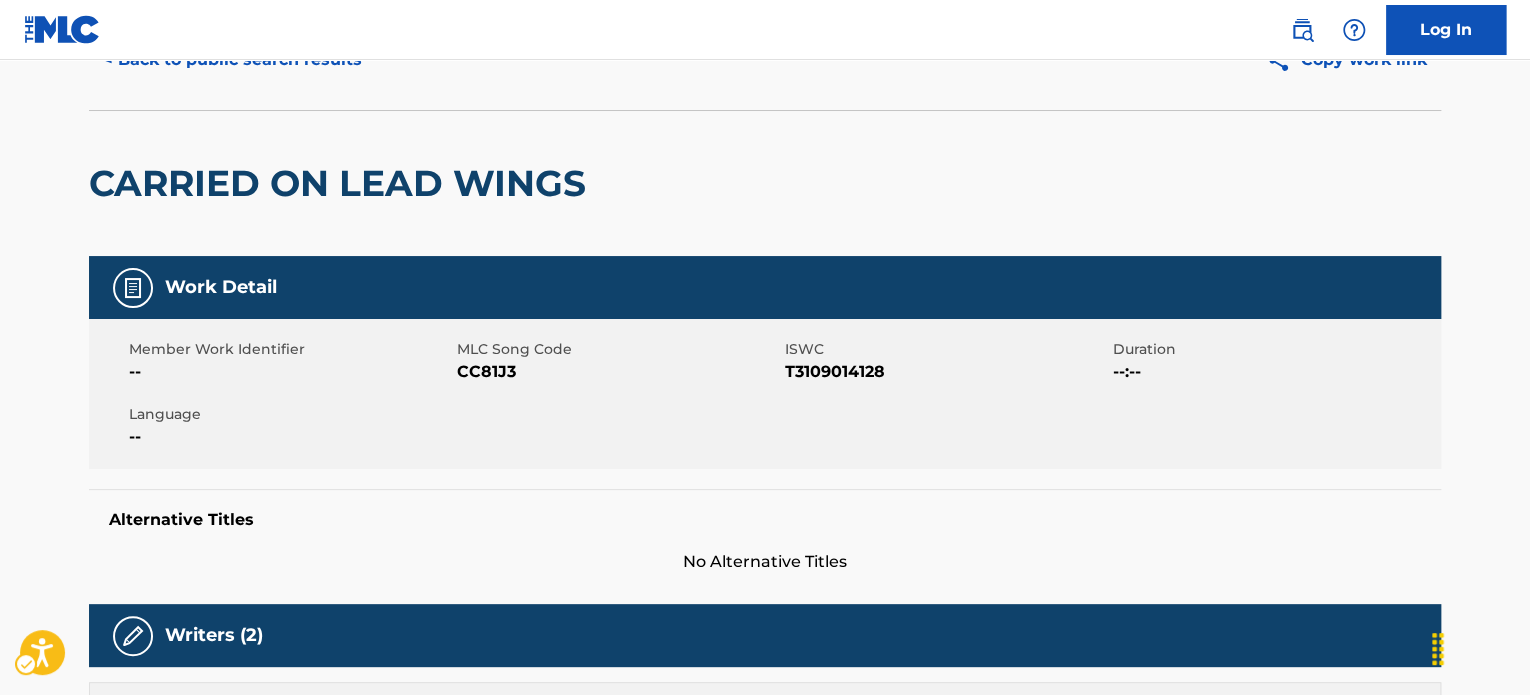 click on "Work Detail" at bounding box center [765, 287] 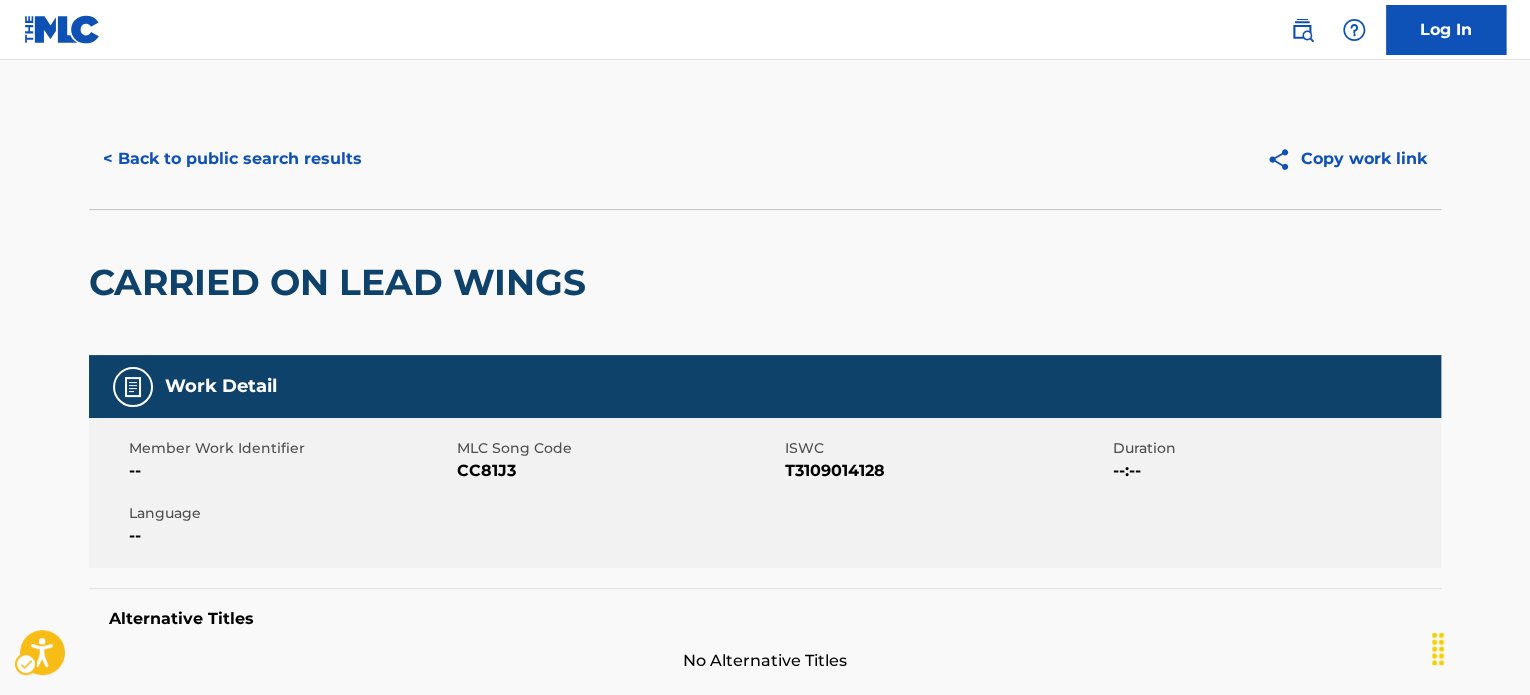 scroll, scrollTop: 0, scrollLeft: 0, axis: both 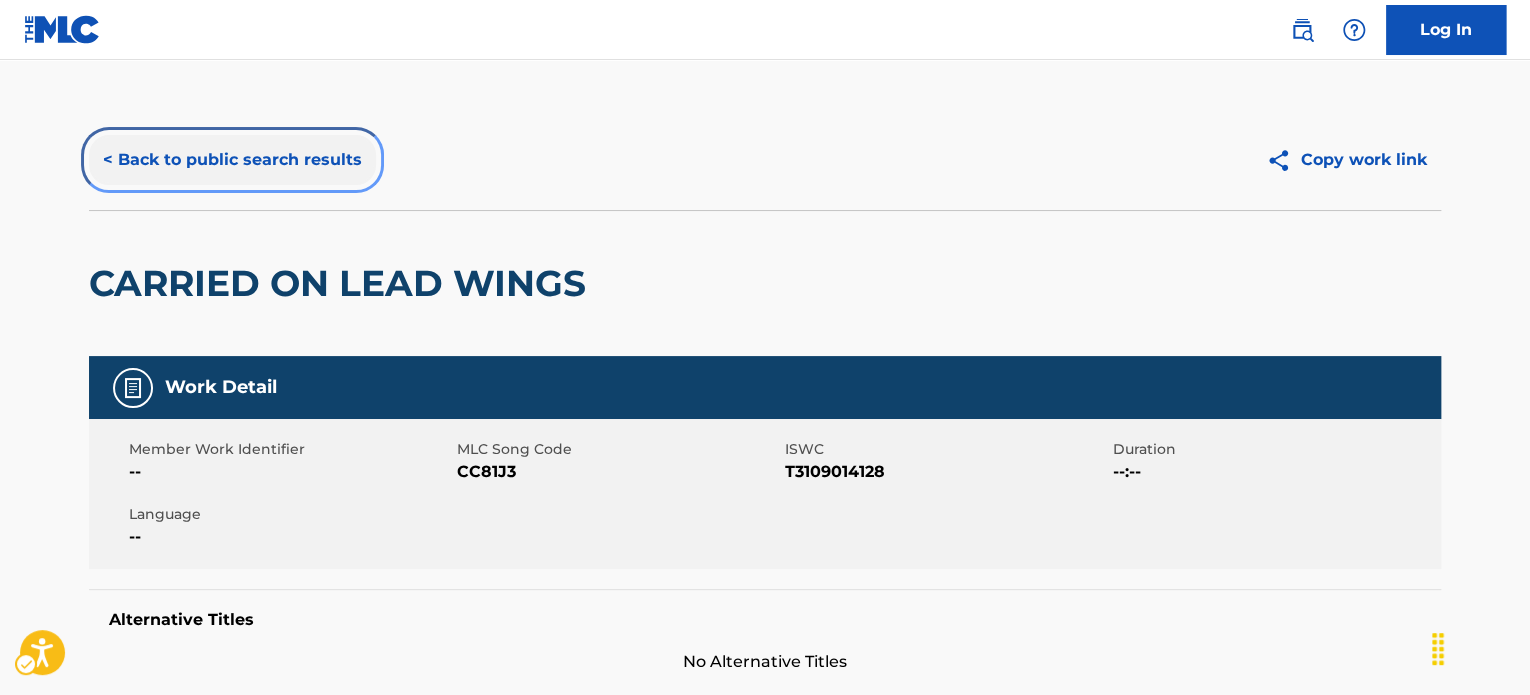 click on "< Back to public search results" at bounding box center [232, 160] 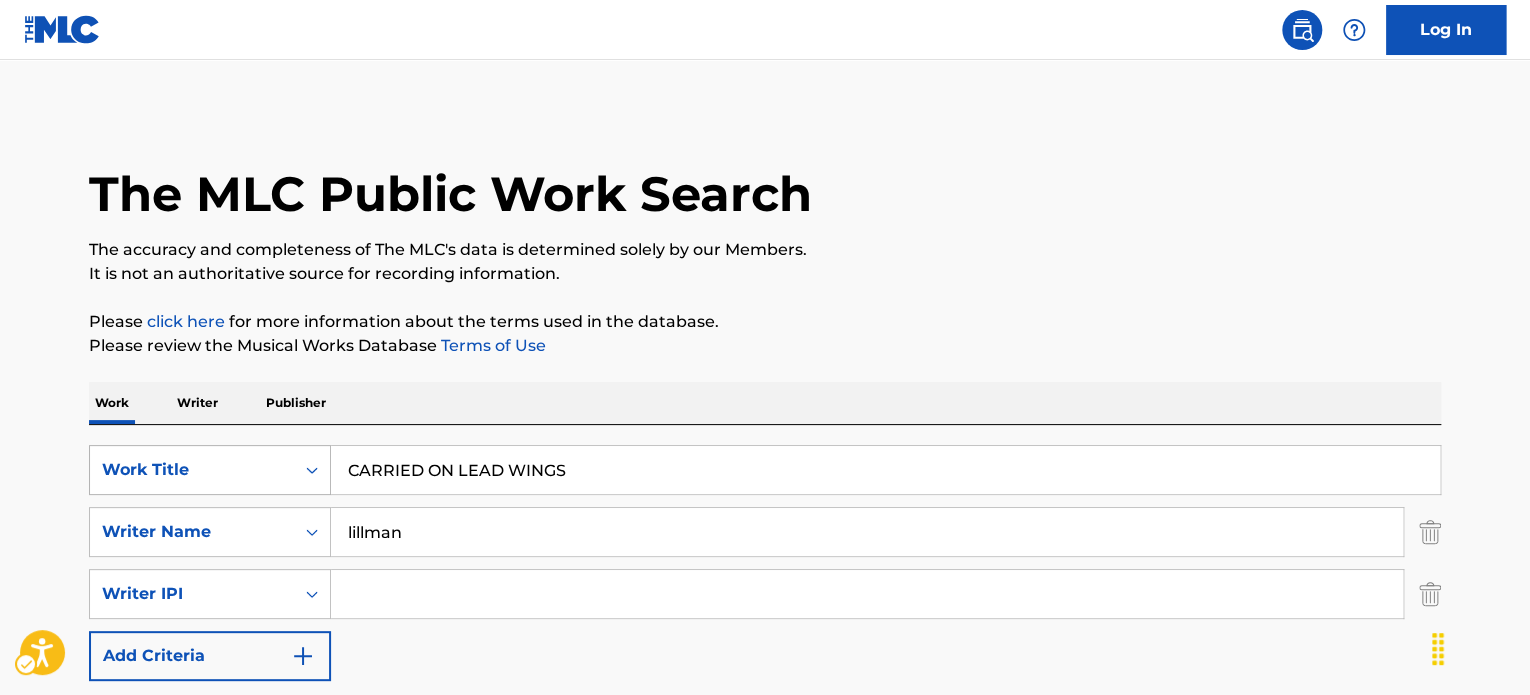 scroll, scrollTop: 324, scrollLeft: 0, axis: vertical 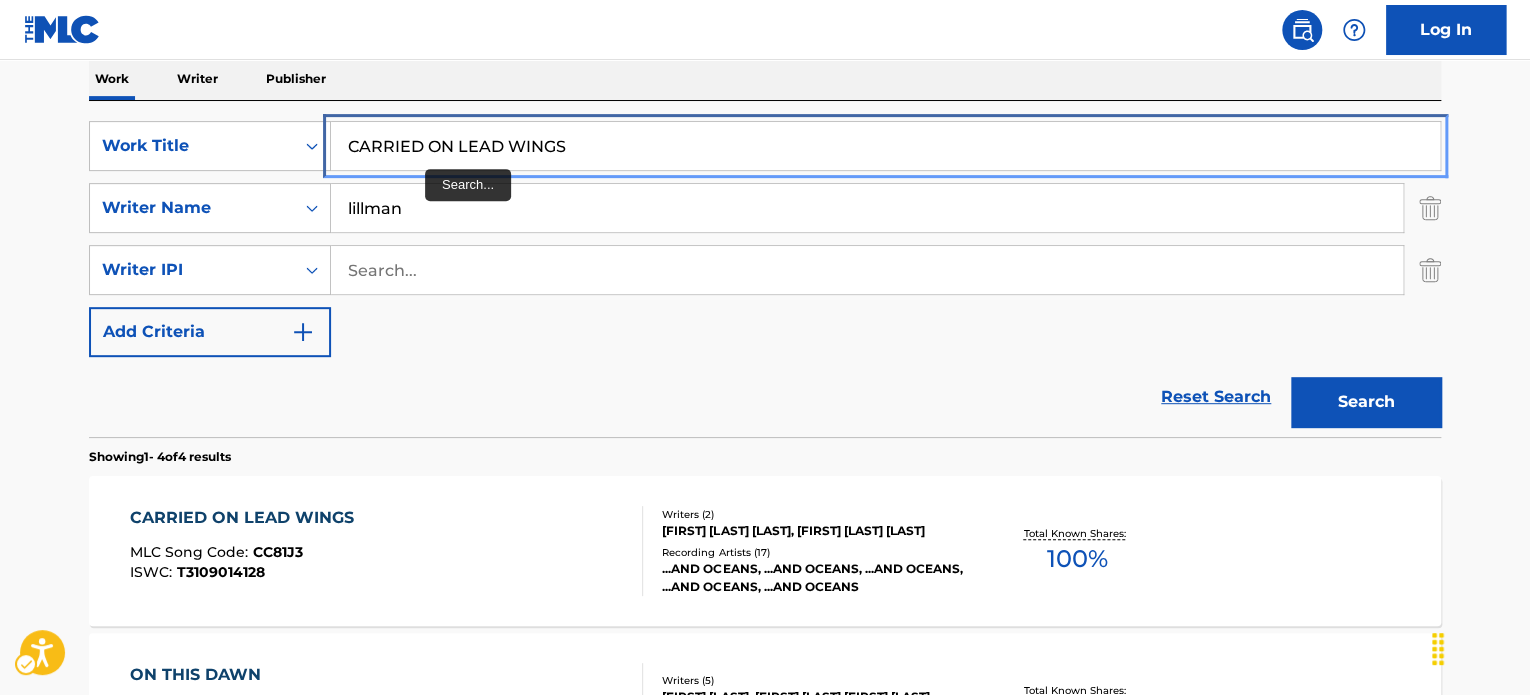 click on "CARRIED ON LEAD WINGS" at bounding box center [885, 146] 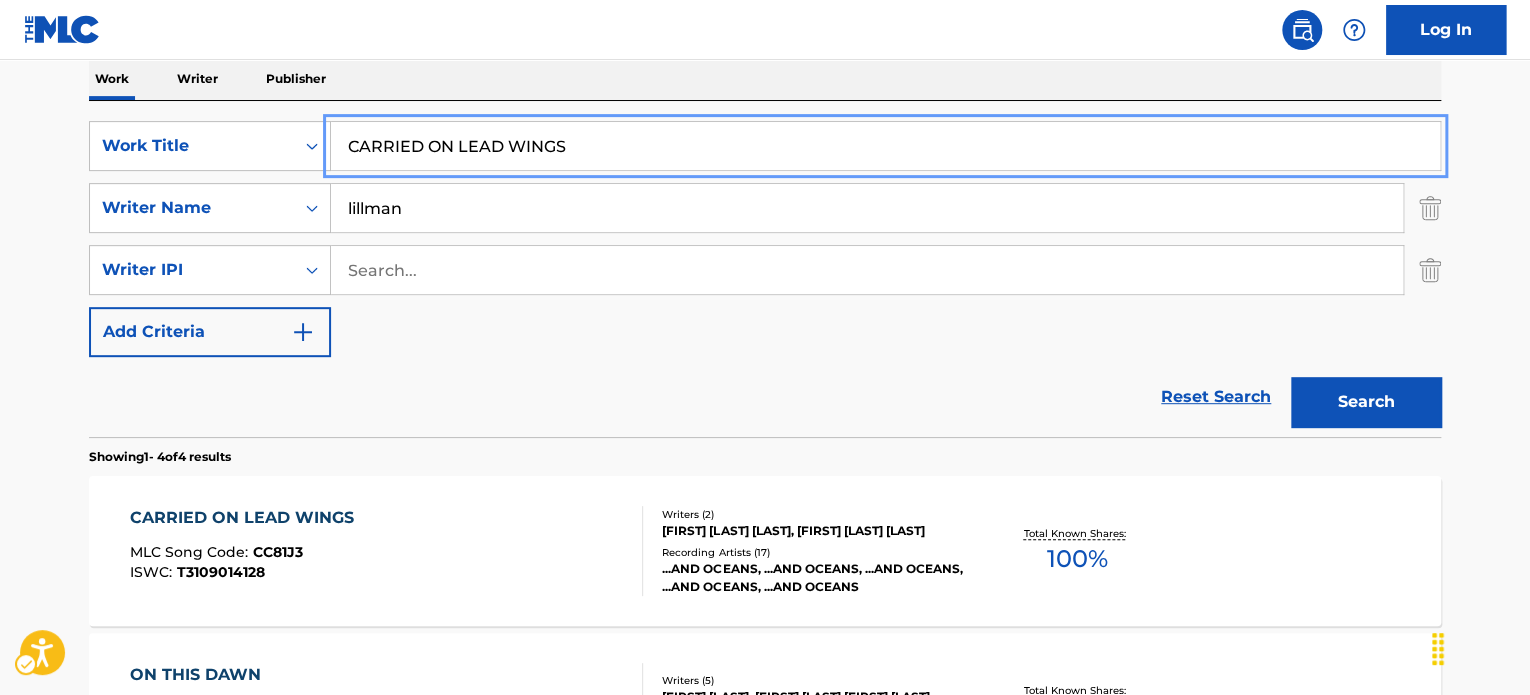 paste on "INVERSE MAGNIFICATION MATRIX" 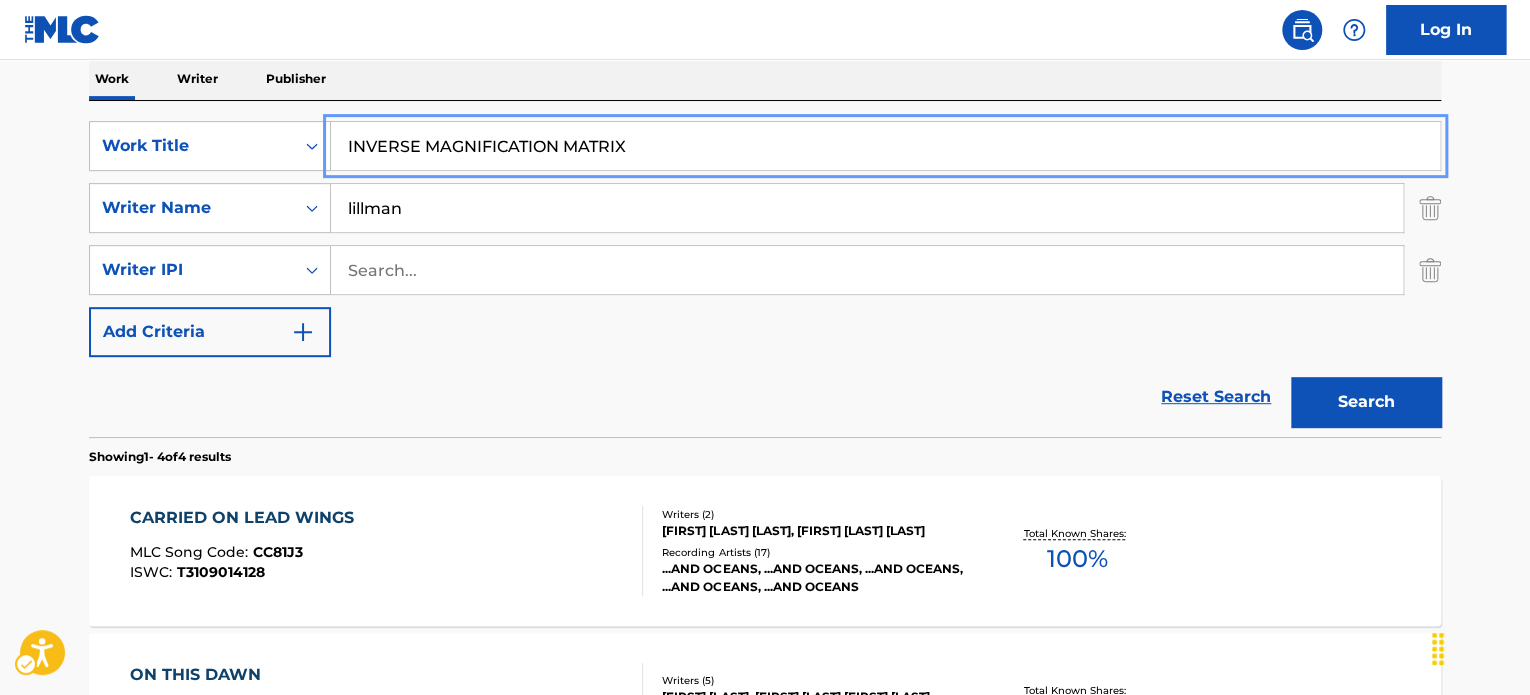 type on "INVERSE MAGNIFICATION MATRIX" 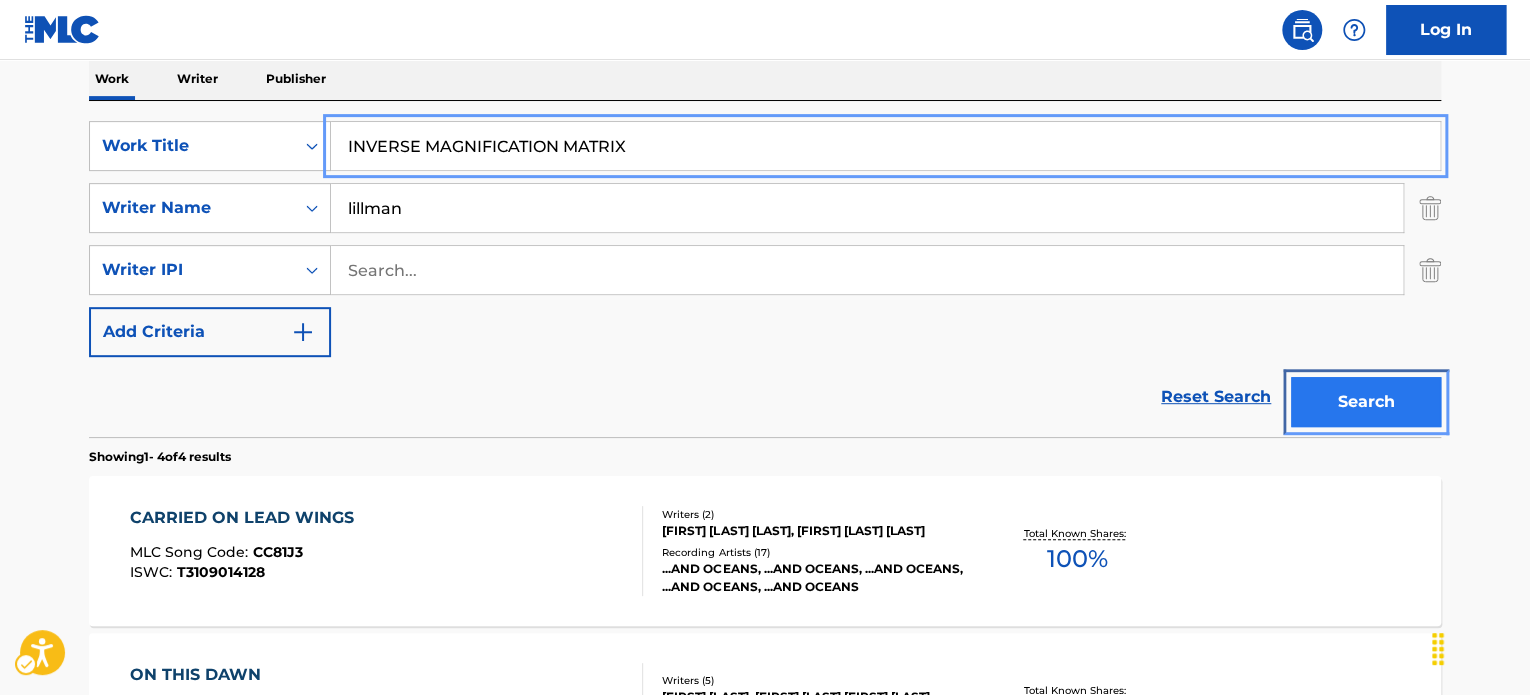 click on "Search" at bounding box center (1366, 402) 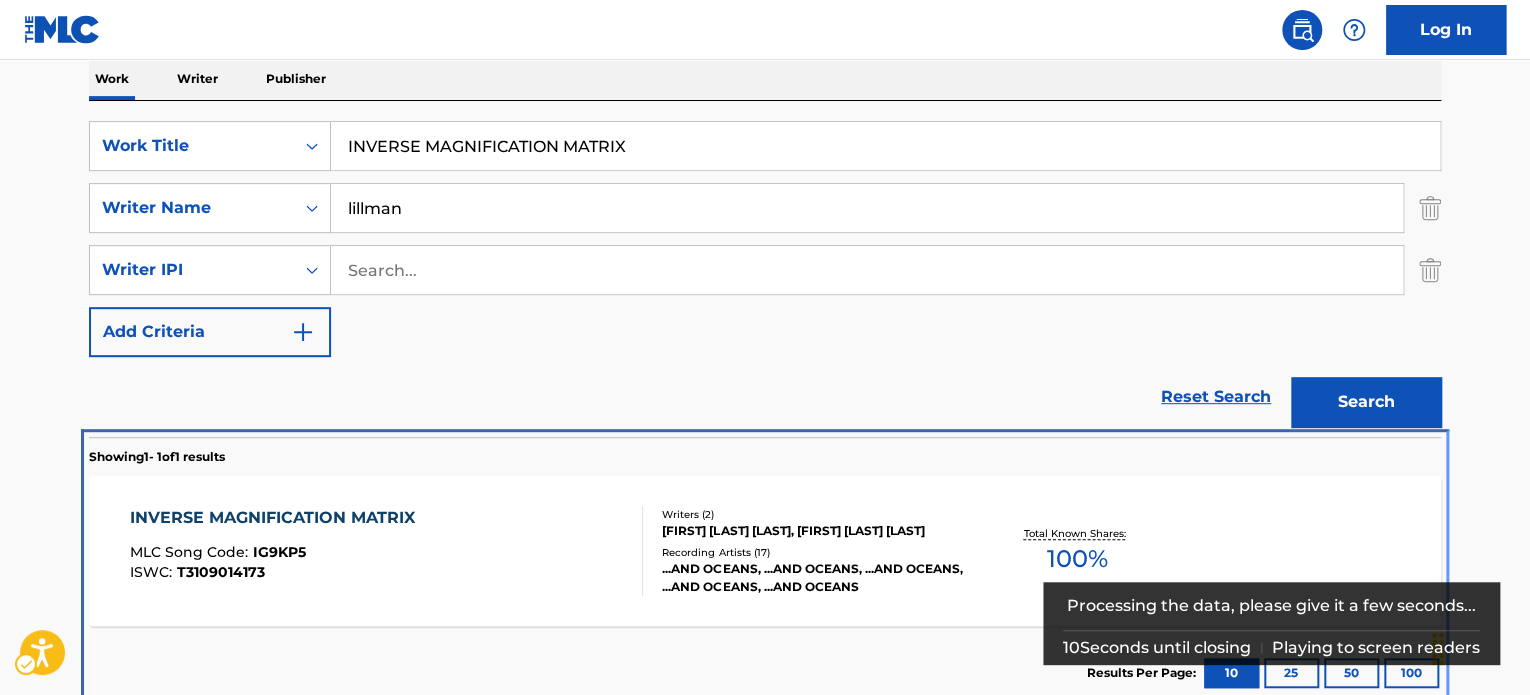scroll, scrollTop: 348, scrollLeft: 0, axis: vertical 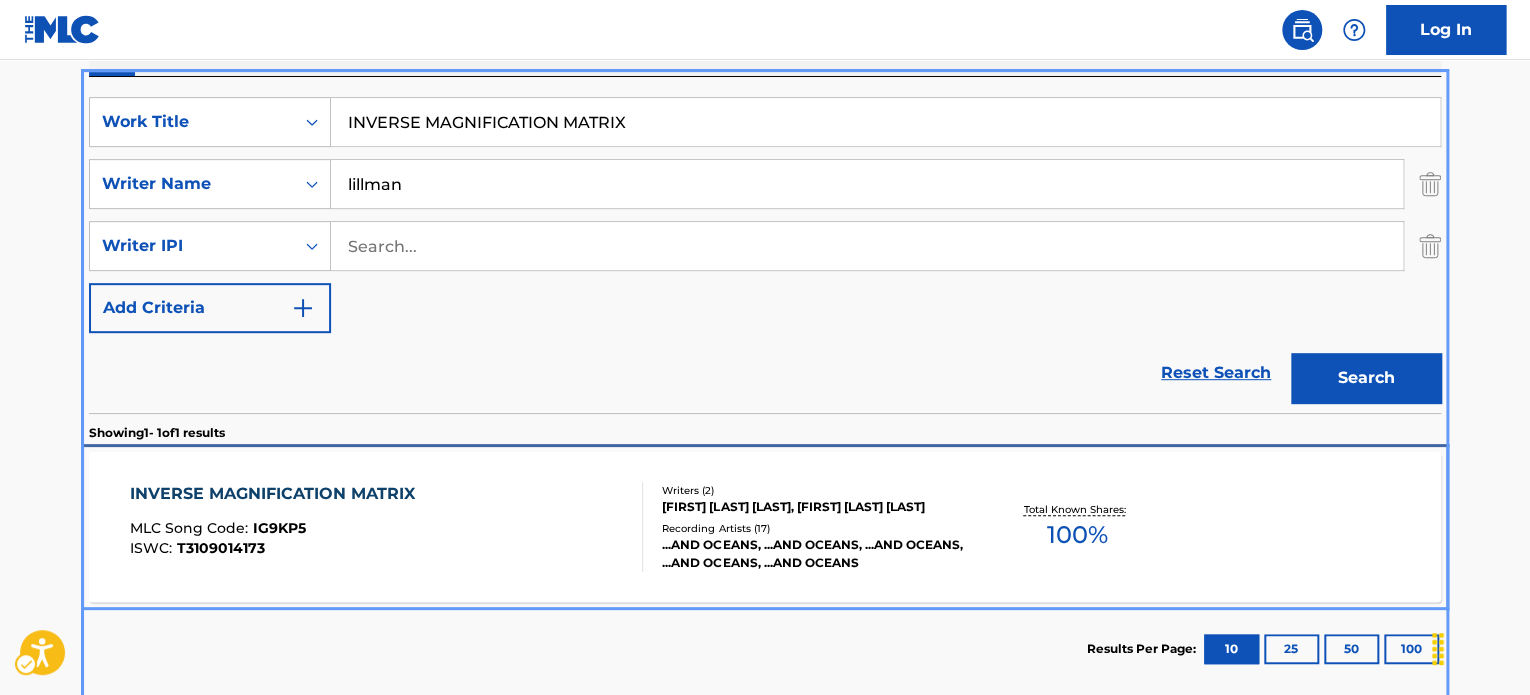 click on "INVERSE MAGNIFICATION MATRIX MLC Song Code : IG9KP5 ISWC : T3109014173" at bounding box center (387, 527) 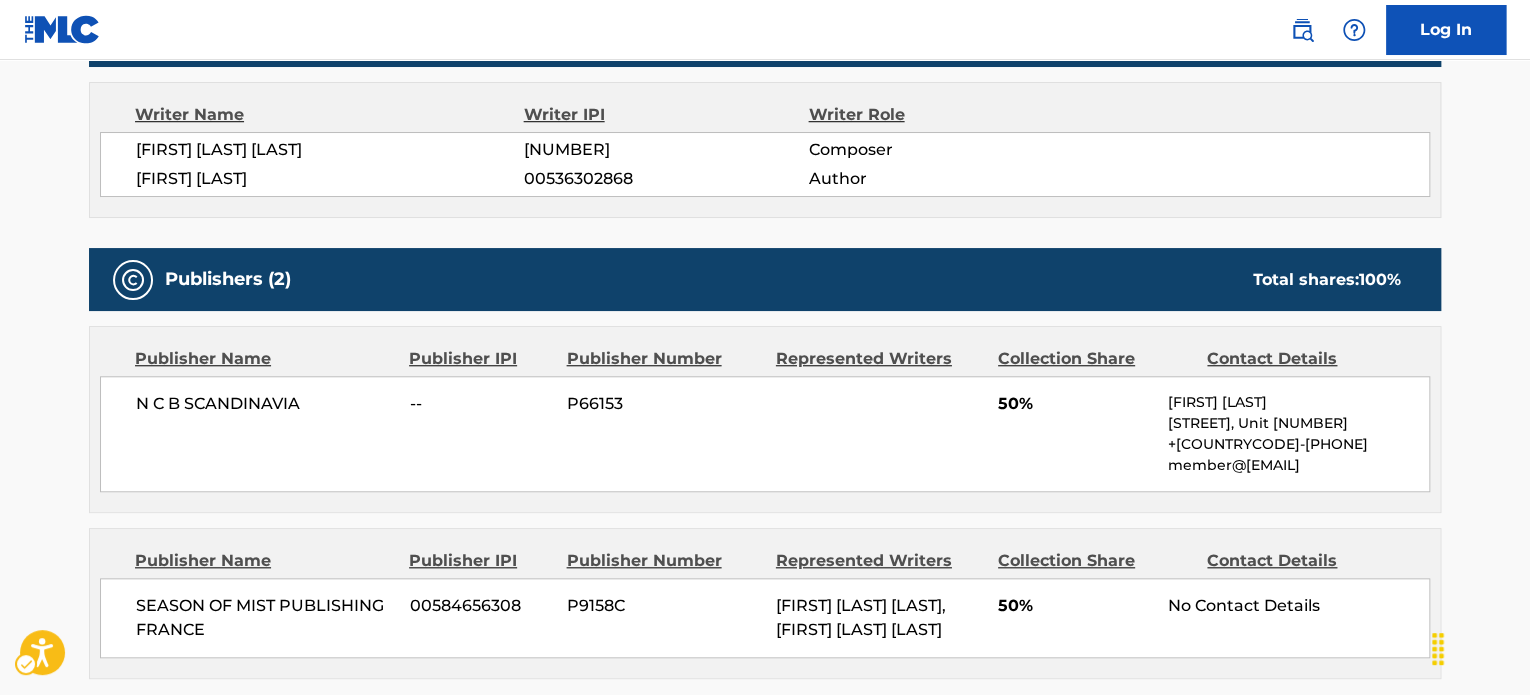 scroll, scrollTop: 100, scrollLeft: 0, axis: vertical 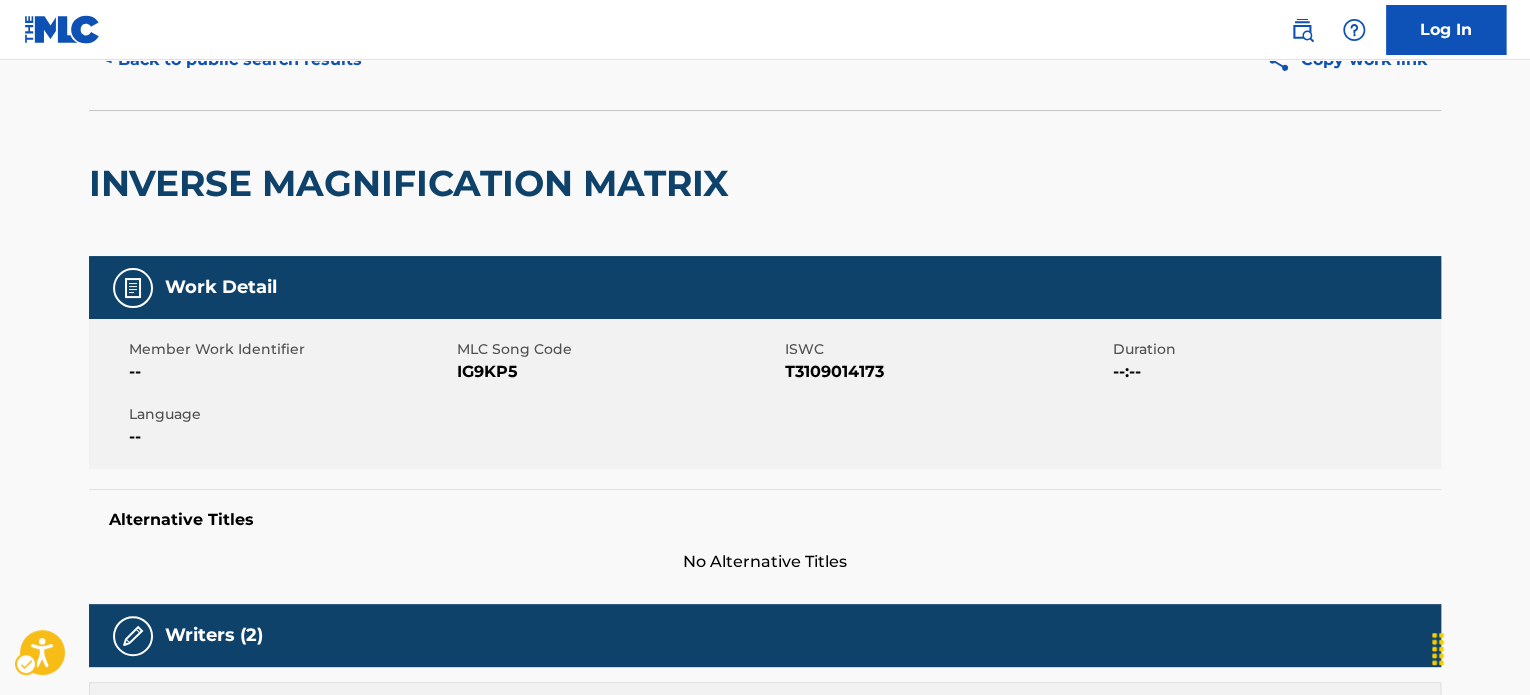 click on "Work Detail" at bounding box center [765, 287] 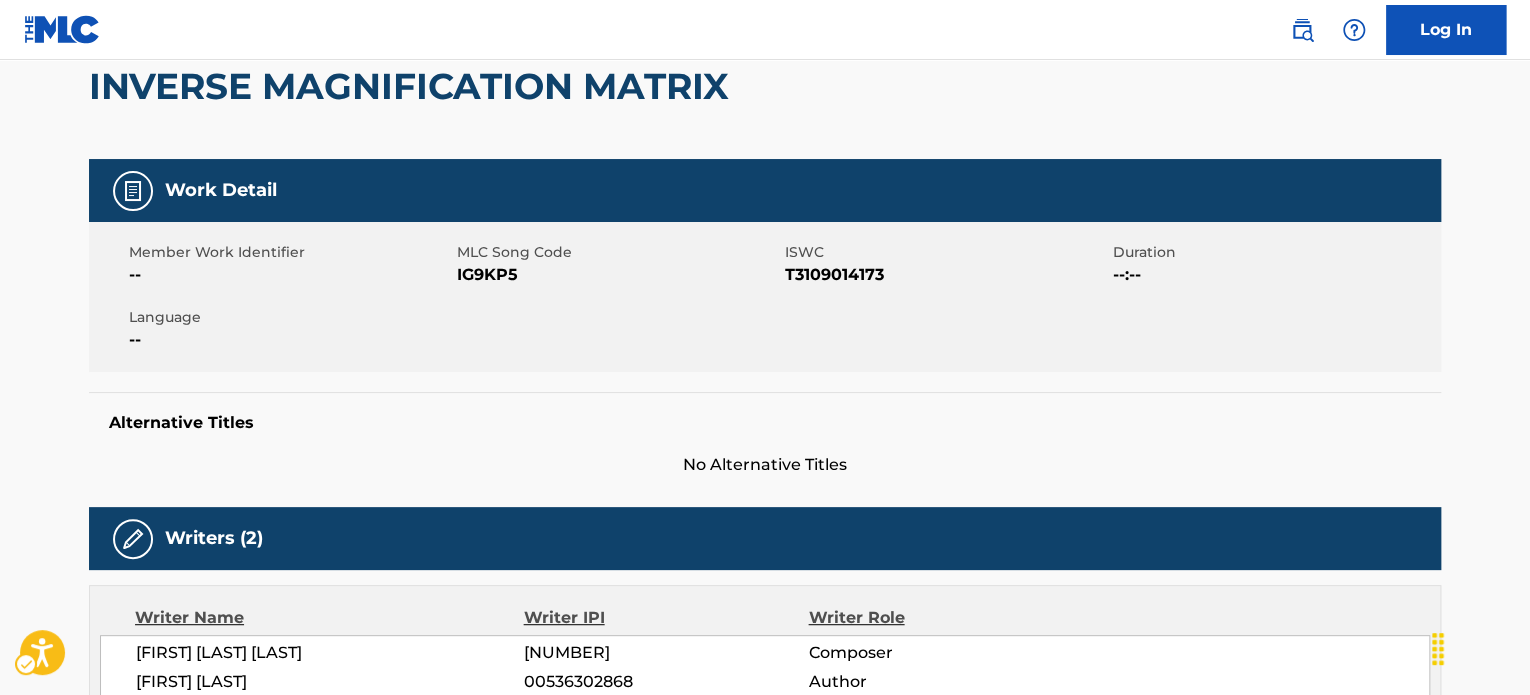 scroll, scrollTop: 200, scrollLeft: 0, axis: vertical 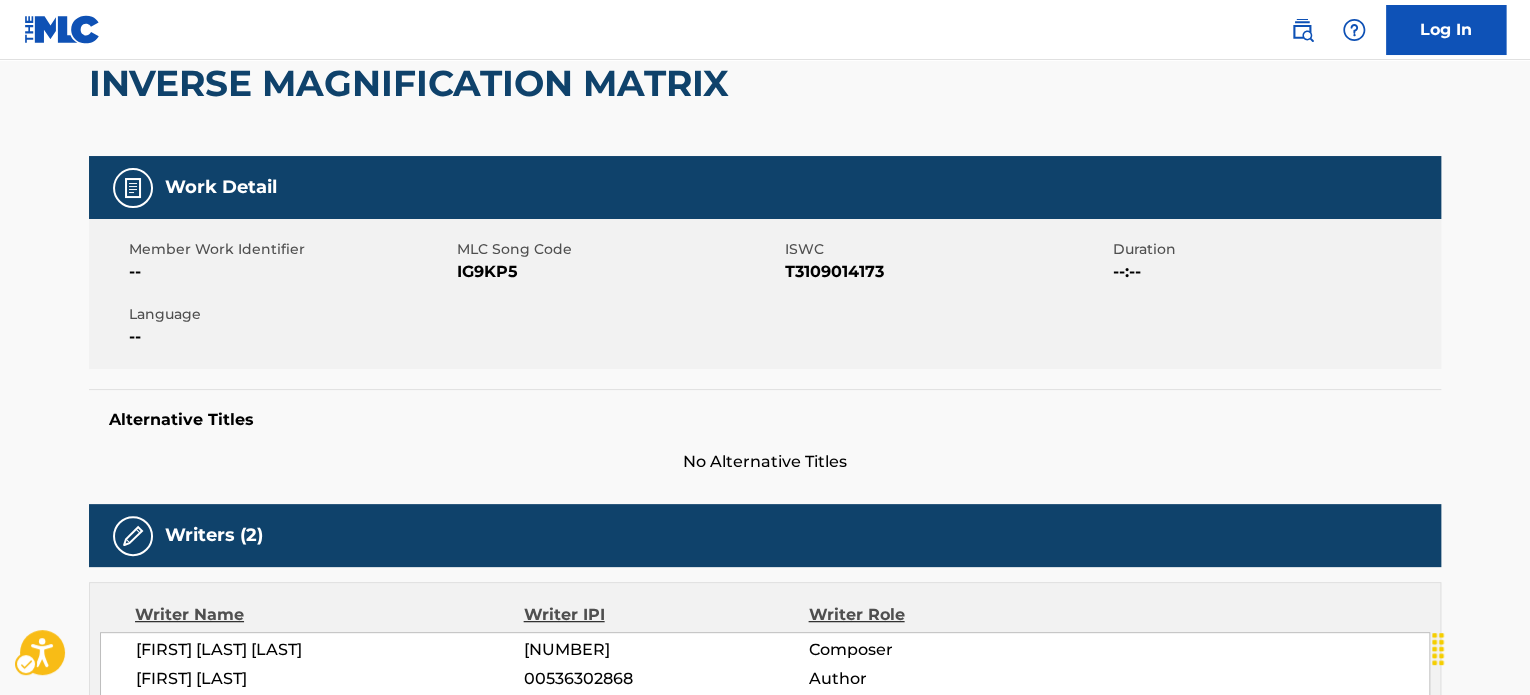 click on "ISWC -  T3109014173" at bounding box center [946, 272] 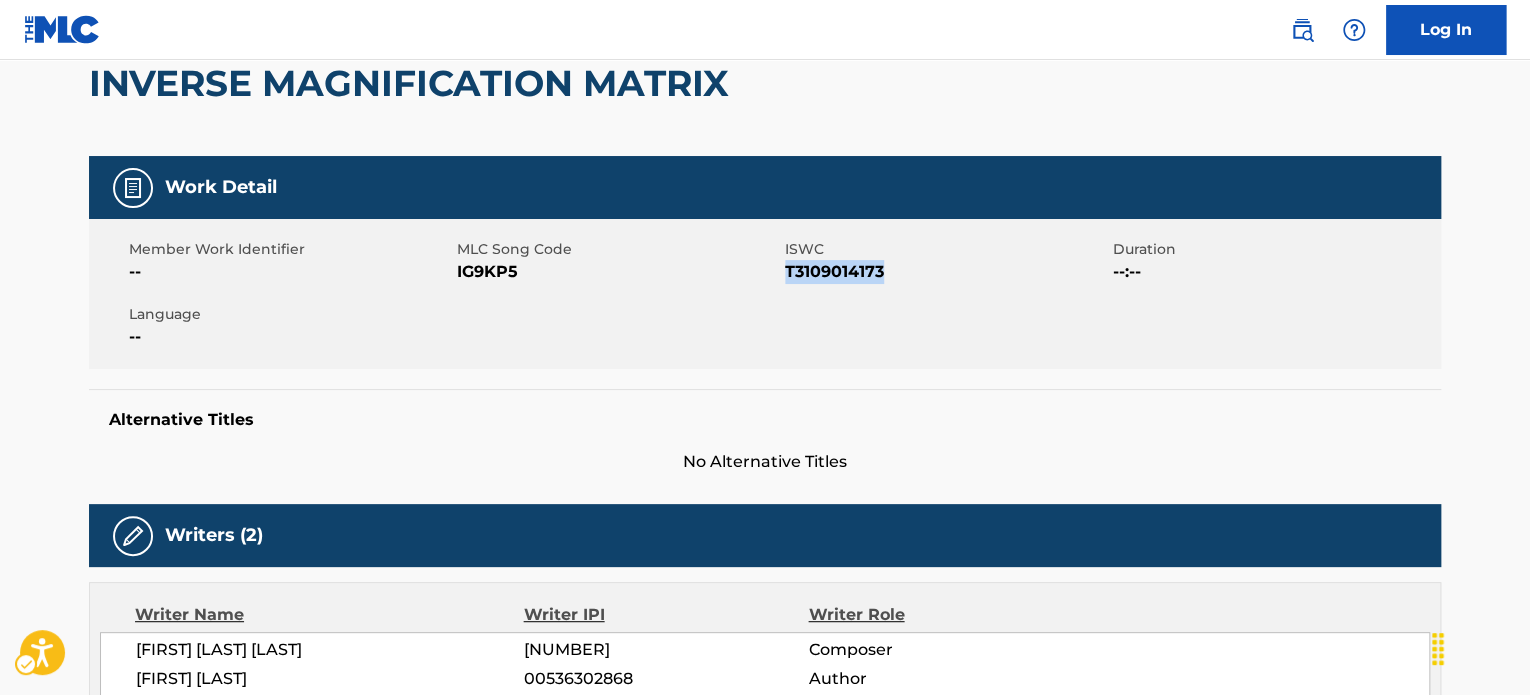 click on "ISWC -  T3109014173" at bounding box center [946, 272] 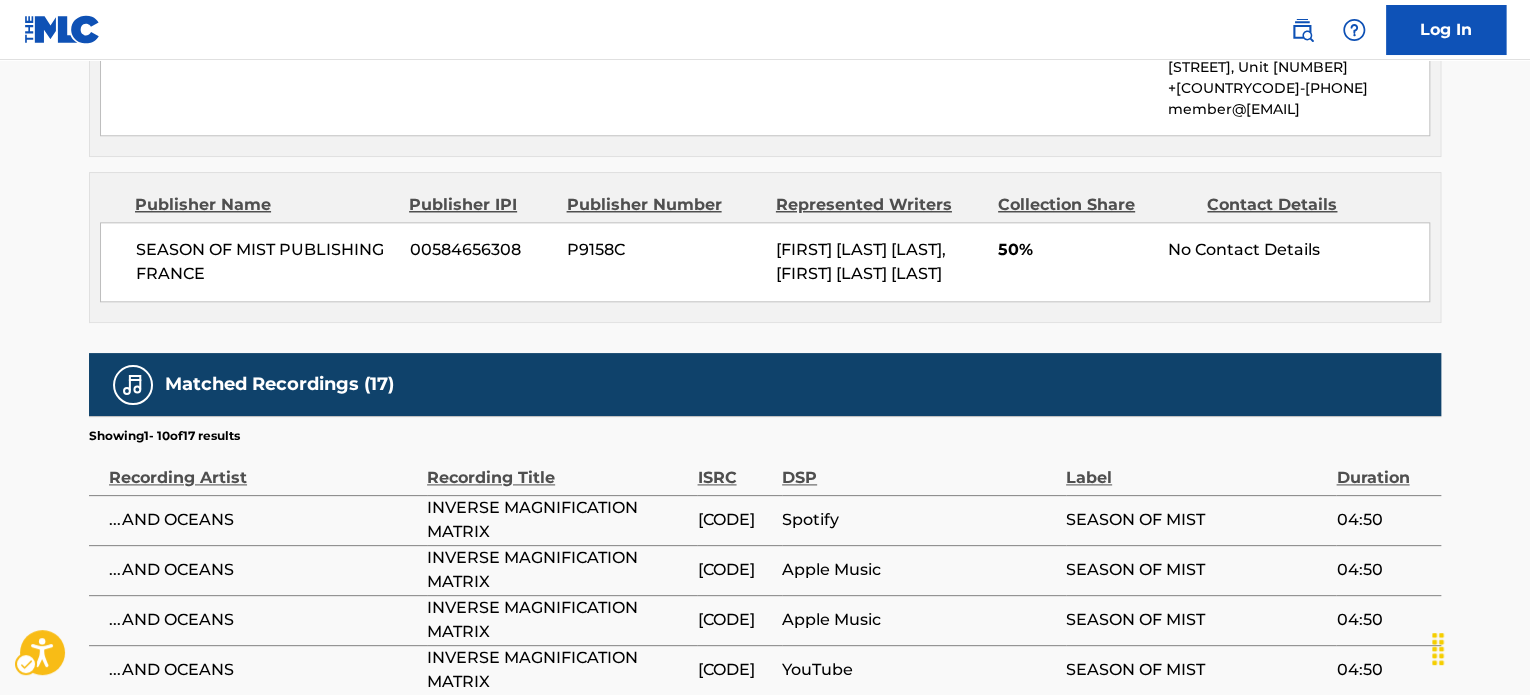 scroll, scrollTop: 1500, scrollLeft: 0, axis: vertical 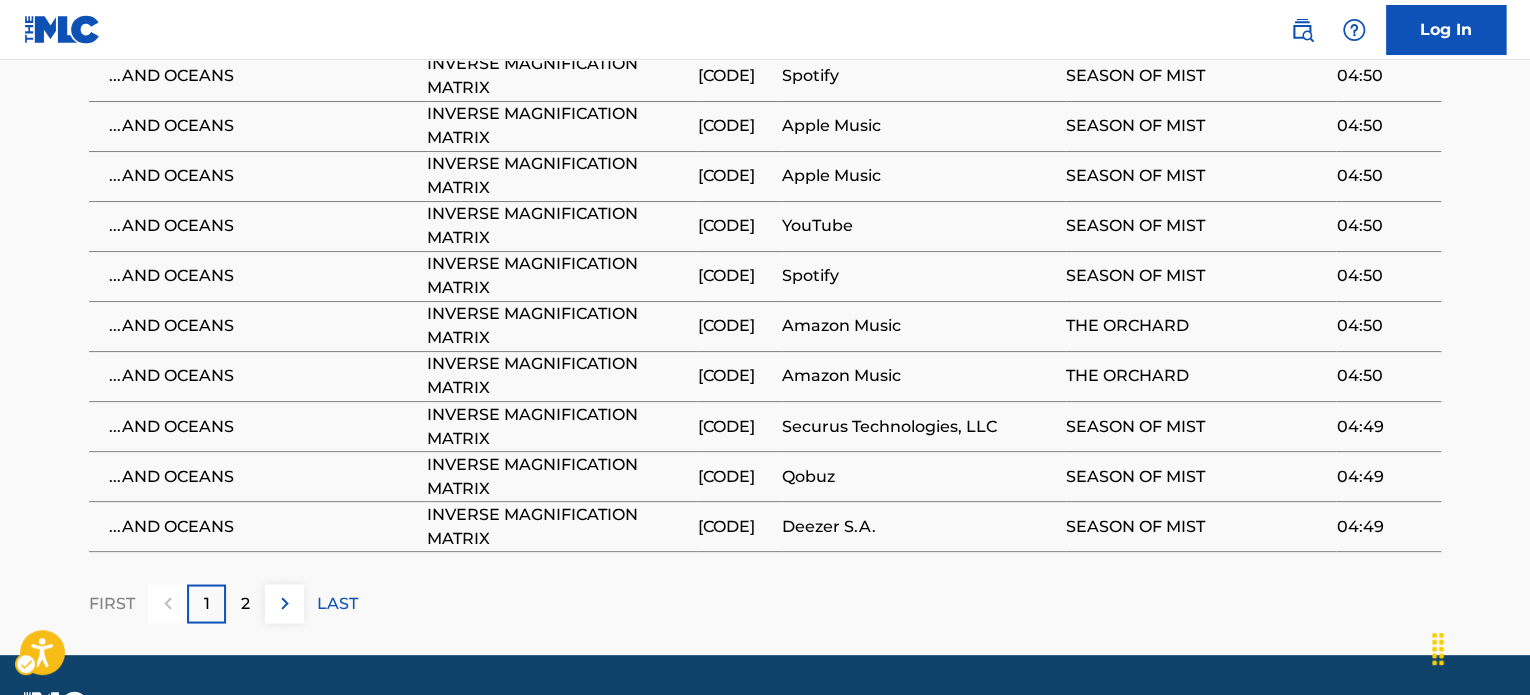 click on "[CODE]" at bounding box center [734, 276] 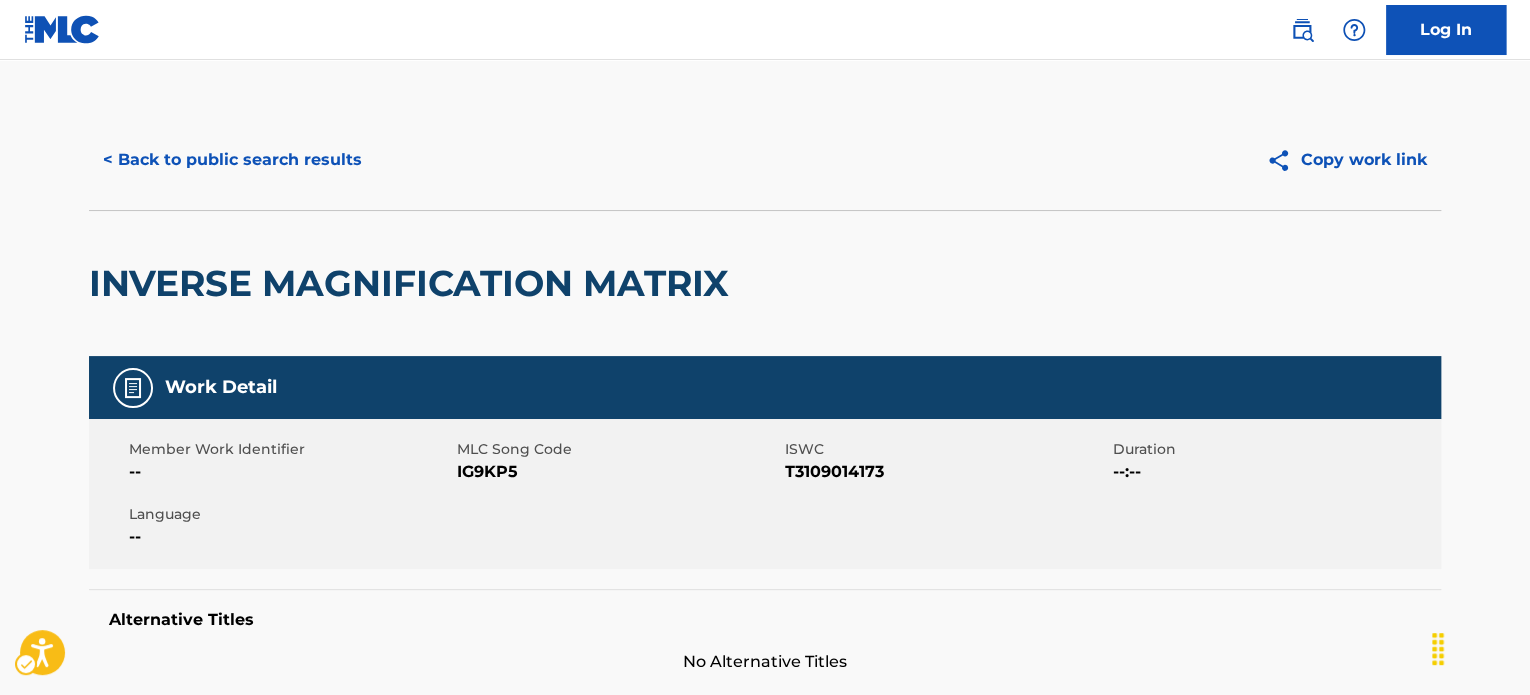 scroll, scrollTop: 0, scrollLeft: 0, axis: both 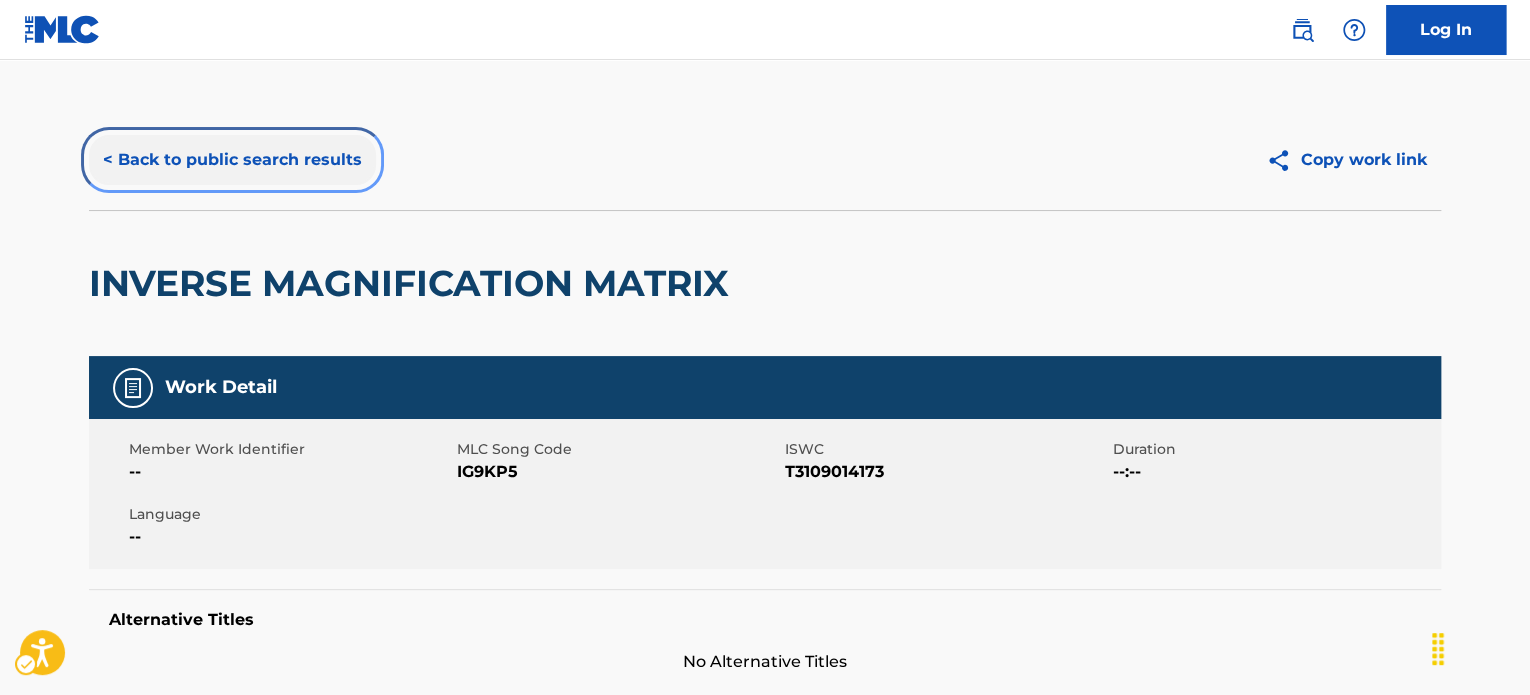 click on "< Back to public search results" at bounding box center [232, 160] 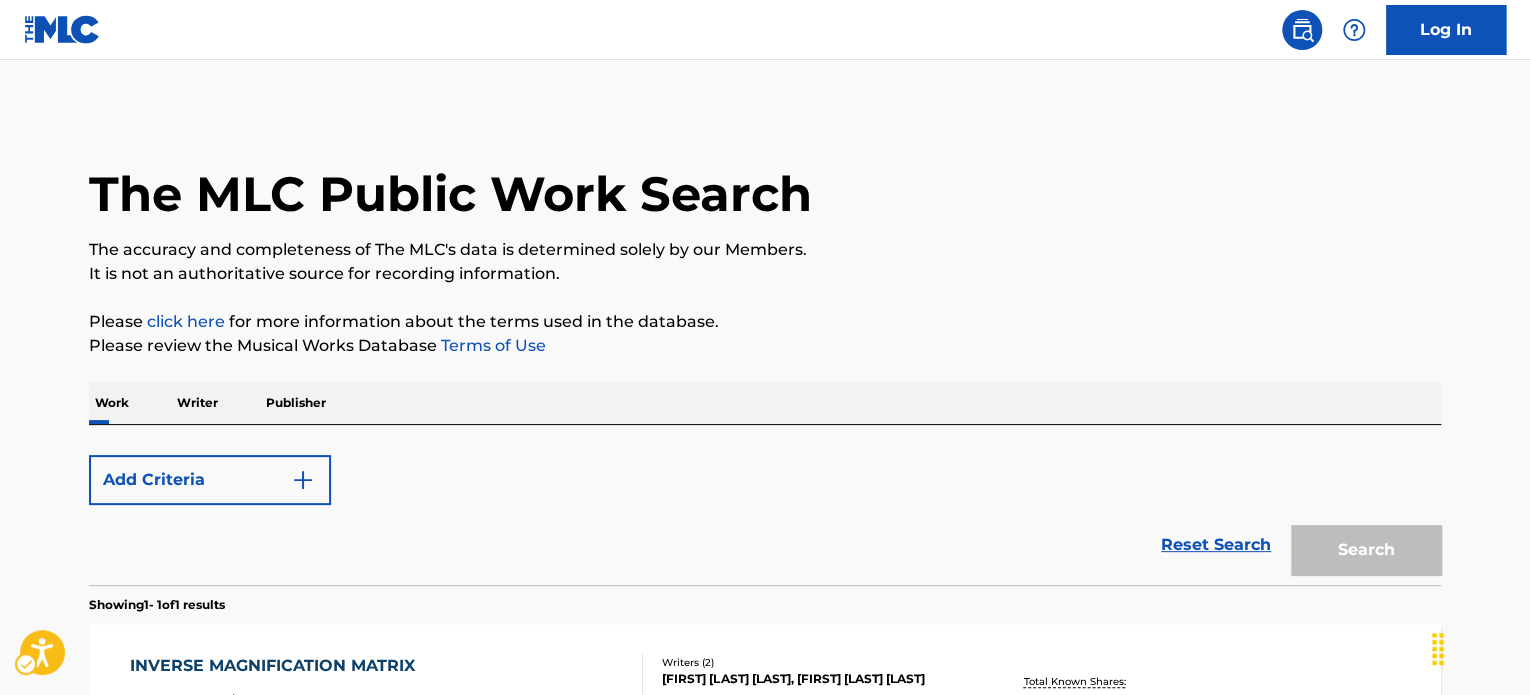 scroll, scrollTop: 278, scrollLeft: 0, axis: vertical 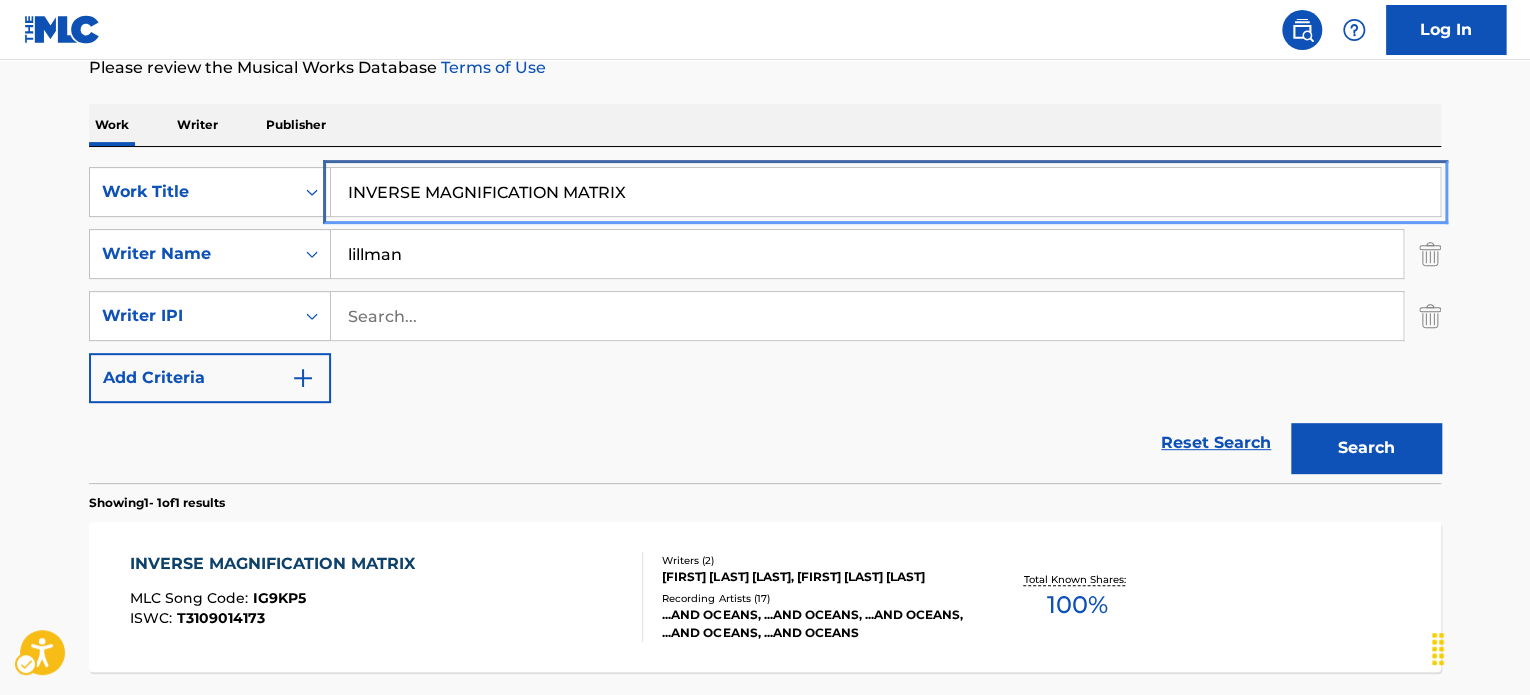 click on "INVERSE MAGNIFICATION MATRIX" at bounding box center (885, 192) 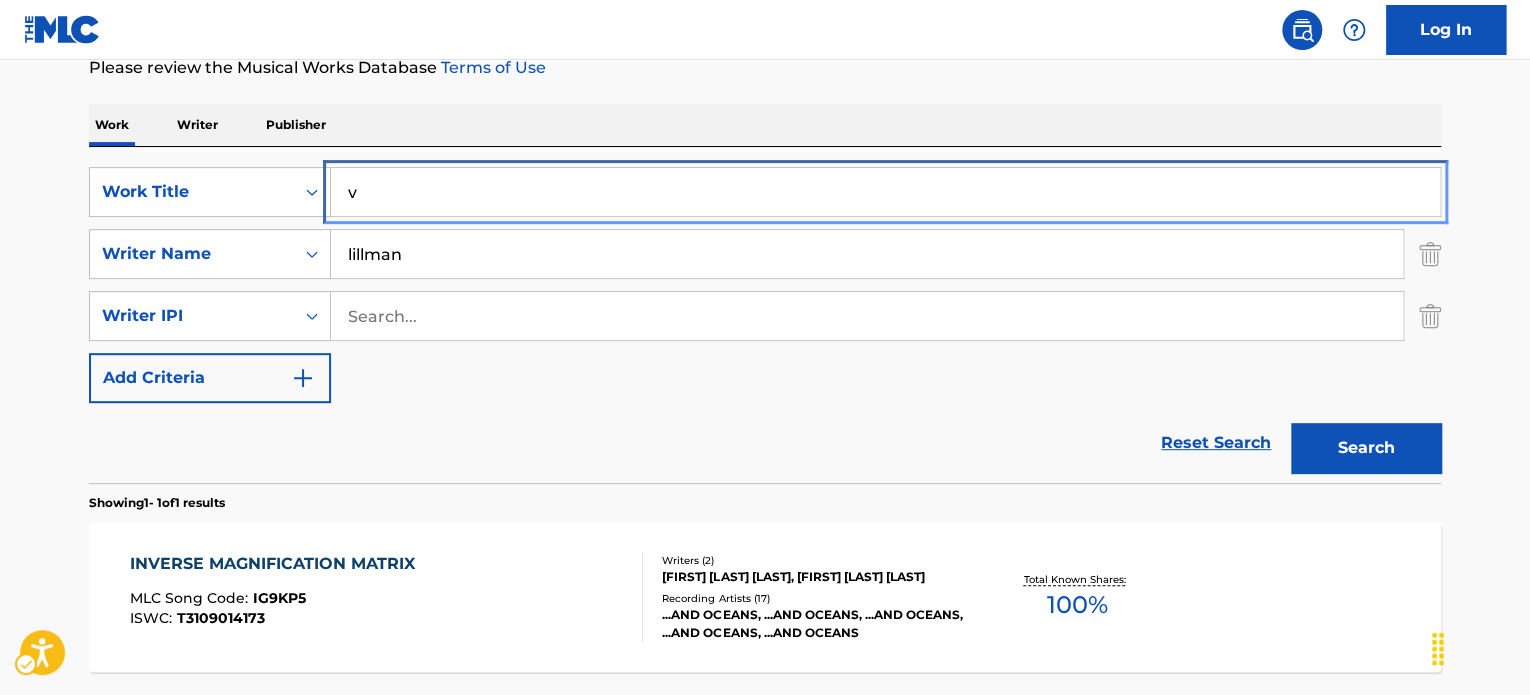 type on "v" 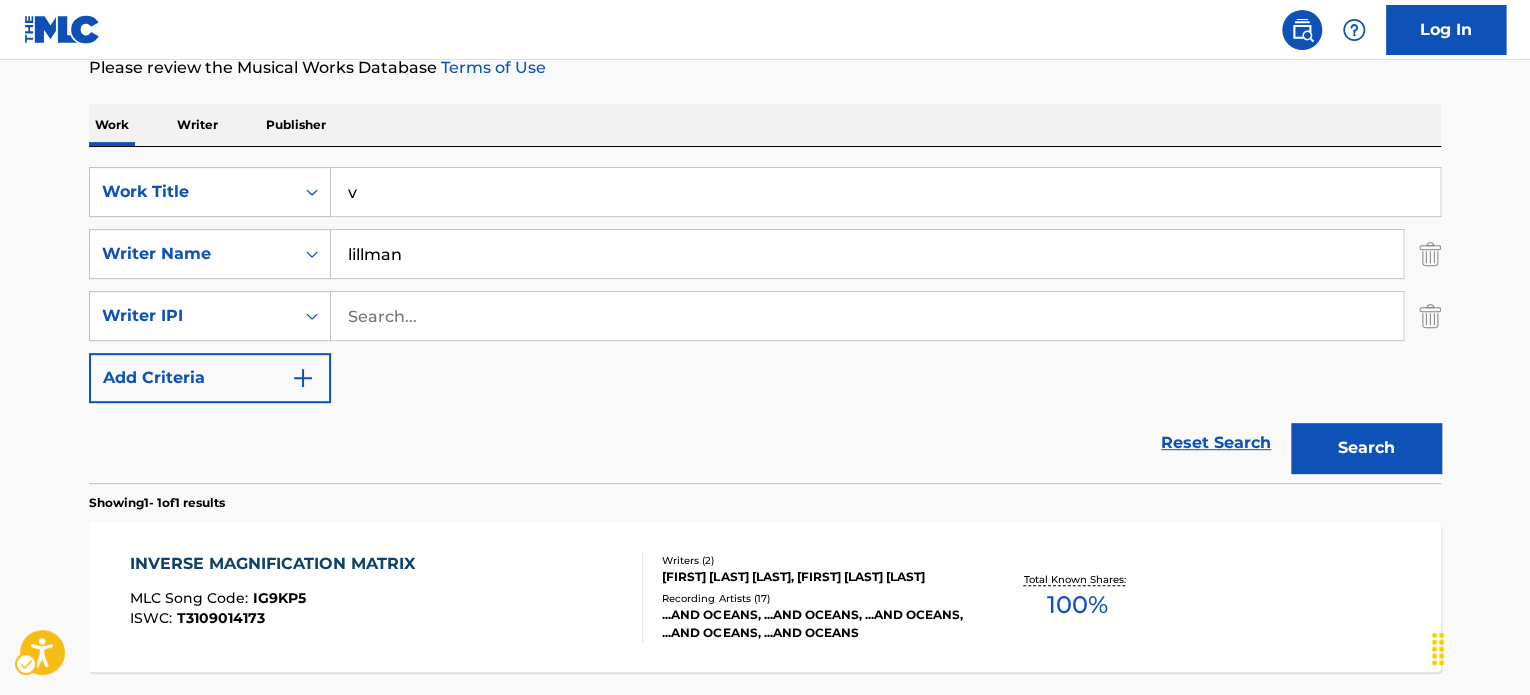 click on "Work Writer Publisher" at bounding box center (765, 125) 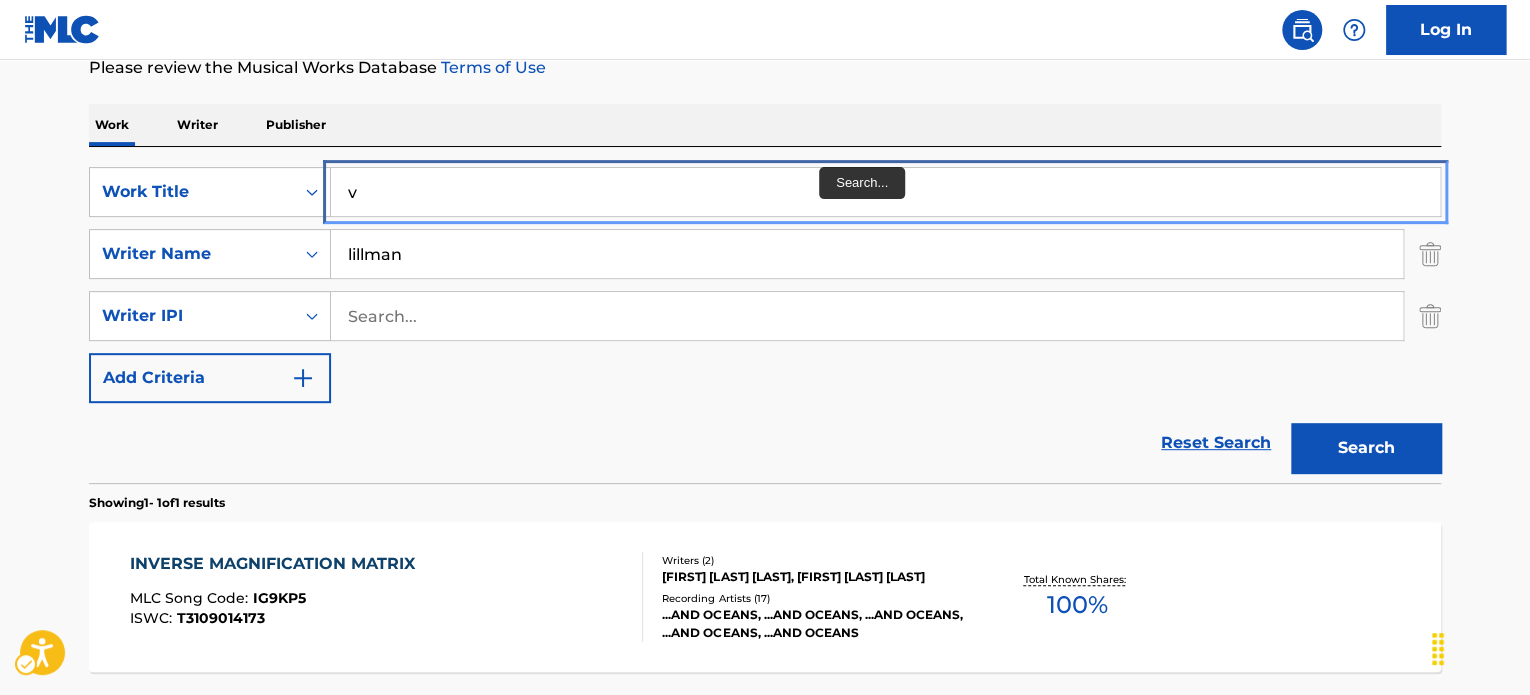 click on "v" at bounding box center (885, 192) 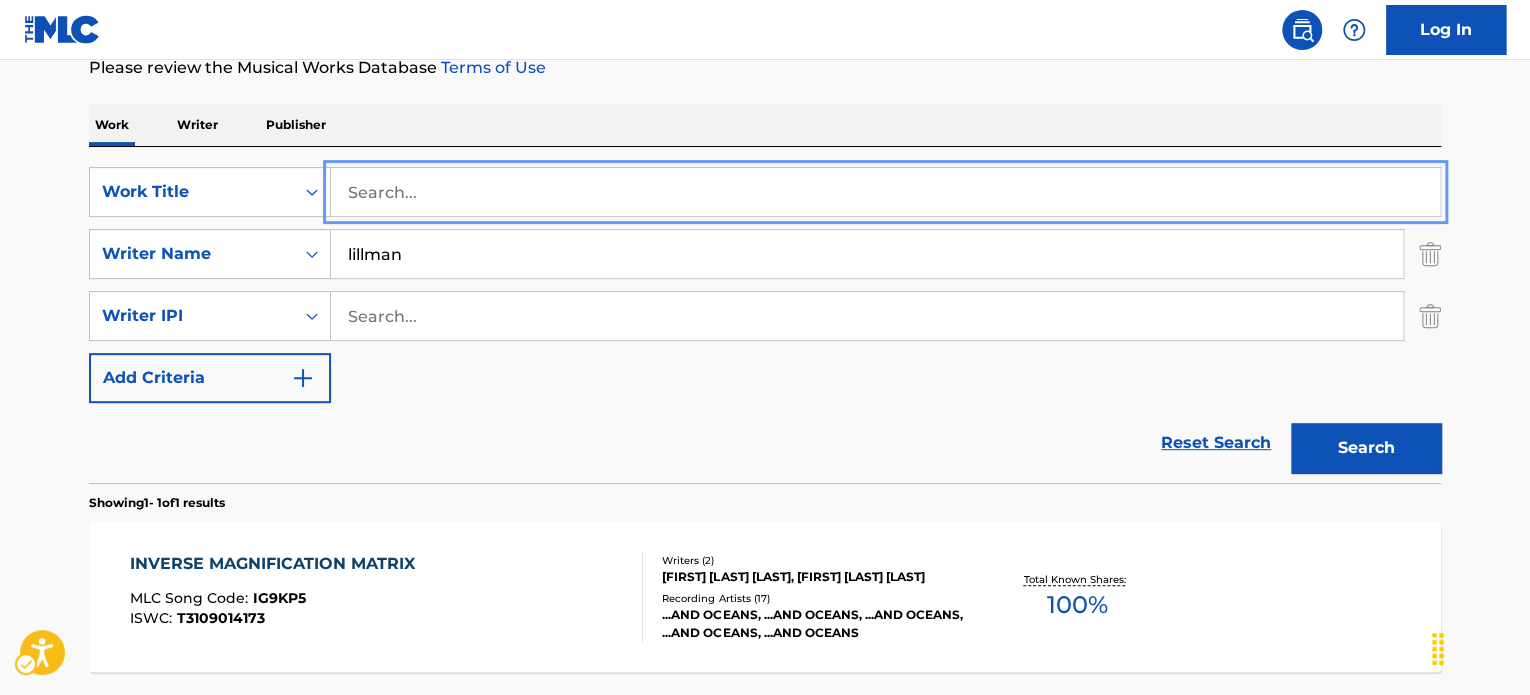 paste on "THE COLLECTOR AND HIS CONSTRUCT" 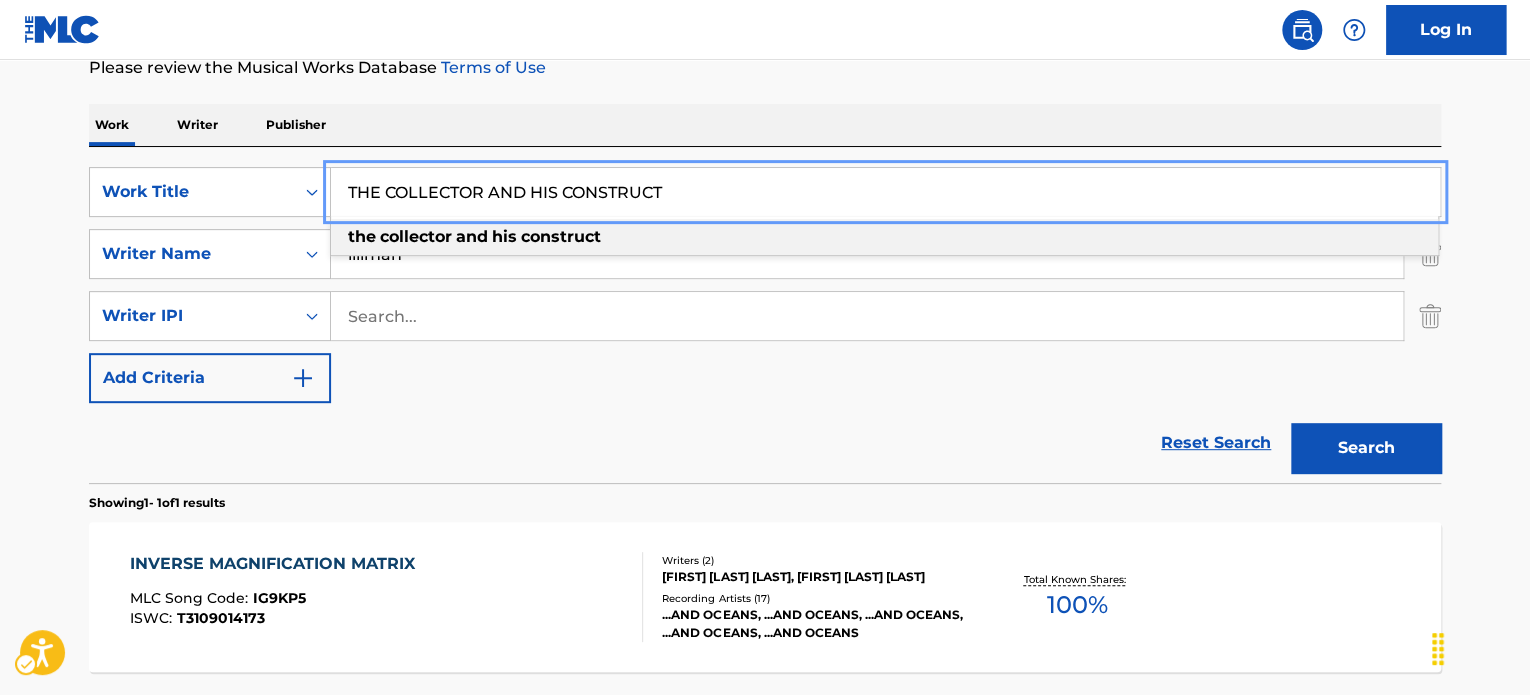 type on "THE COLLECTOR AND HIS CONSTRUCT" 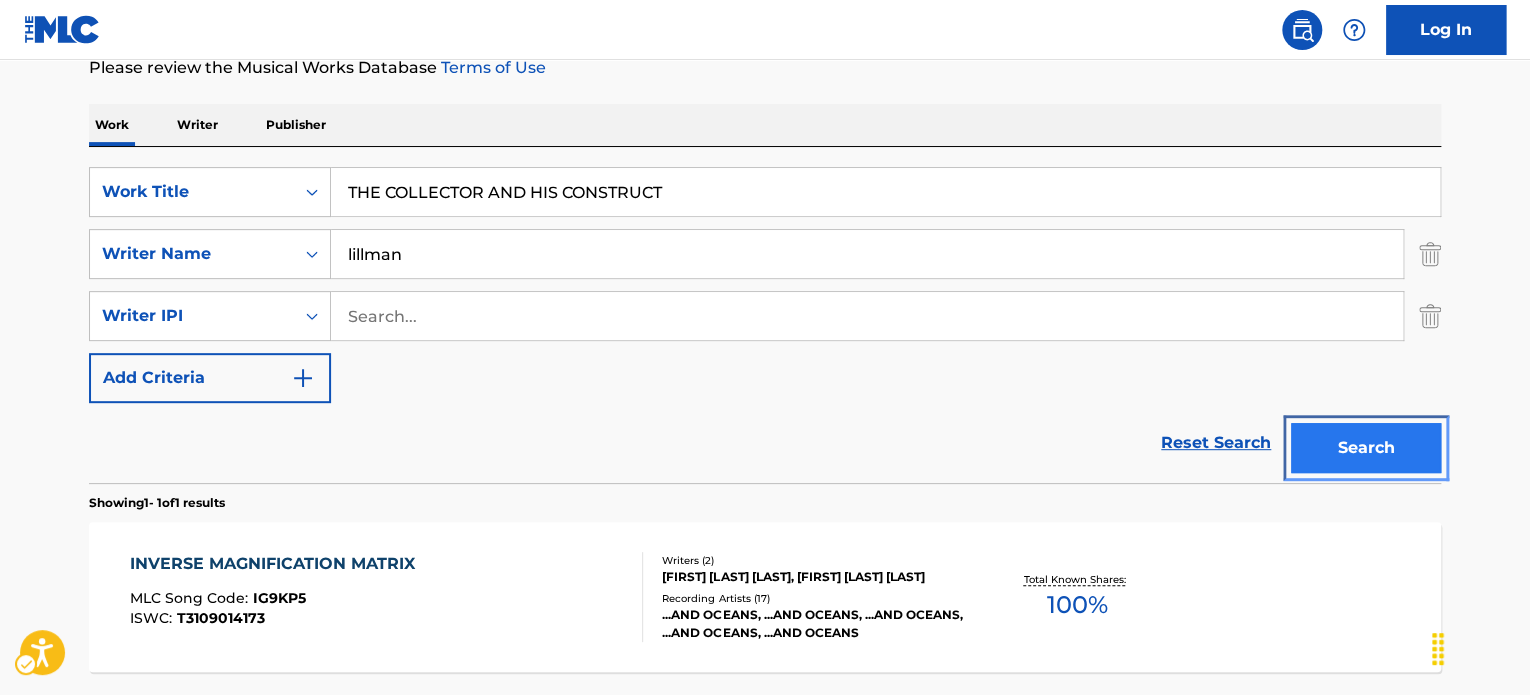 click on "Search" at bounding box center (1366, 448) 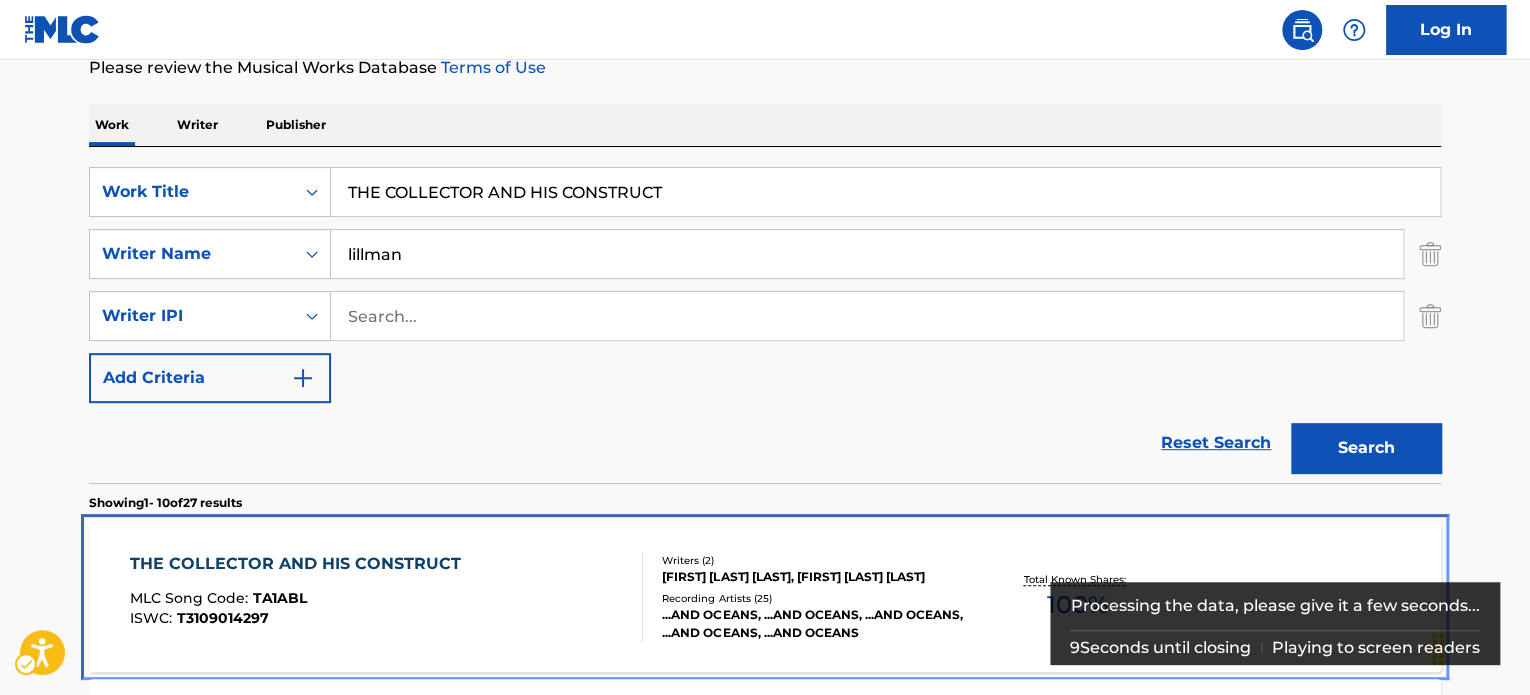 click on "THE COLLECTOR AND HIS CONSTRUCT MLC Song Code : TA1ABL ISWC : T3109014297" at bounding box center (387, 597) 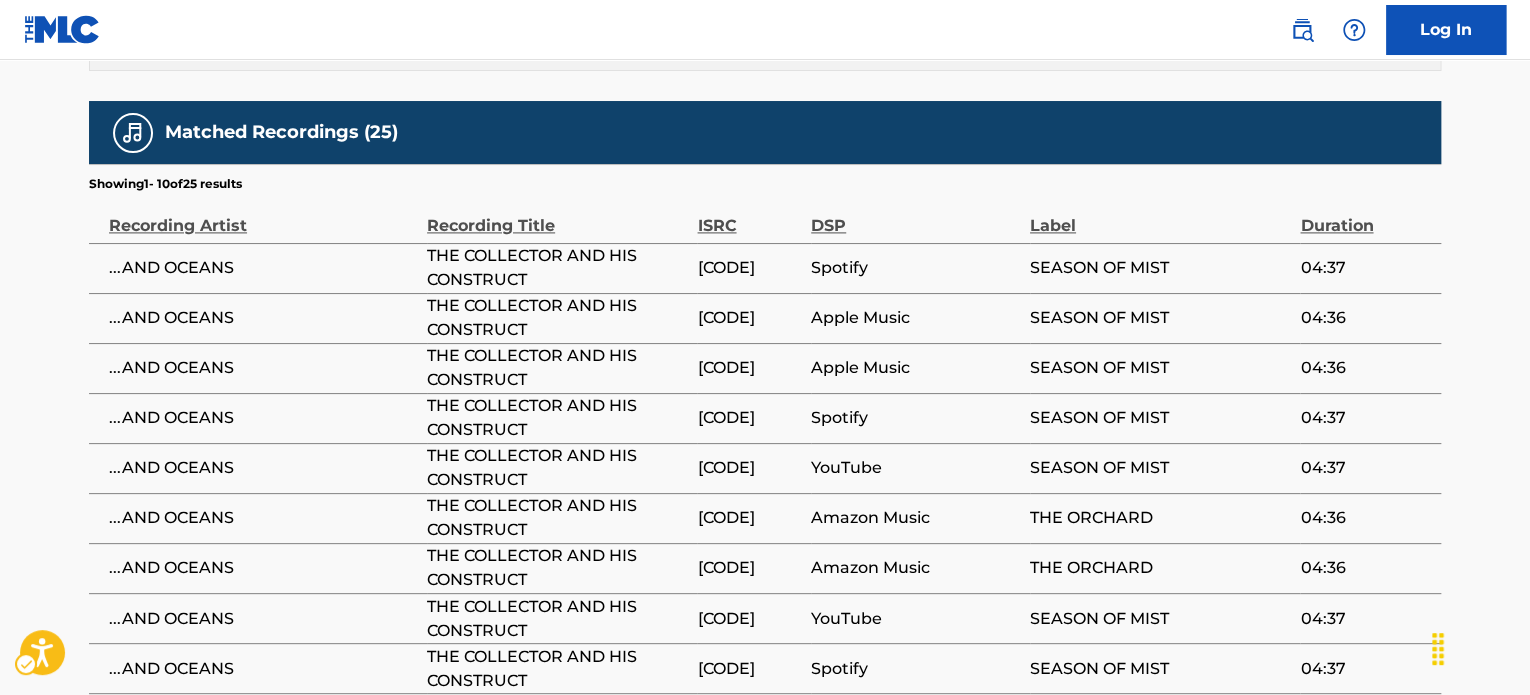scroll, scrollTop: 1276, scrollLeft: 0, axis: vertical 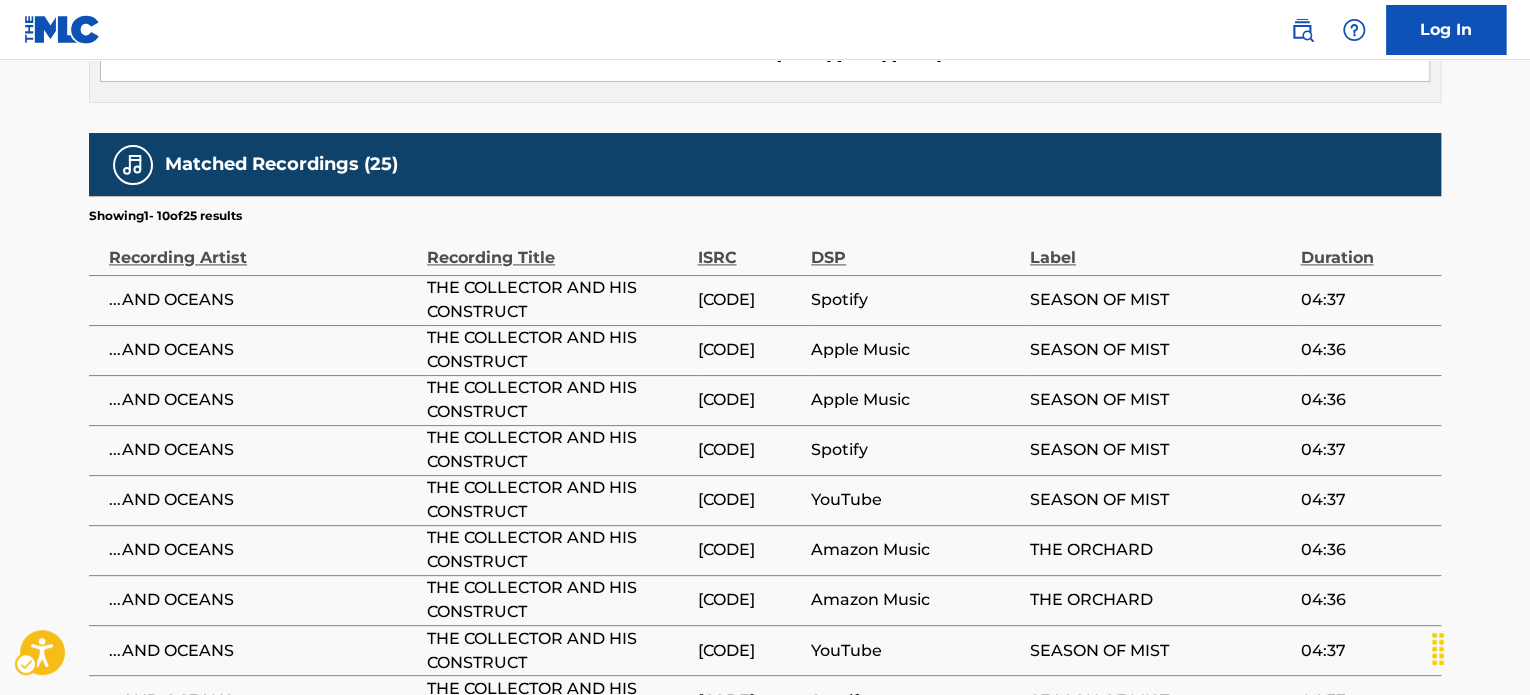 click on "[CODE]" at bounding box center [749, 300] 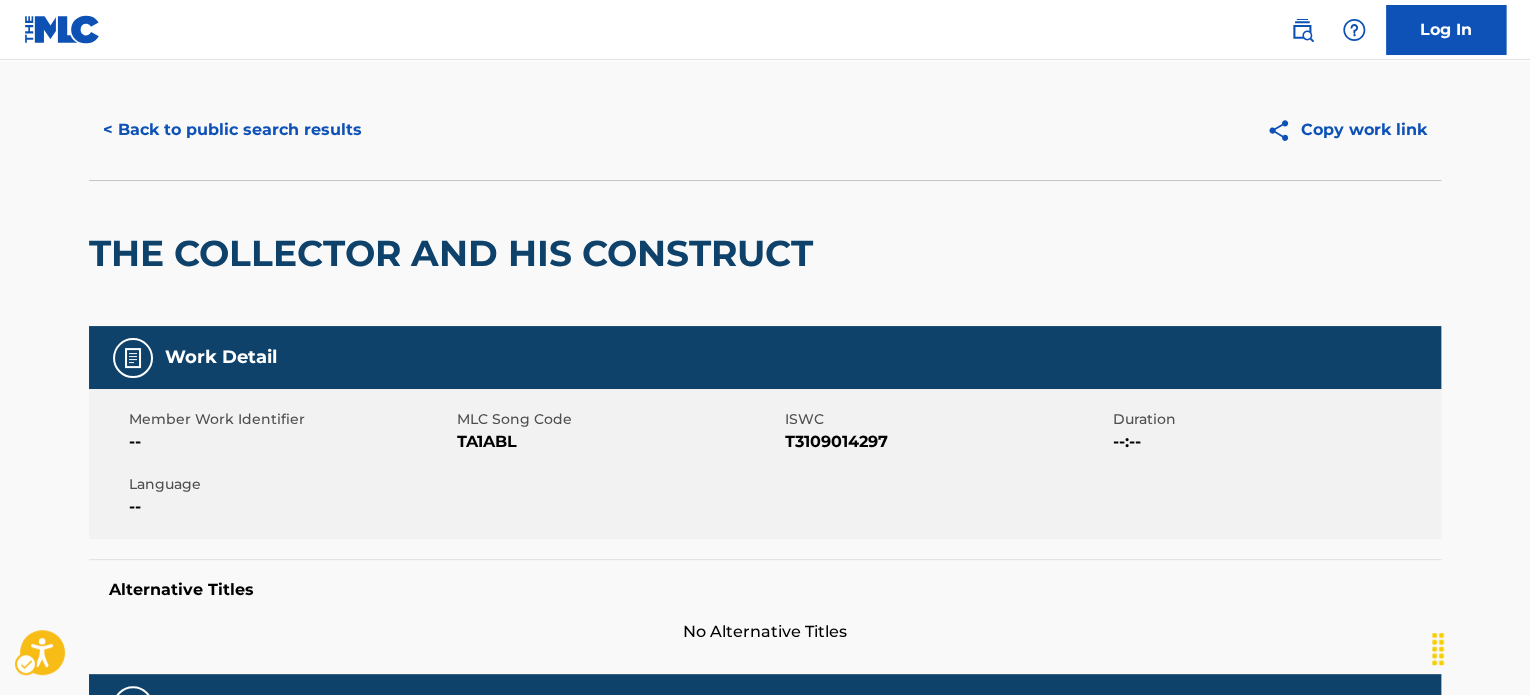 scroll, scrollTop: 0, scrollLeft: 0, axis: both 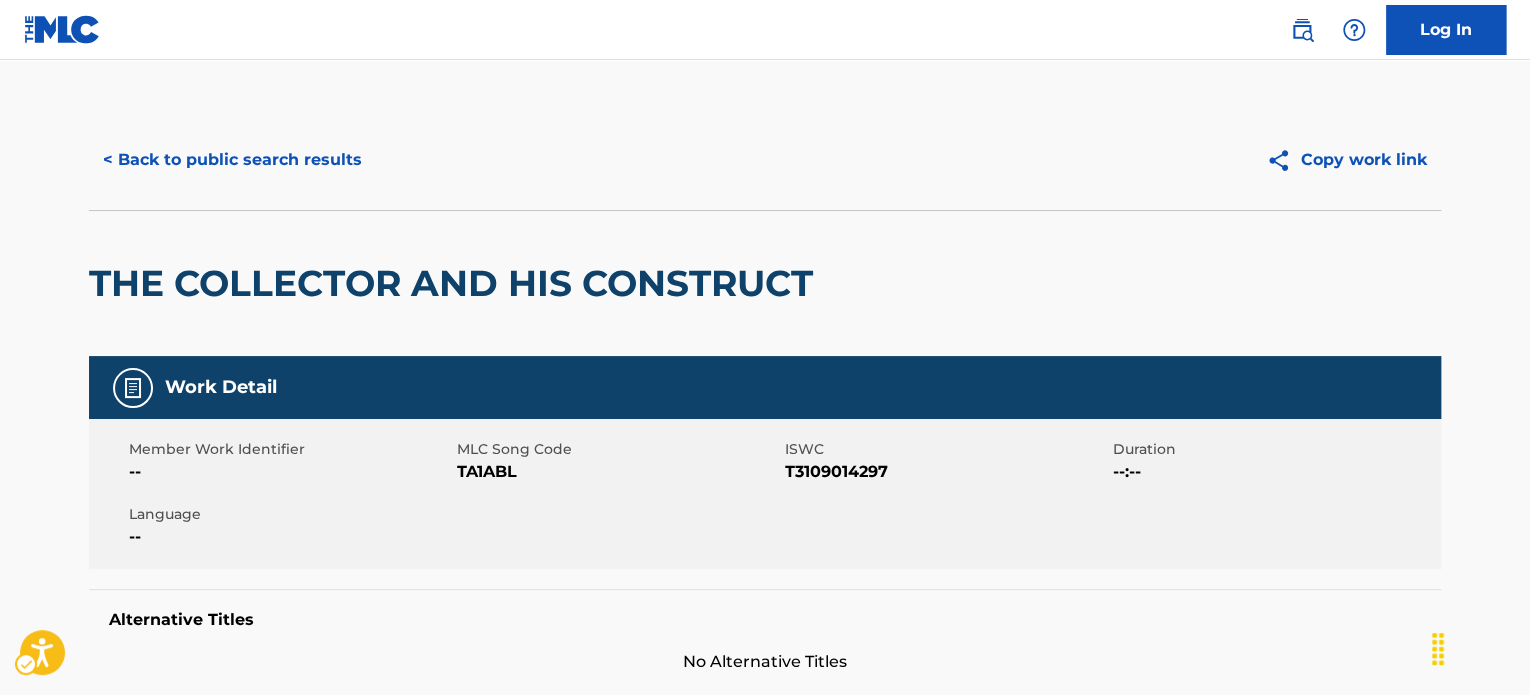 click on "ISWC -  T3109014297" at bounding box center [946, 472] 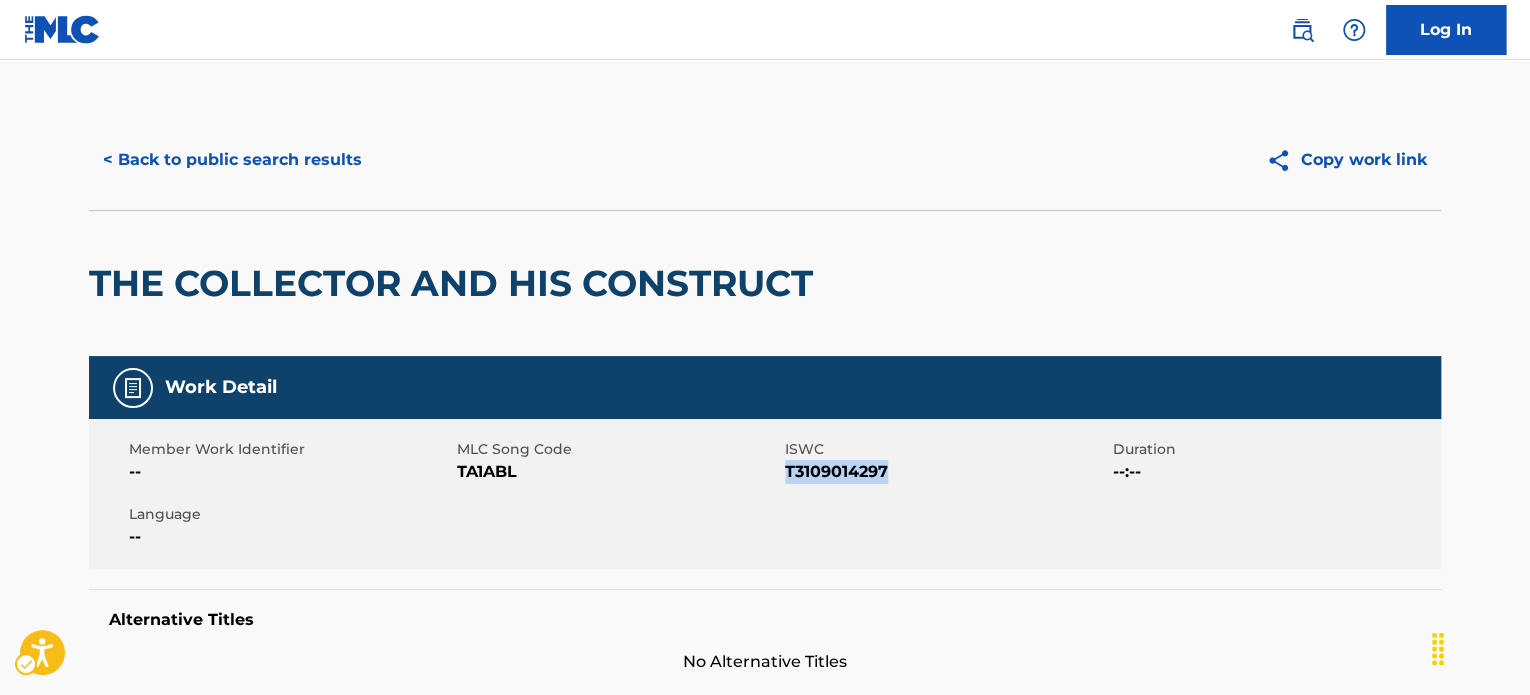 click on "ISWC -  T3109014297" at bounding box center (946, 472) 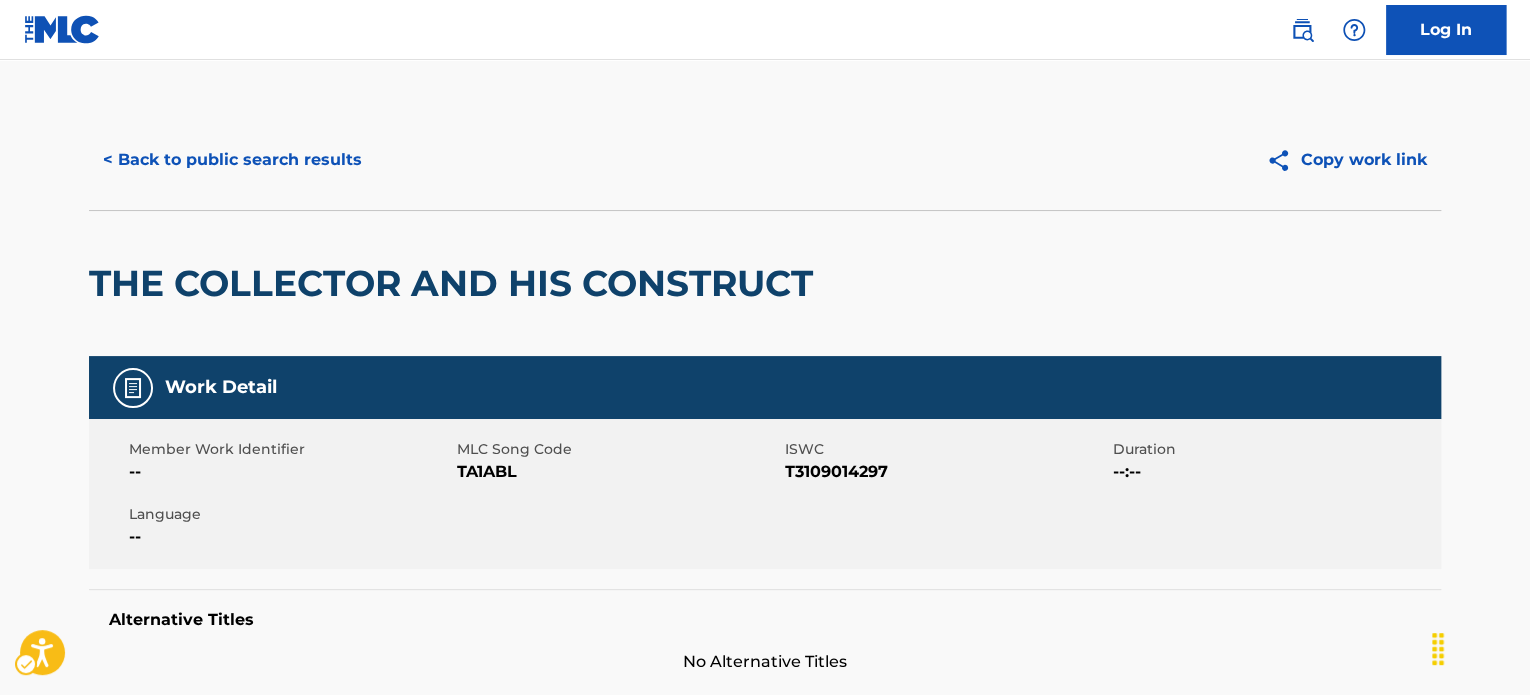click on "Copy work link" at bounding box center [1103, 160] 